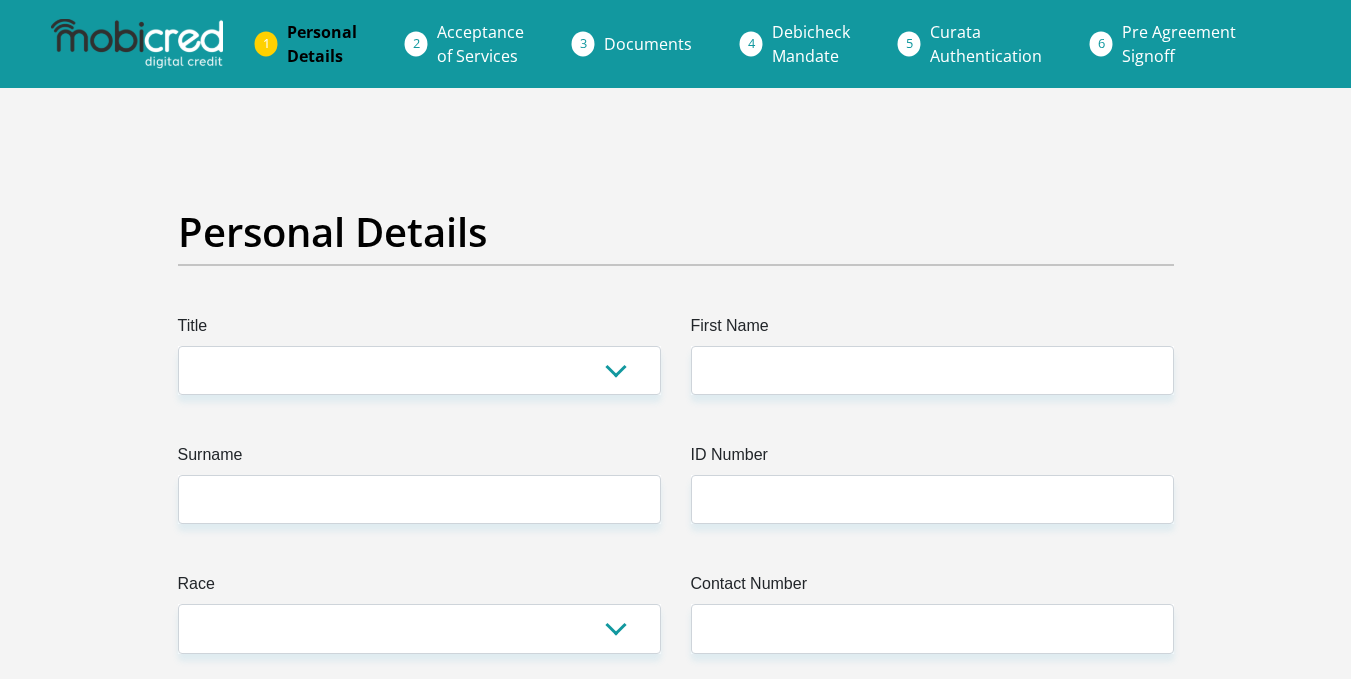 scroll, scrollTop: 0, scrollLeft: 0, axis: both 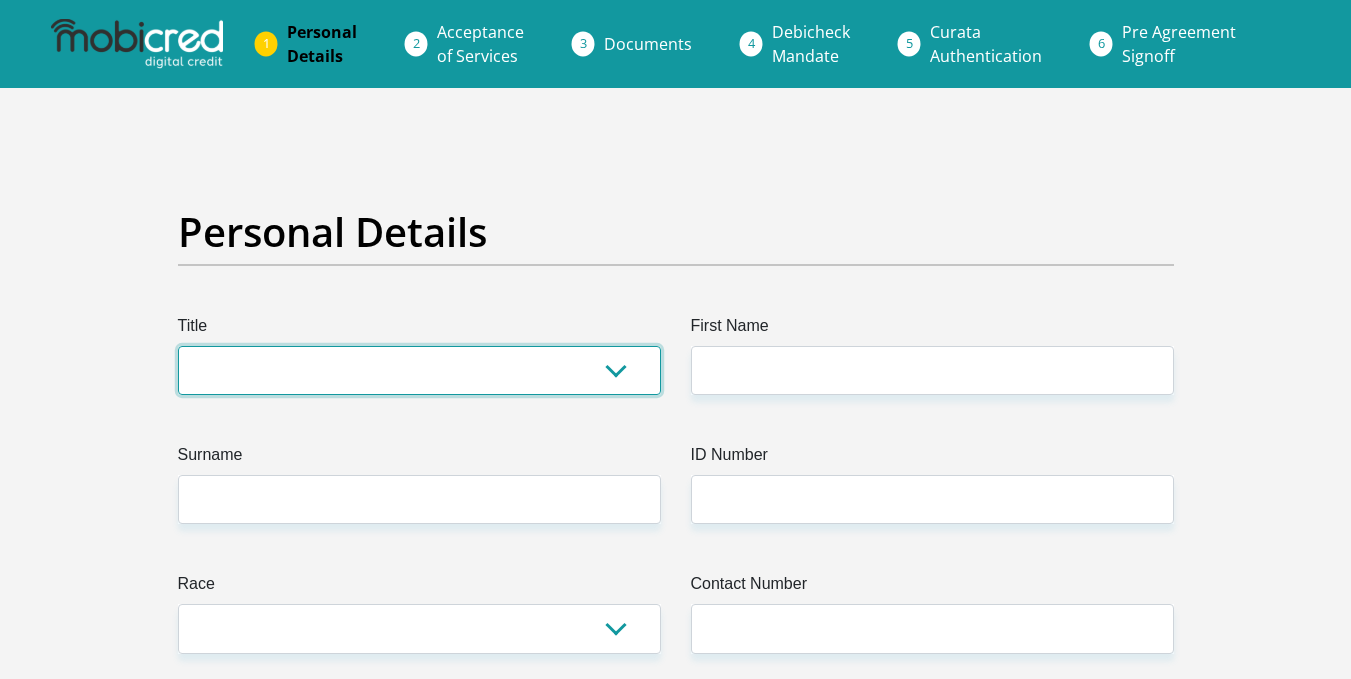 click on "Mr
Ms
Mrs
Dr
Other" at bounding box center (419, 370) 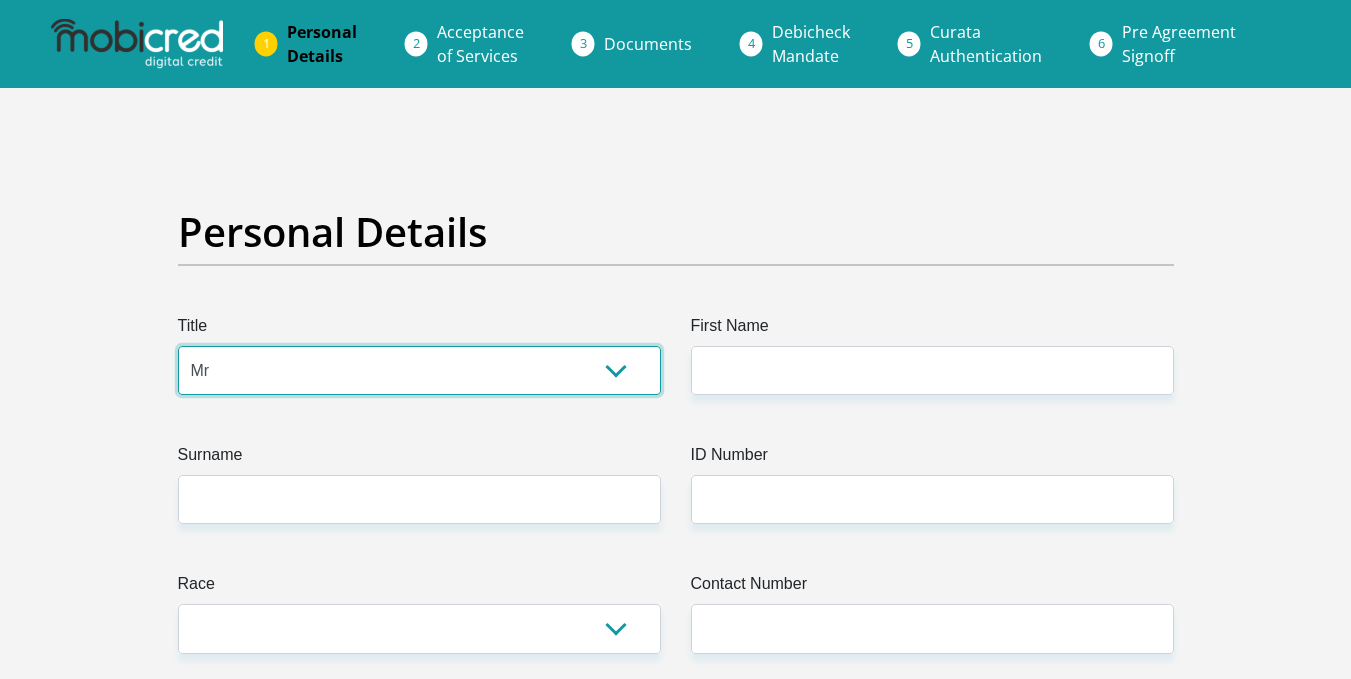 click on "Mr
Ms
Mrs
Dr
Other" at bounding box center (419, 370) 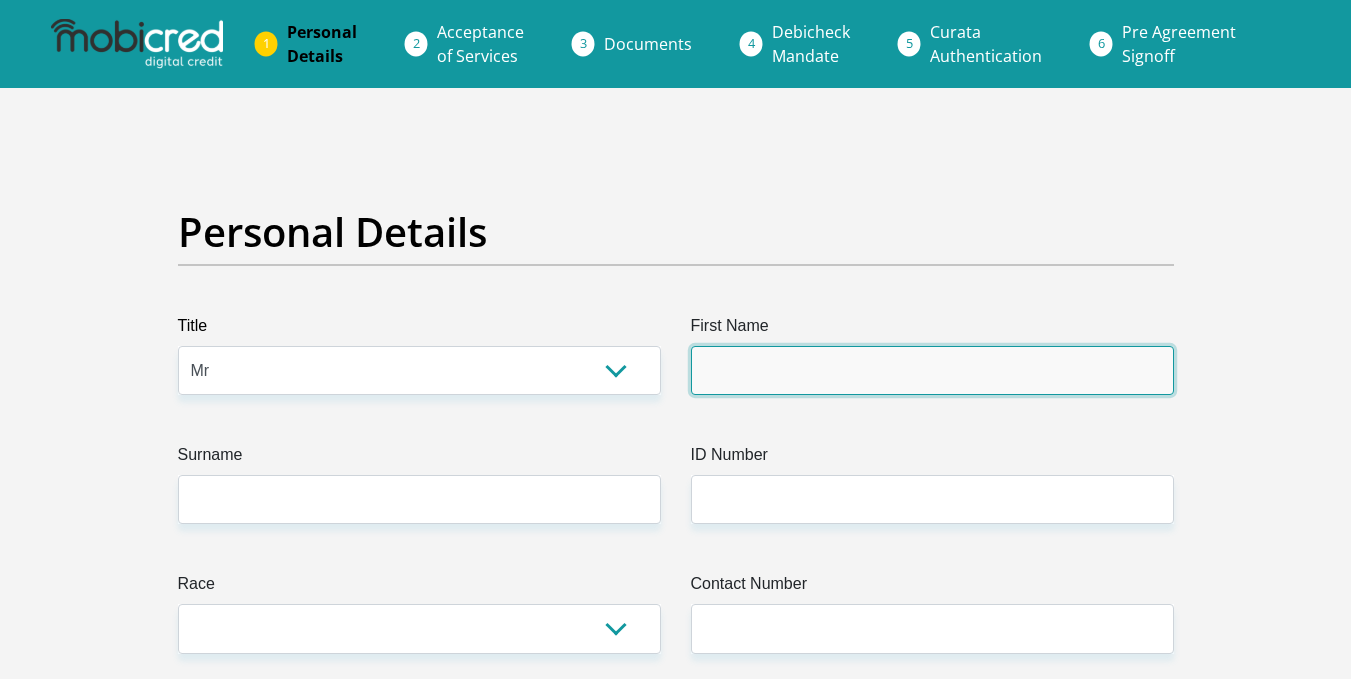 click on "First Name" at bounding box center [932, 370] 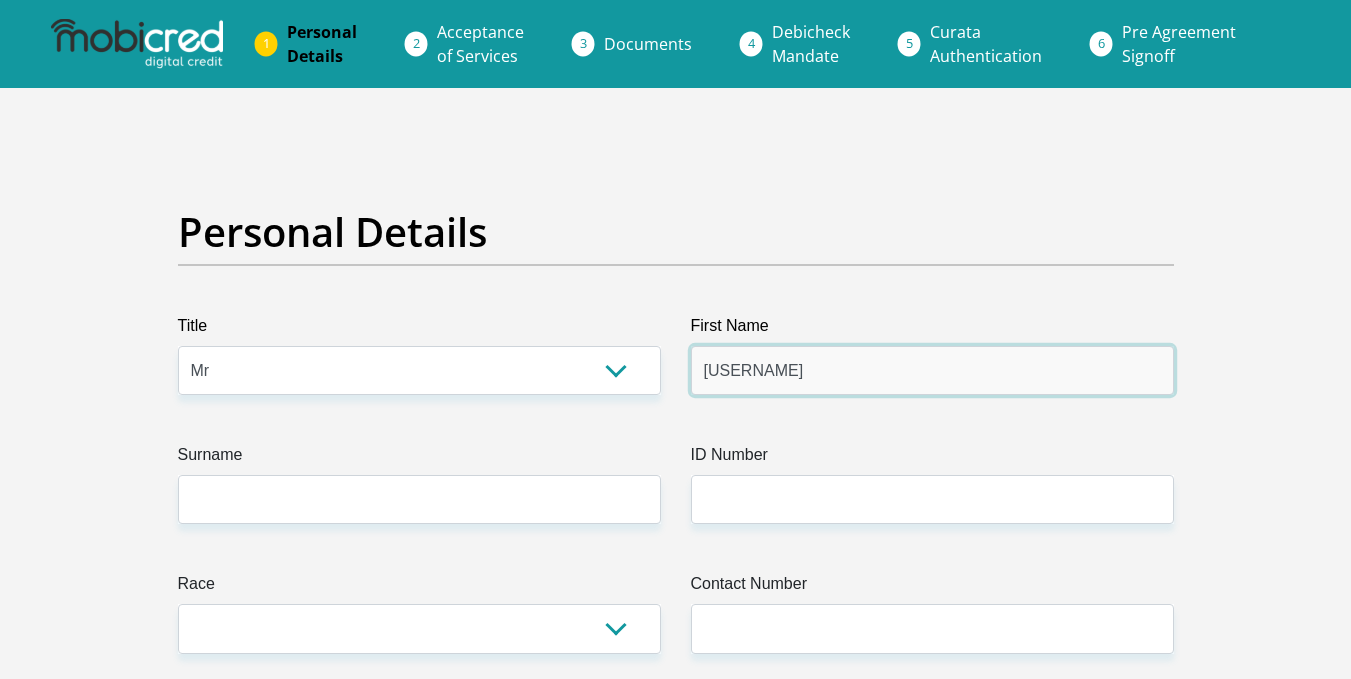 type on "[USERNAME]" 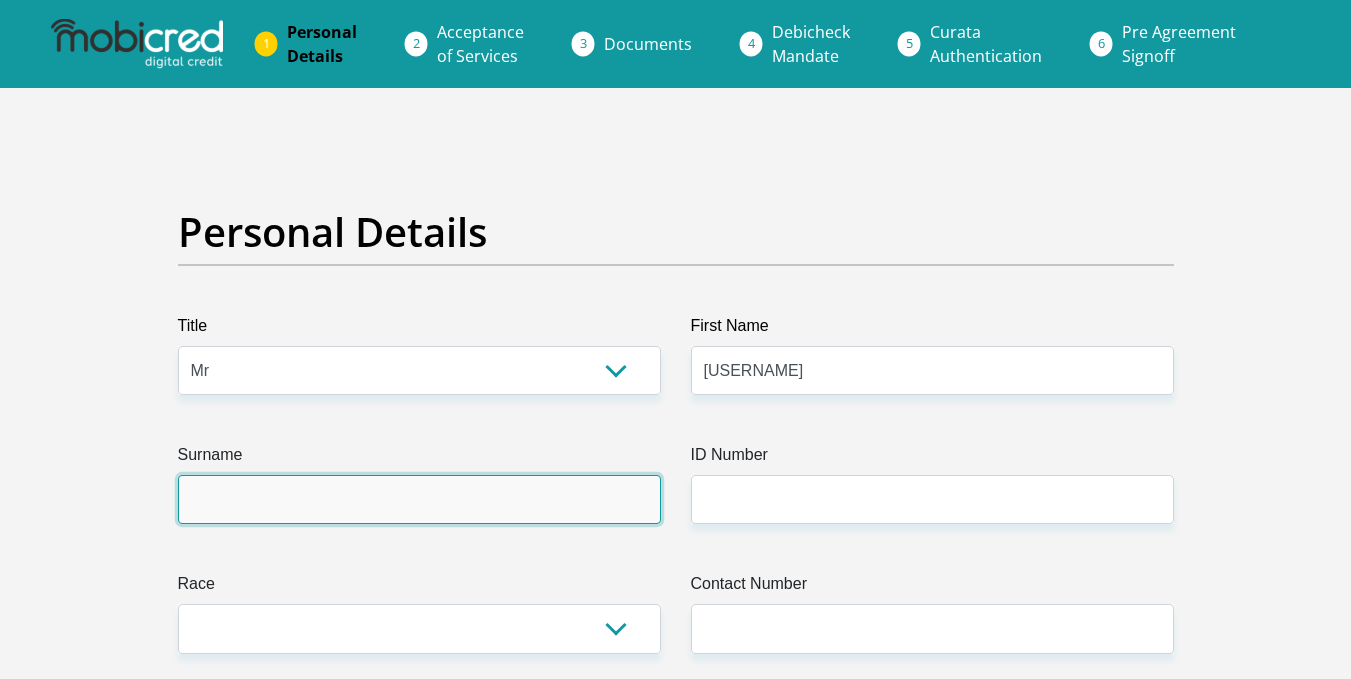 click on "Surname" at bounding box center [419, 499] 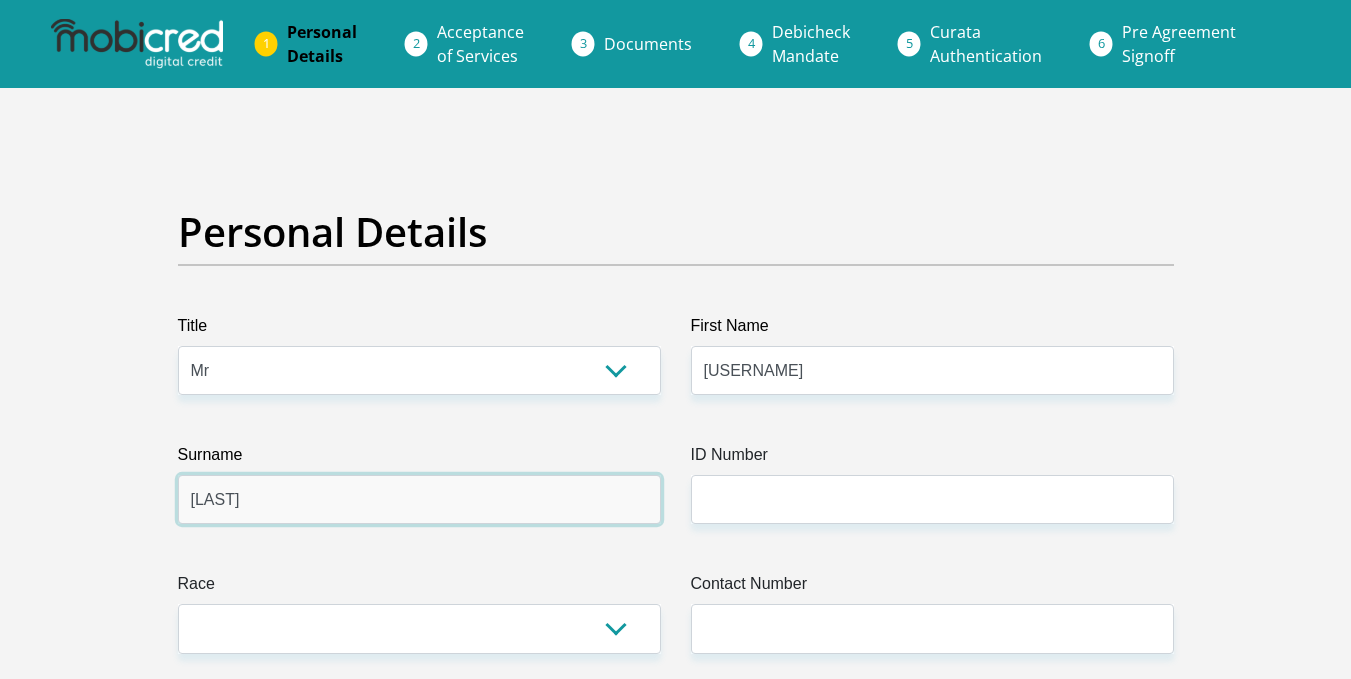 type on "[LAST]" 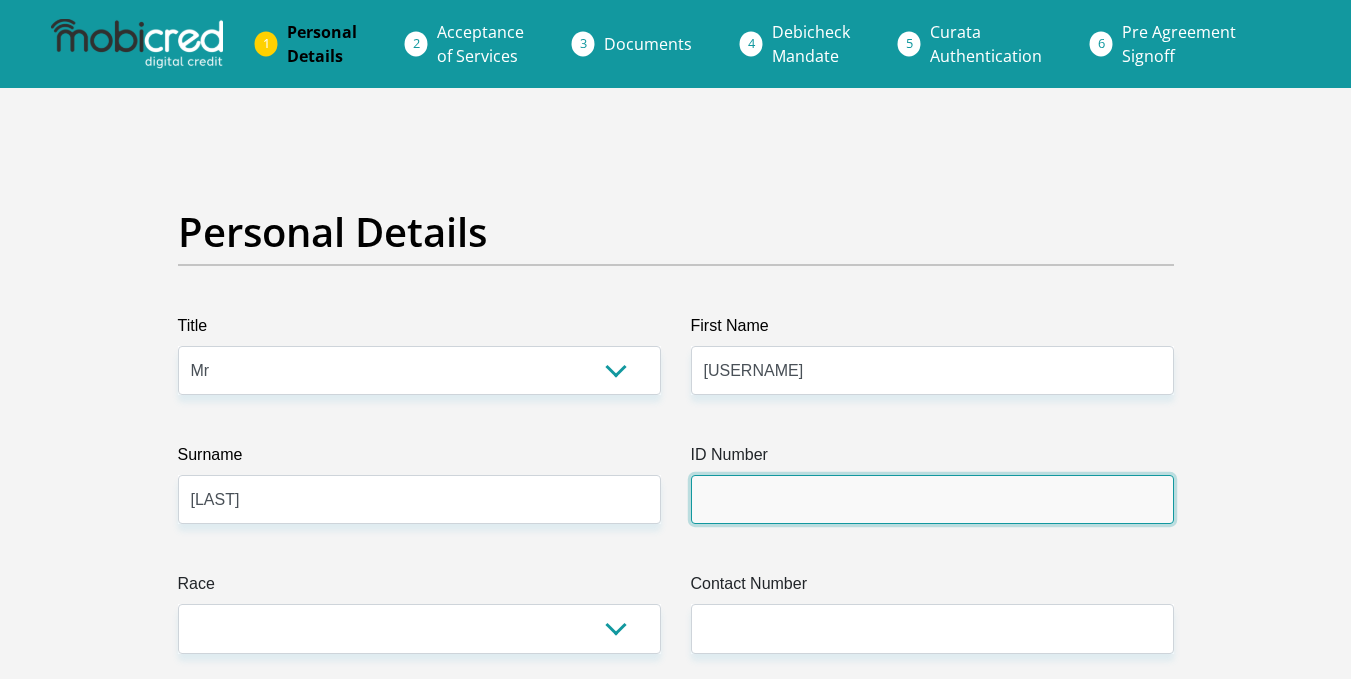 click on "ID Number" at bounding box center [932, 499] 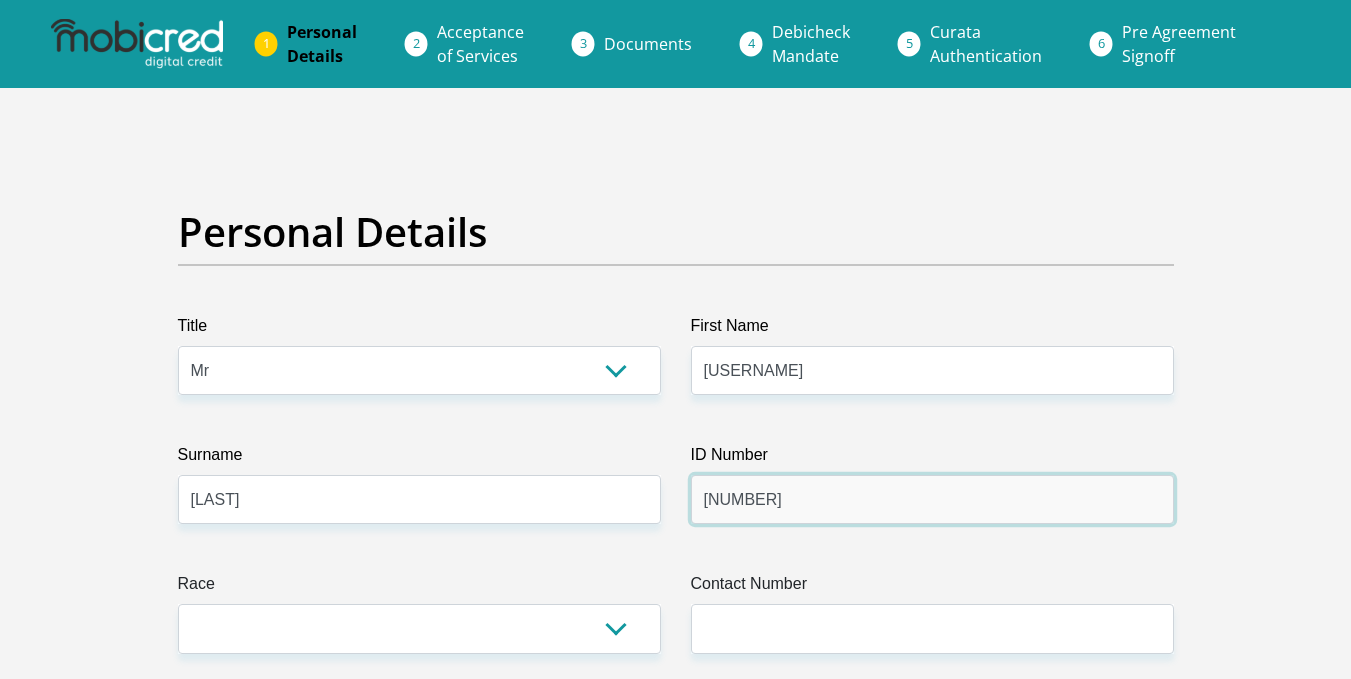 type on "[NUMBER]" 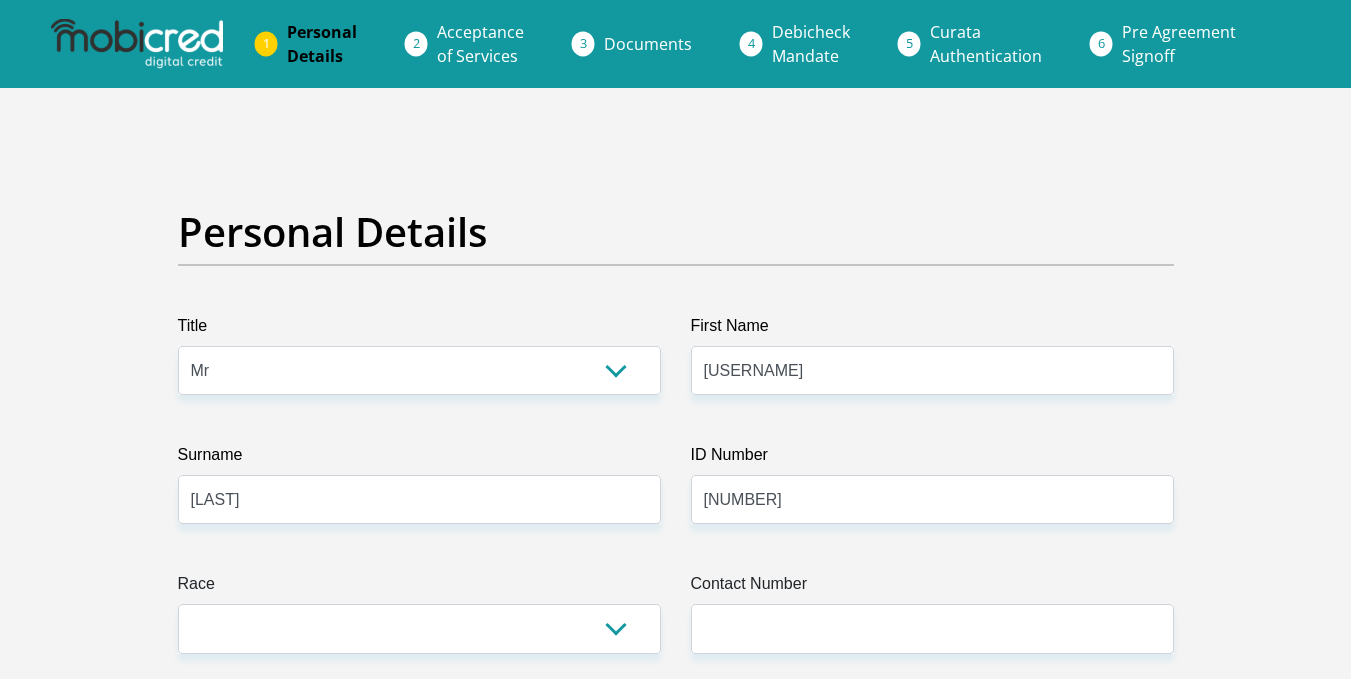 click on "Personal Details
Title
Mr
Ms
Mrs
Dr
Other
First Name
[FIRST]
Surname
[LAST]
ID Number
[NUMBER]
Please input valid ID number
Race
Black
Coloured
Indian
White
Other
Contact Number
Please input valid contact number
Nationality
South Africa
Afghanistan
Aland Islands" at bounding box center (676, 3567) 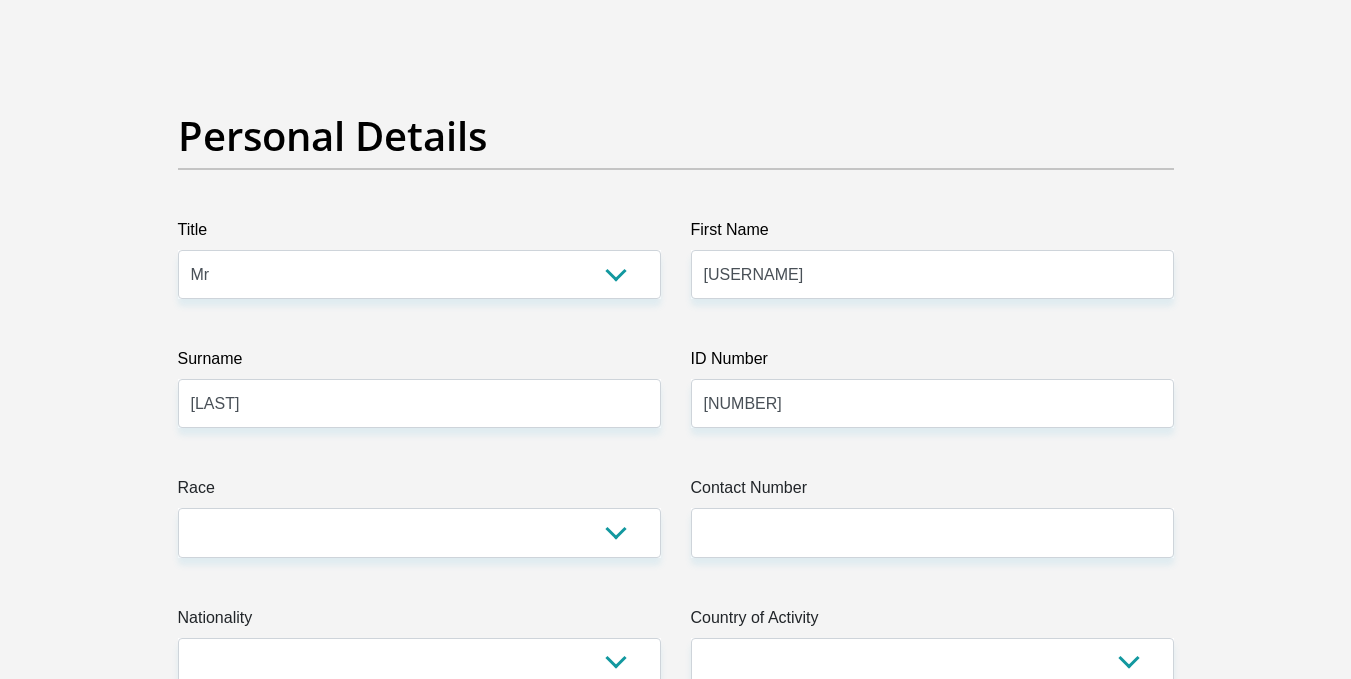 scroll, scrollTop: 160, scrollLeft: 0, axis: vertical 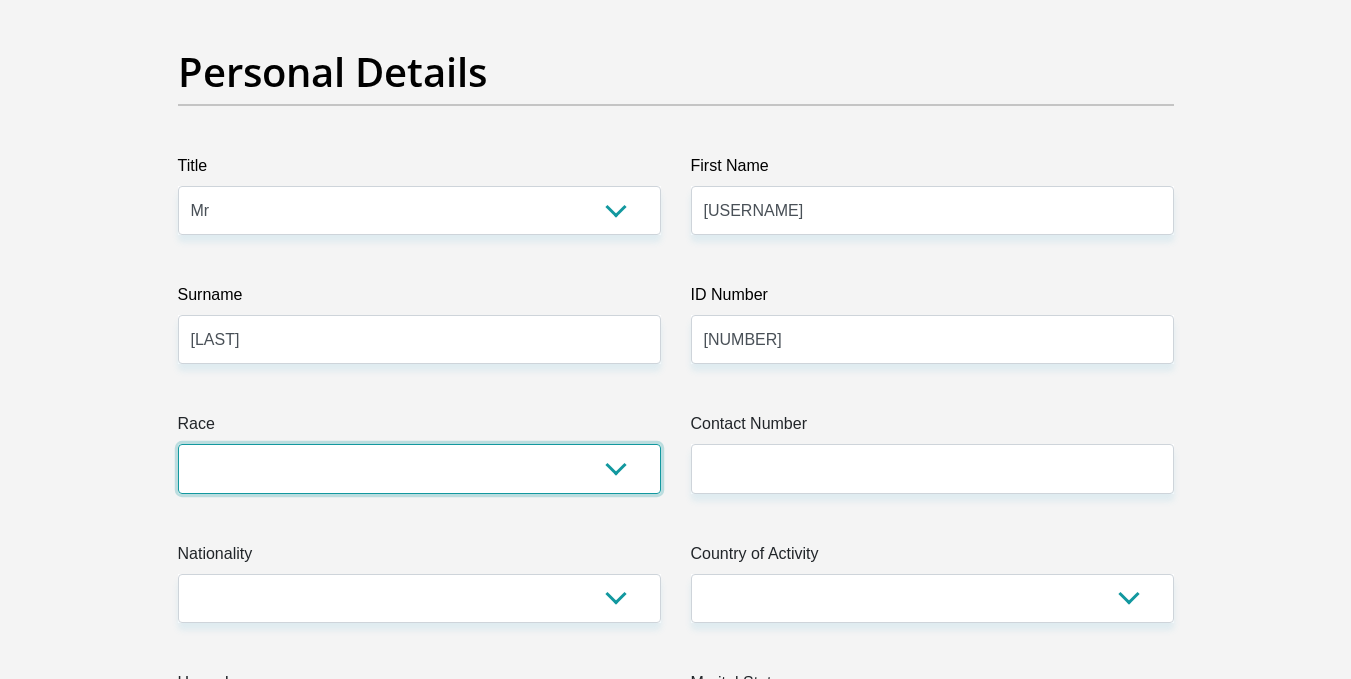 click on "Black
Coloured
Indian
White
Other" at bounding box center [419, 468] 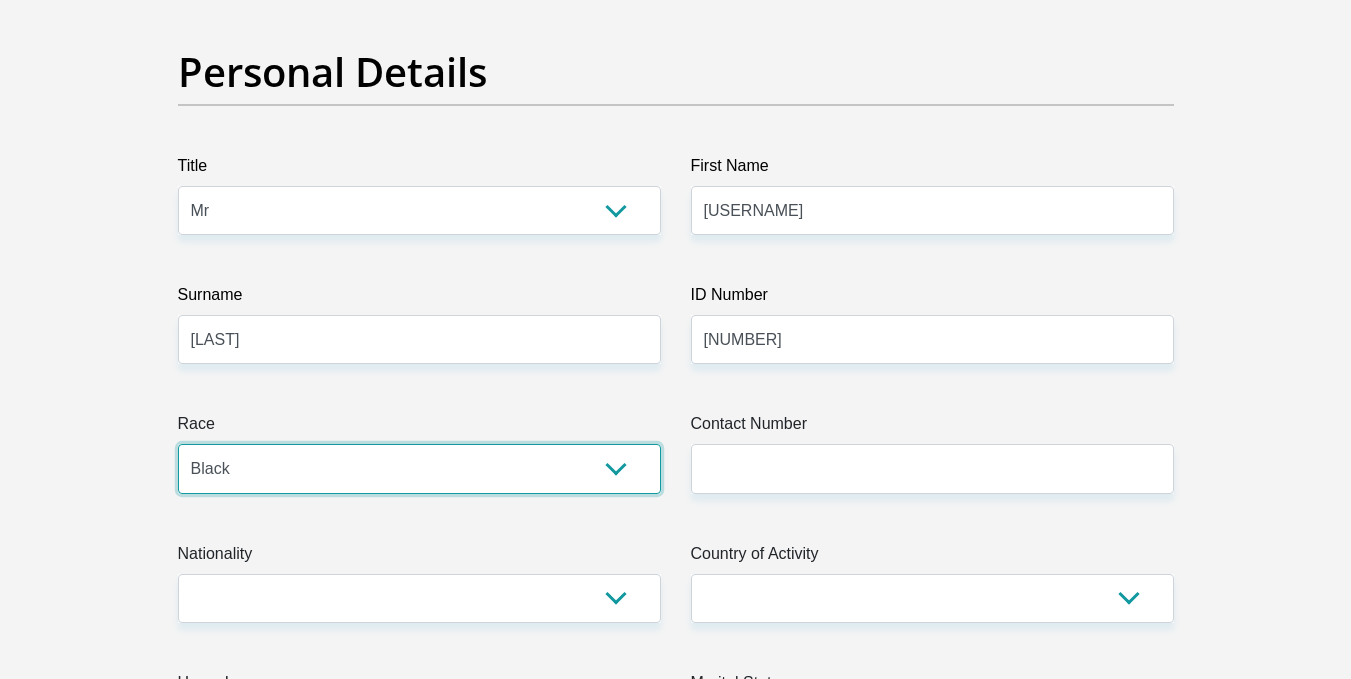 click on "Black
Coloured
Indian
White
Other" at bounding box center (419, 468) 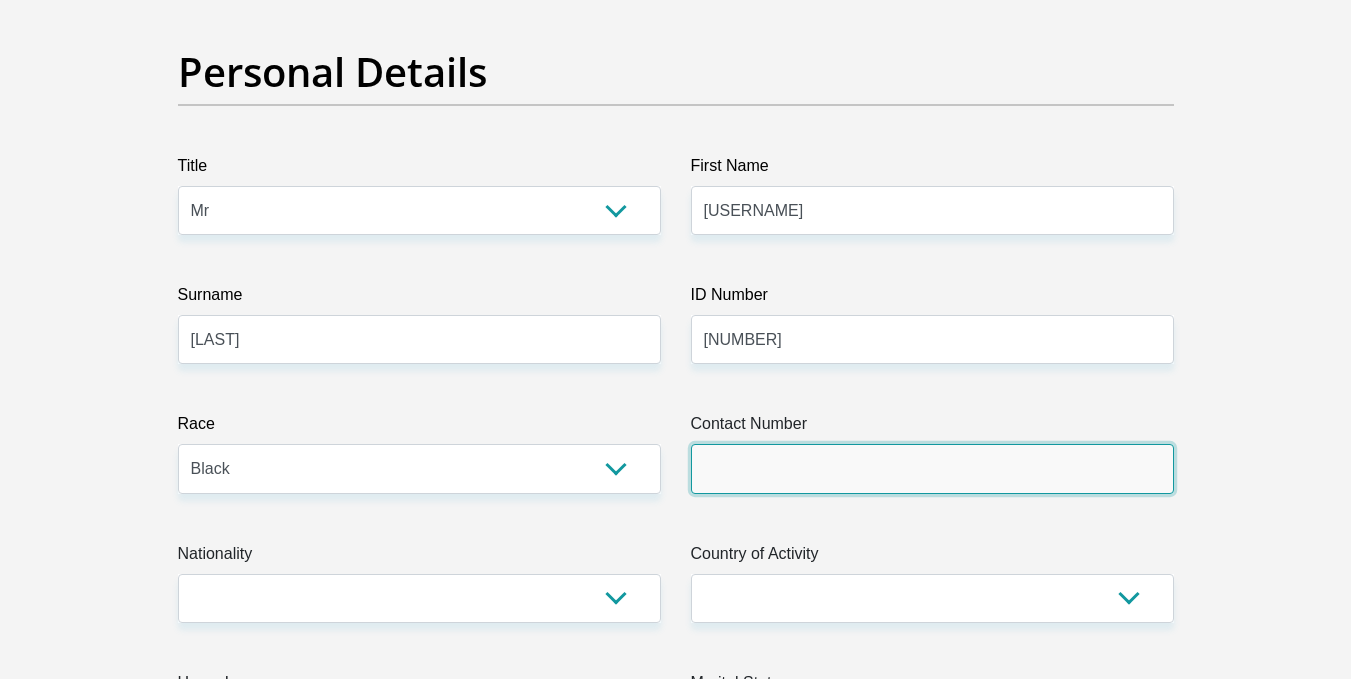 click on "Contact Number" at bounding box center (932, 468) 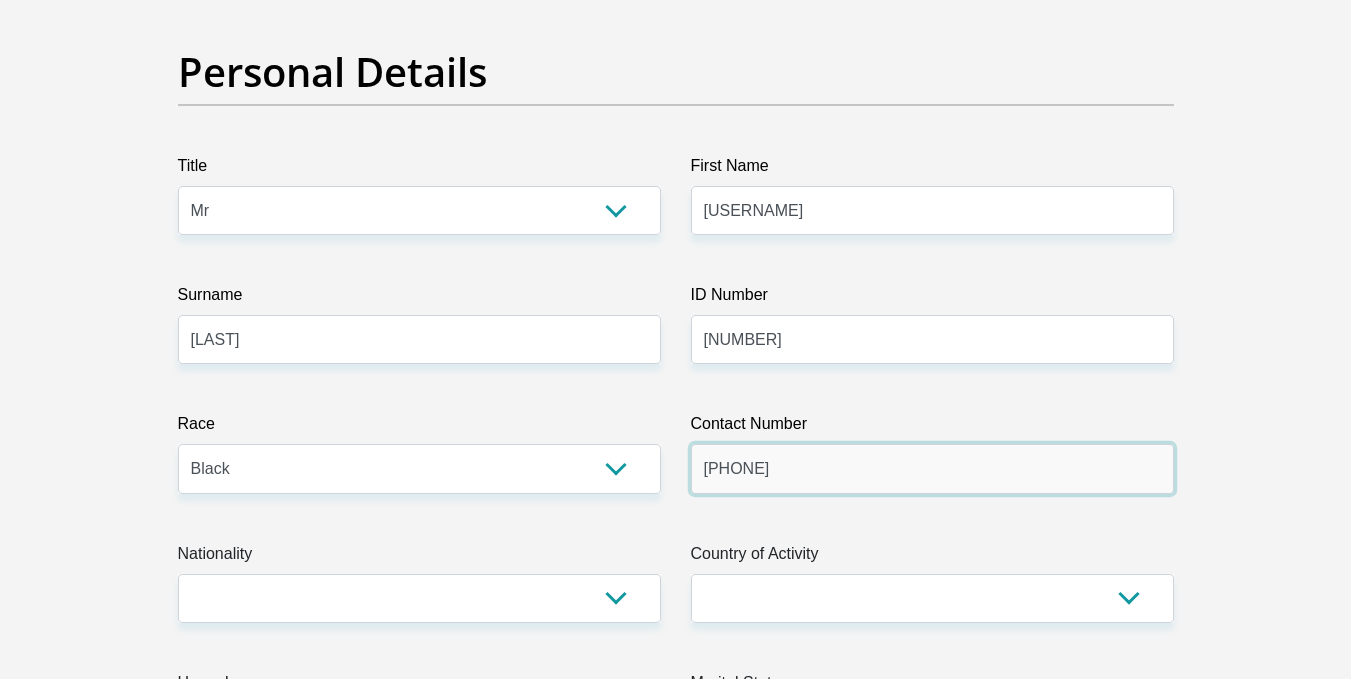type on "[PHONE]" 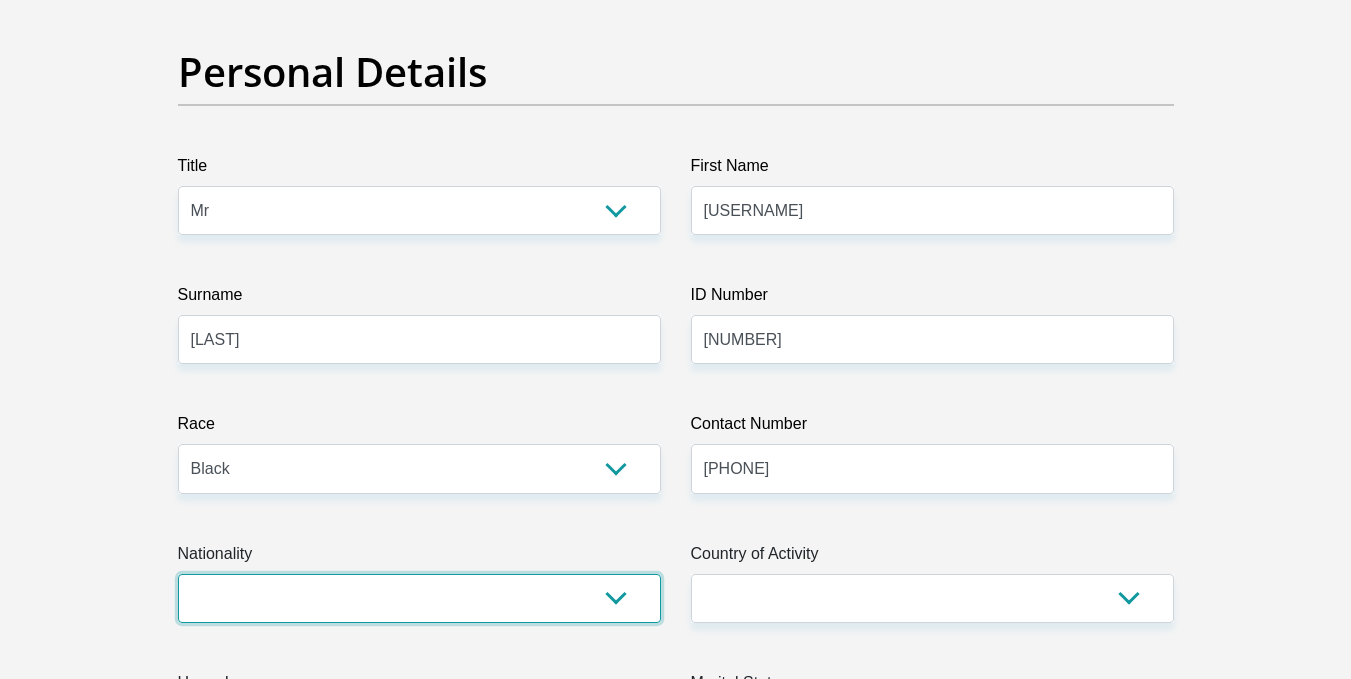 click on "South Africa
Afghanistan
Aland Islands
Albania
Algeria
America Samoa
American Virgin Islands
Andorra
Angola
Anguilla
Antarctica
Antigua and Barbuda
Argentina
Armenia
Aruba
Ascension Island
Australia
Austria
Azerbaijan
Bahamas
Bahrain
Bangladesh
Barbados
Chad" at bounding box center [419, 598] 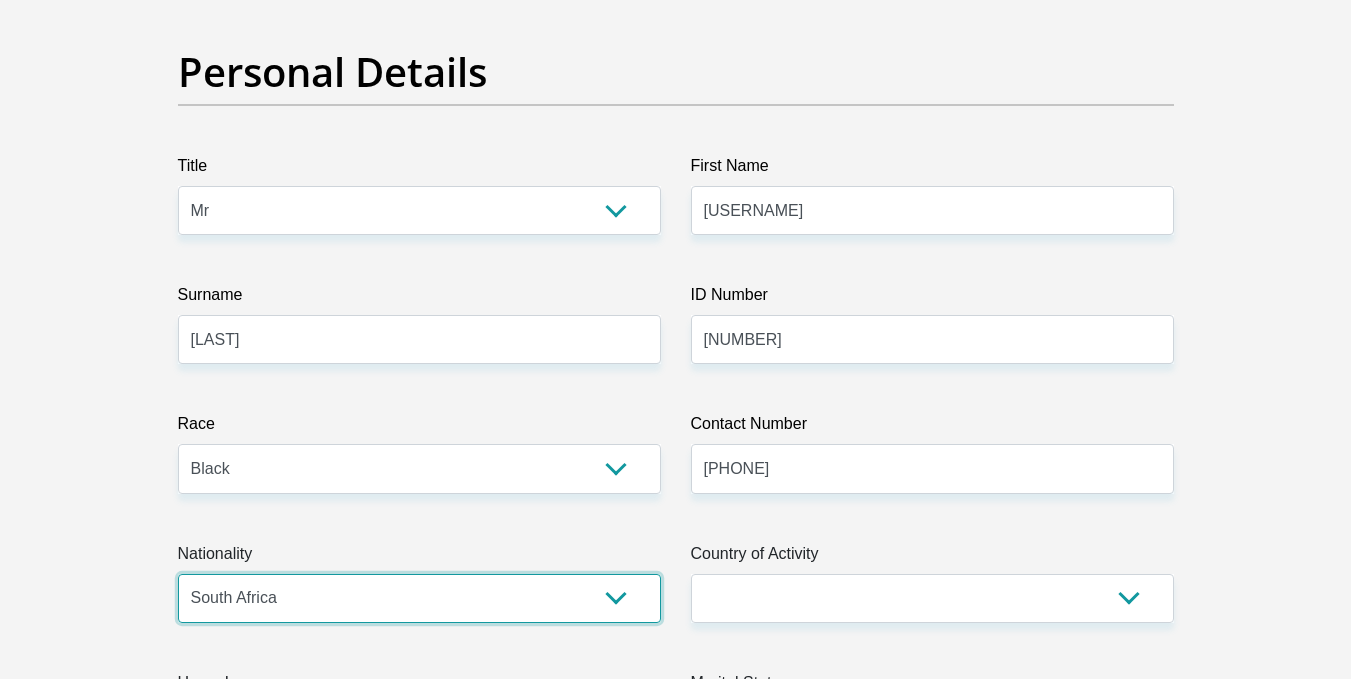 click on "South Africa
Afghanistan
Aland Islands
Albania
Algeria
America Samoa
American Virgin Islands
Andorra
Angola
Anguilla
Antarctica
Antigua and Barbuda
Argentina
Armenia
Aruba
Ascension Island
Australia
Austria
Azerbaijan
Bahamas
Bahrain
Bangladesh
Barbados
Chad" at bounding box center [419, 598] 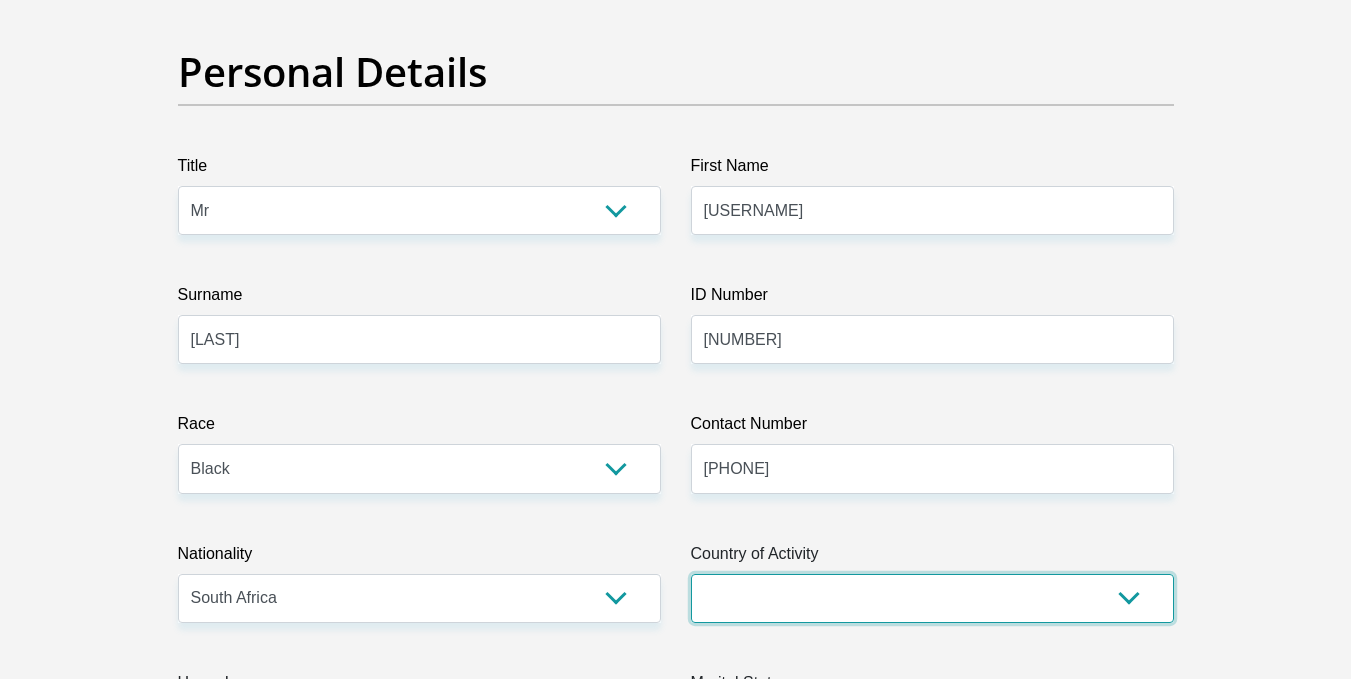 click on "South Africa
Afghanistan
Aland Islands
Albania
Algeria
America Samoa
American Virgin Islands
Andorra
Angola
Anguilla
Antarctica
Antigua and Barbuda
Argentina
Armenia
Aruba
Ascension Island
Australia
Austria
Azerbaijan
Chad" at bounding box center [932, 598] 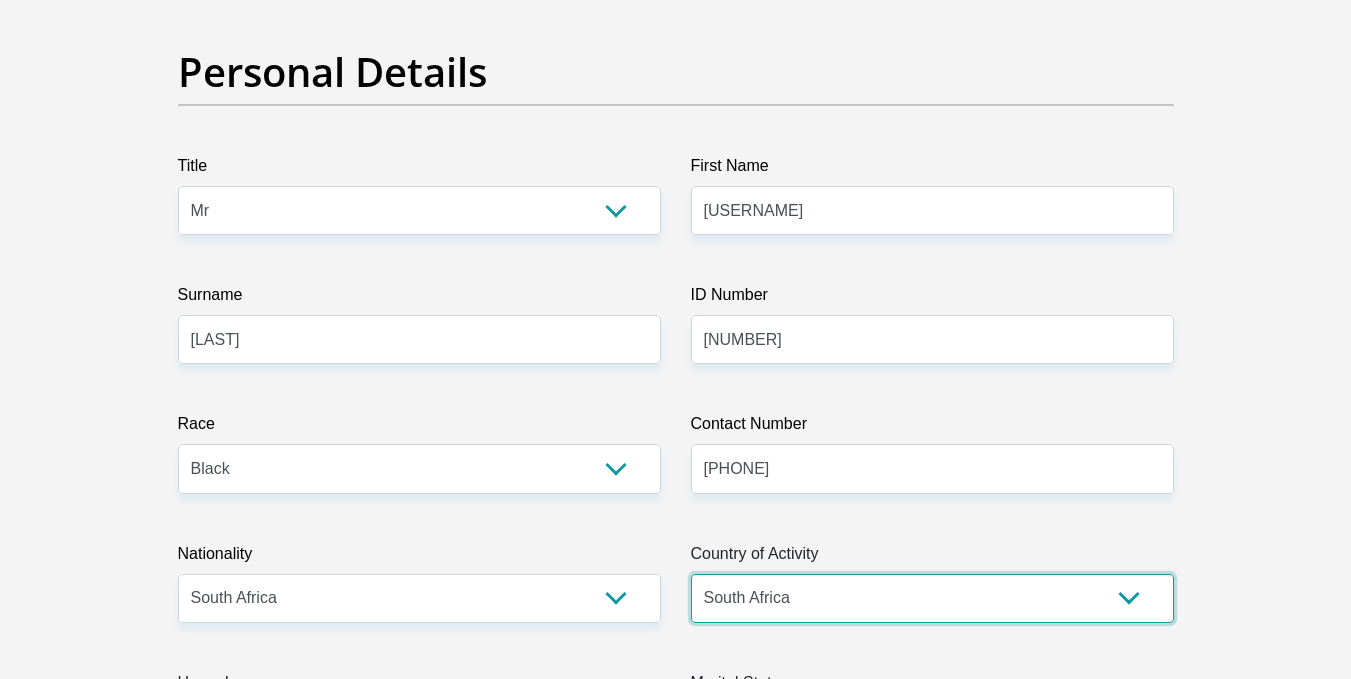 click on "South Africa
Afghanistan
Aland Islands
Albania
Algeria
America Samoa
American Virgin Islands
Andorra
Angola
Anguilla
Antarctica
Antigua and Barbuda
Argentina
Armenia
Aruba
Ascension Island
Australia
Austria
Azerbaijan
Chad" at bounding box center [932, 598] 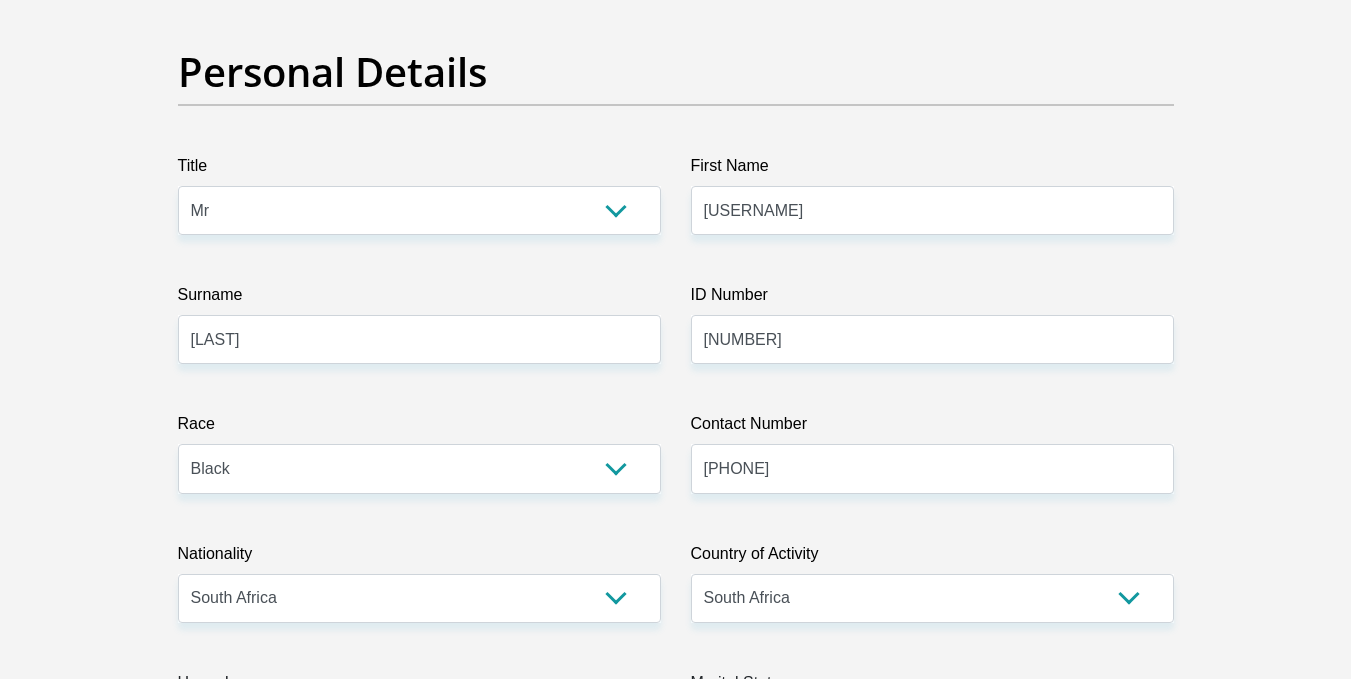 click on "Personal Details
Title
Mr
Ms
Mrs
Dr
Other
First Name
[FIRST]
Surname
[LAST]
ID Number
[NUMBER]
Please input valid ID number
Race
Black
Coloured
Indian
White
Other
Contact Number
[PHONE]
Please input valid contact number
Nationality
South Africa
Afghanistan
Aland Islands  Albania  Algeria" at bounding box center [676, 3407] 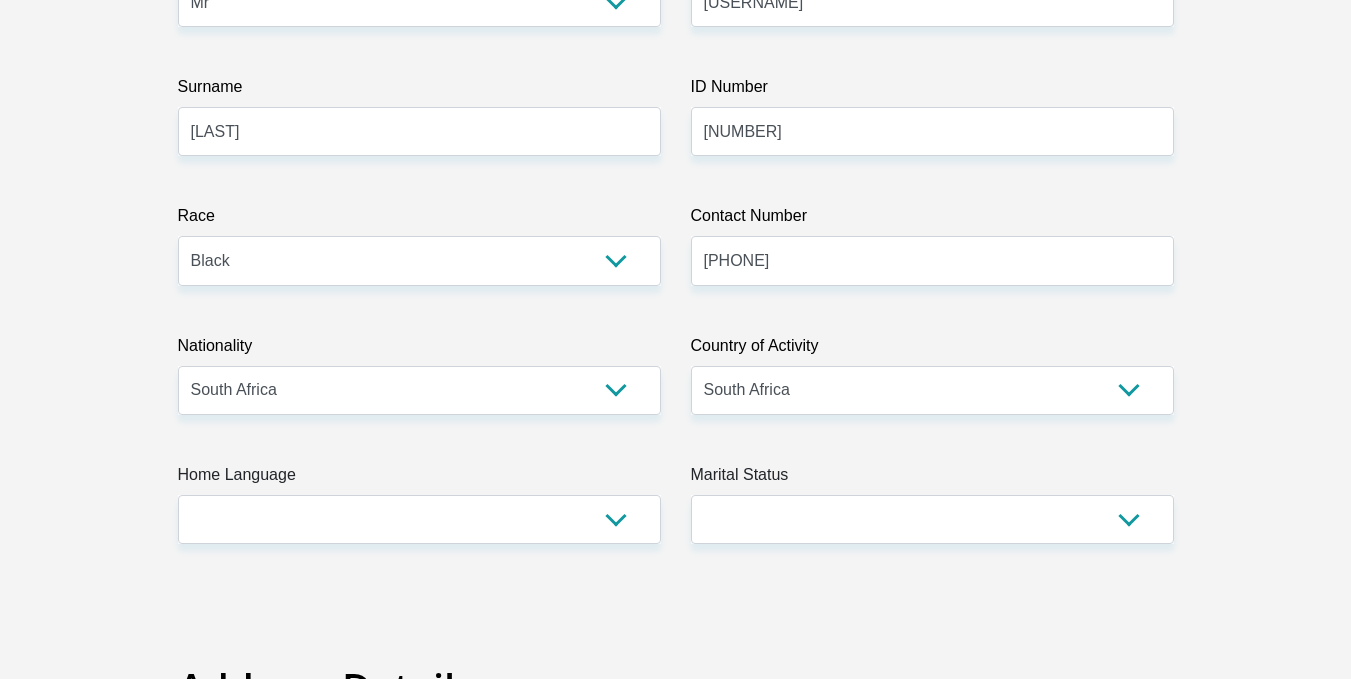 scroll, scrollTop: 440, scrollLeft: 0, axis: vertical 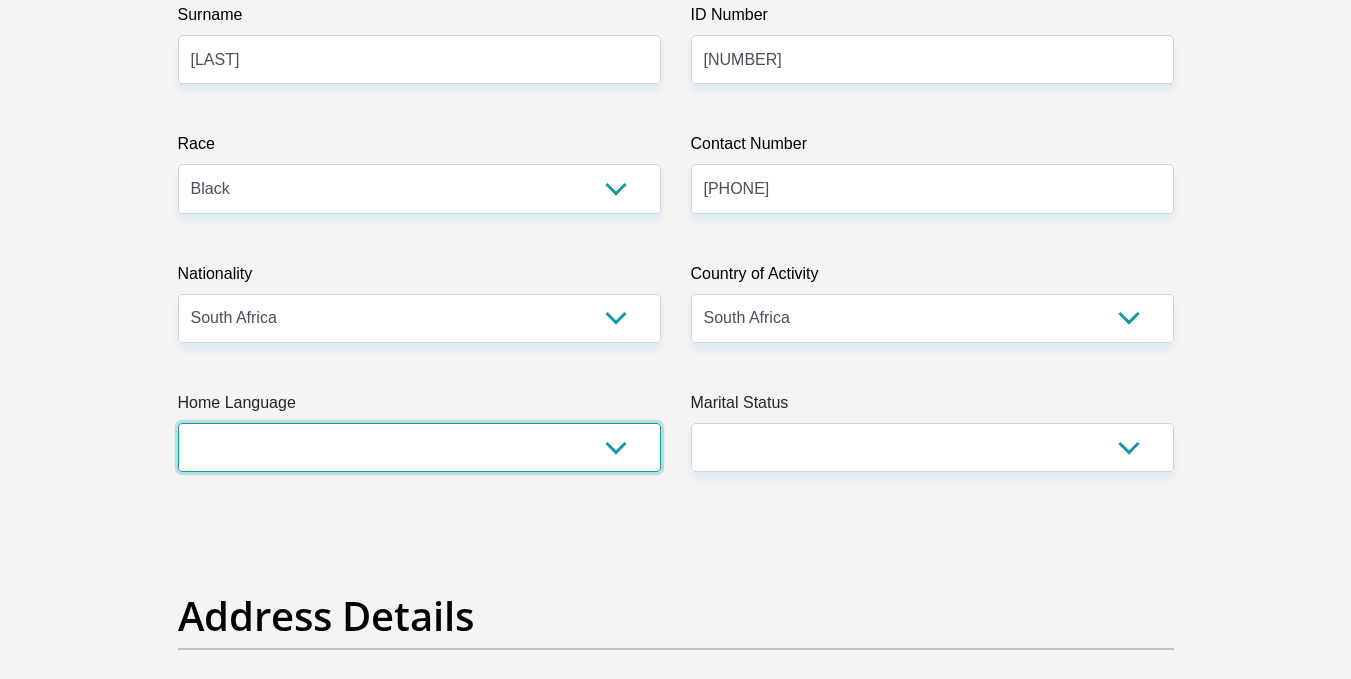 click on "Afrikaans
English
Sepedi
South Ndebele
Southern Sotho
Swati
Tsonga
Tswana
Venda
Xhosa
Zulu
Other" at bounding box center (419, 447) 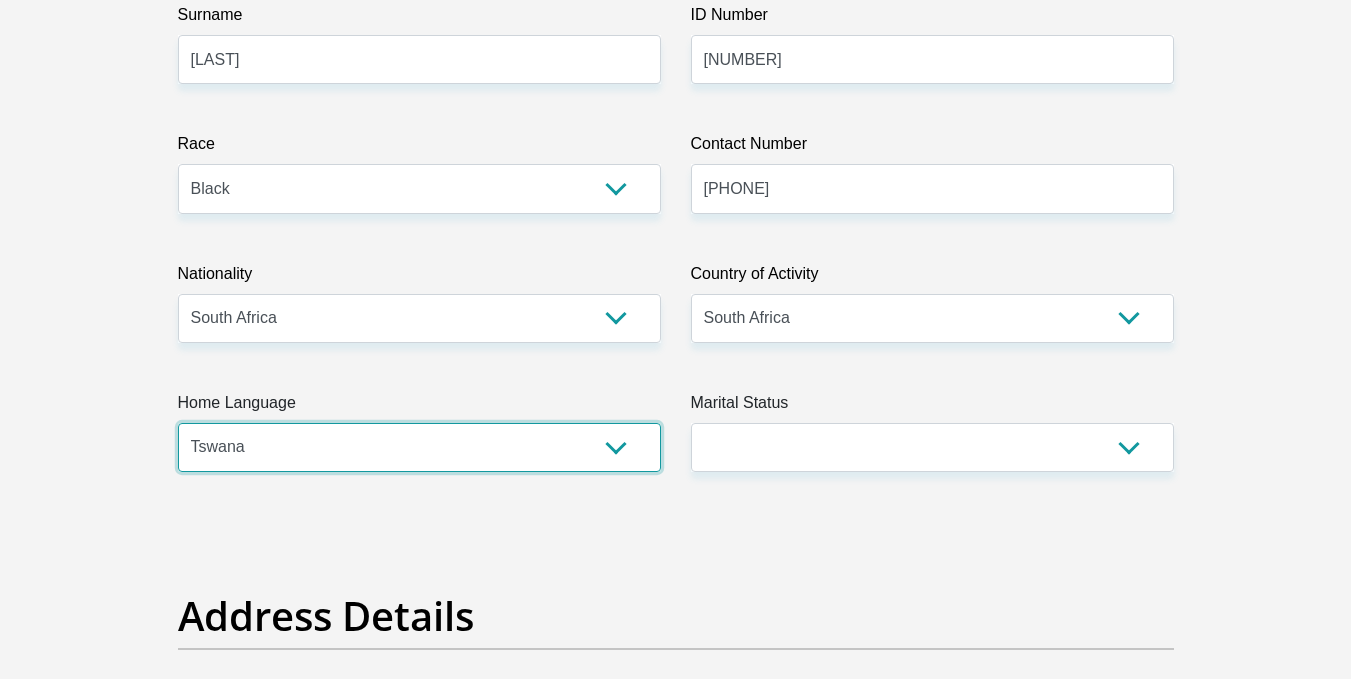 click on "Afrikaans
English
Sepedi
South Ndebele
Southern Sotho
Swati
Tsonga
Tswana
Venda
Xhosa
Zulu
Other" at bounding box center [419, 447] 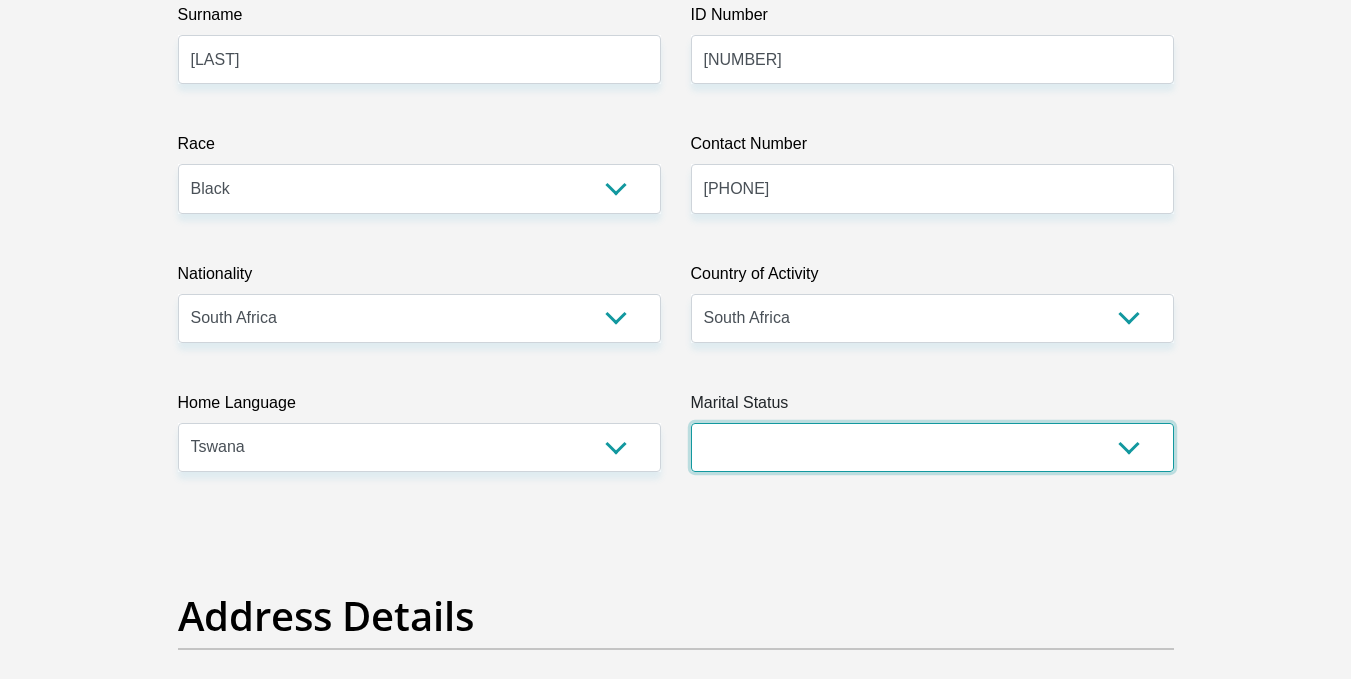 click on "Married ANC
Single
Divorced
Widowed
Married COP or Customary Law" at bounding box center (932, 447) 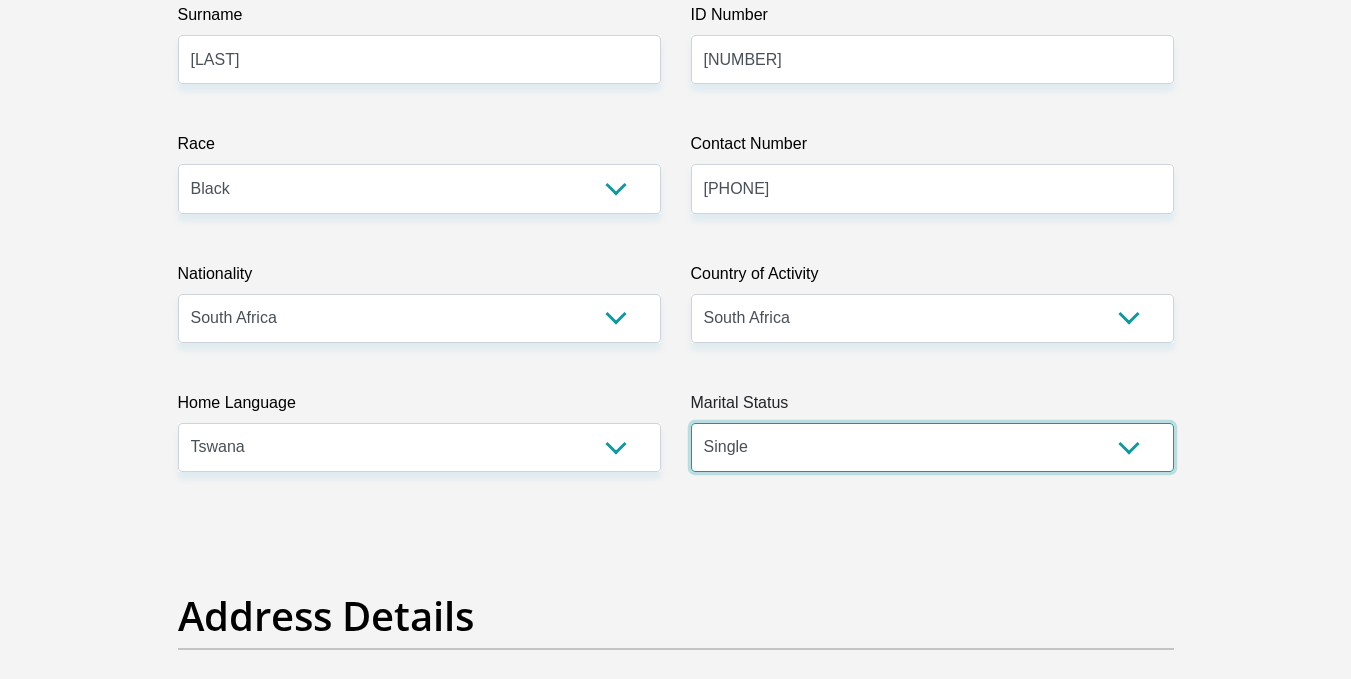 click on "Married ANC
Single
Divorced
Widowed
Married COP or Customary Law" at bounding box center [932, 447] 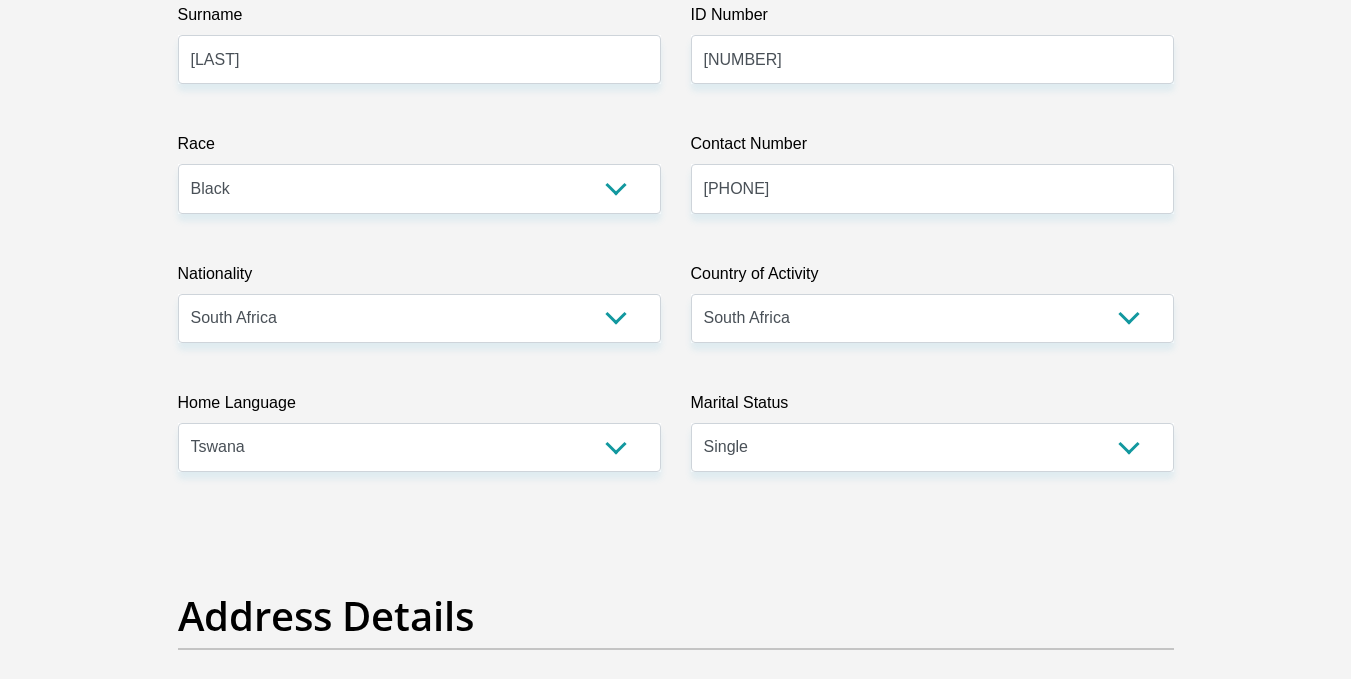 click on "Personal Details
Title
Mr
Ms
Mrs
Dr
Other
First Name
[FIRST]
Surname
[LAST]
ID Number
[NUMBER]
Please input valid ID number
Race
Black
Coloured
Indian
White
Other
Contact Number
[PHONE]
Please input valid contact number
Nationality
South Africa
Afghanistan
Aland Islands  Albania  Algeria" at bounding box center (676, 3127) 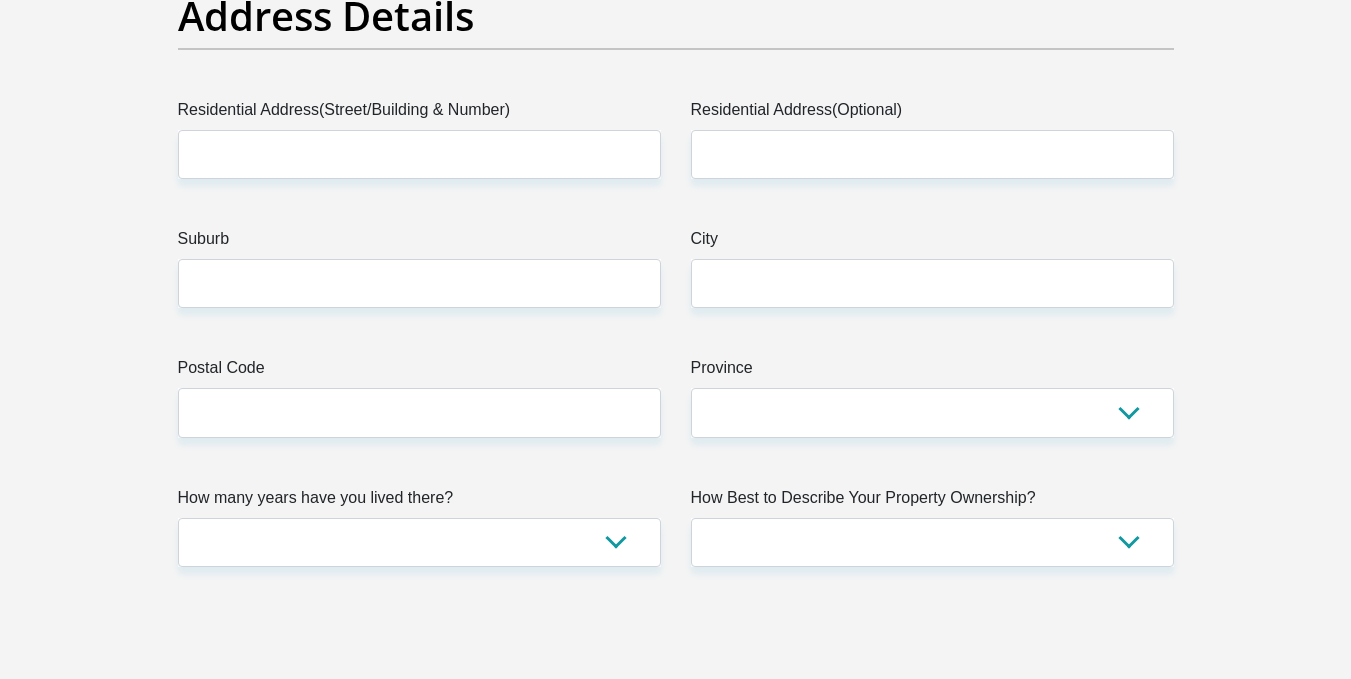 scroll, scrollTop: 1080, scrollLeft: 0, axis: vertical 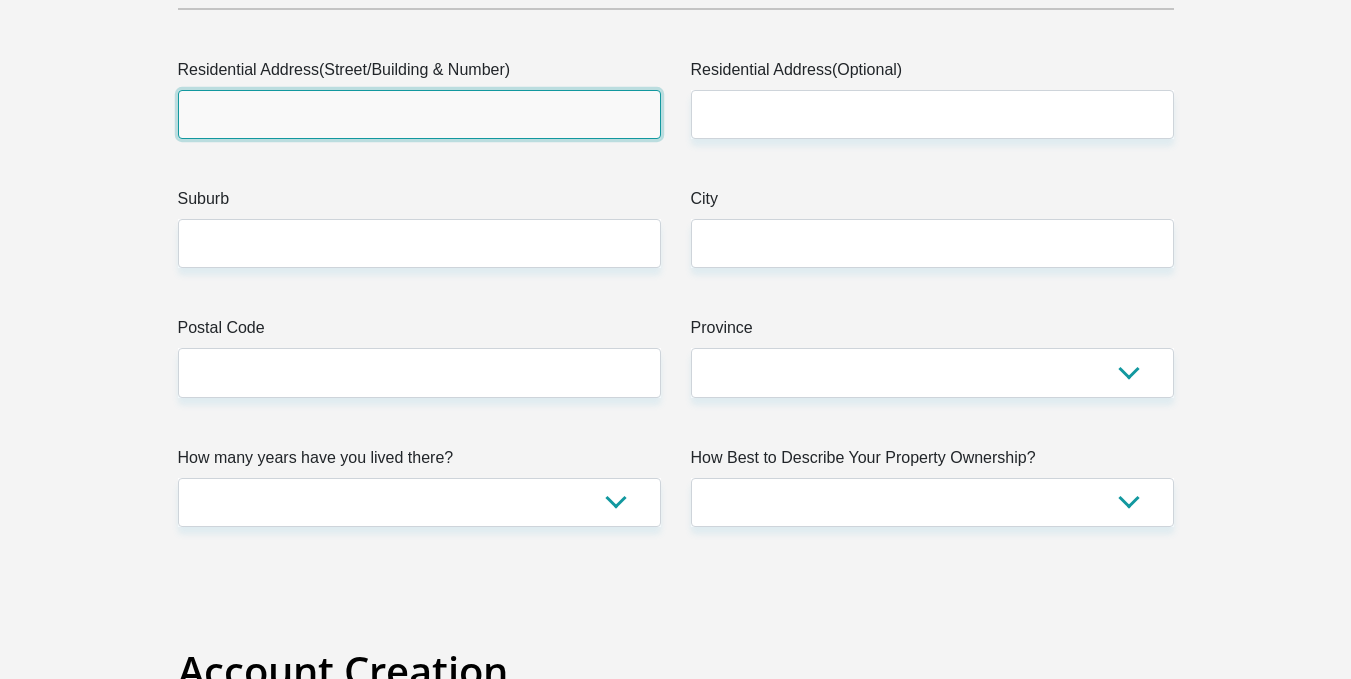 click on "Residential Address(Street/Building & Number)" at bounding box center (419, 114) 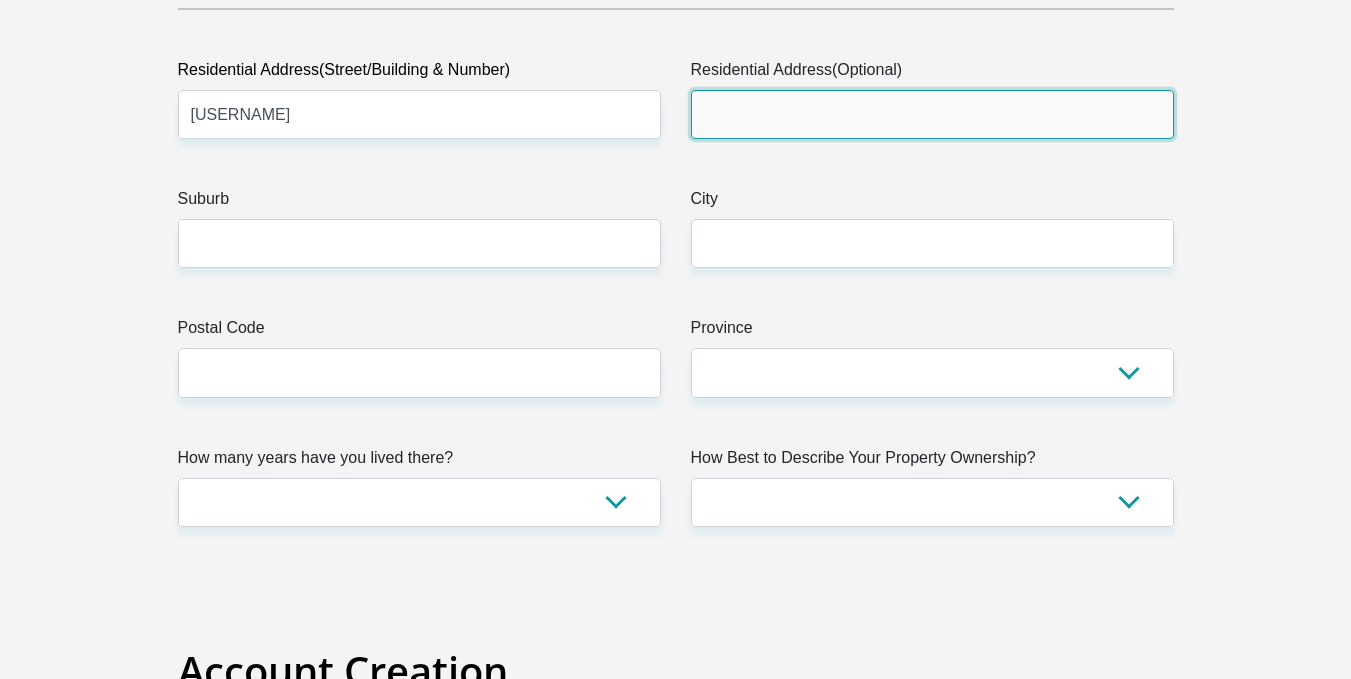 click on "Residential Address(Optional)" at bounding box center [932, 114] 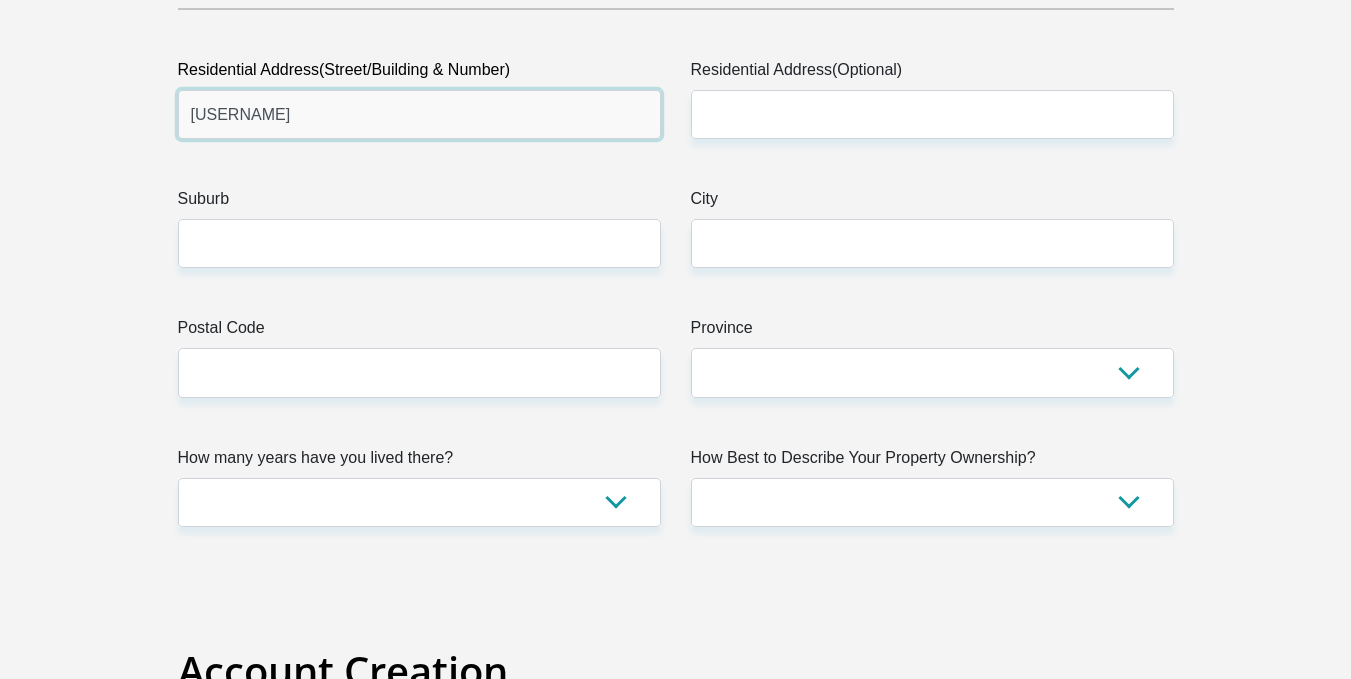 click on "[USERNAME]" at bounding box center [419, 114] 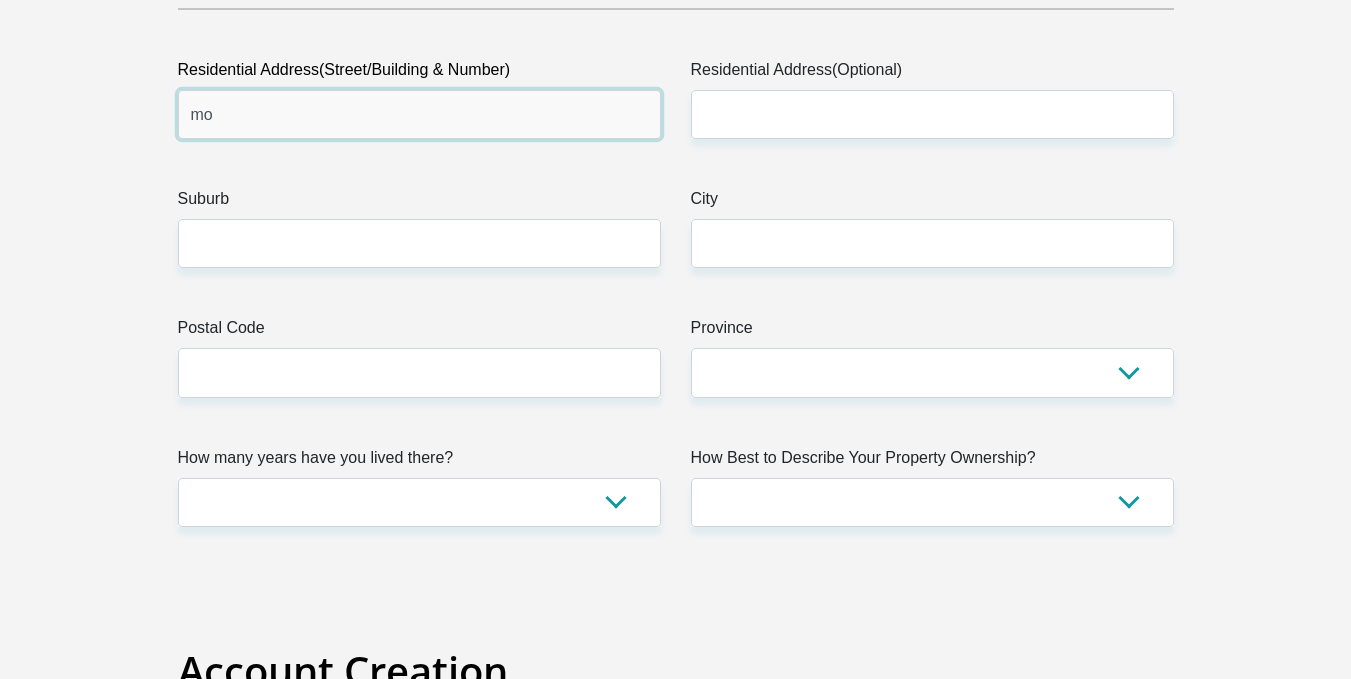type on "m" 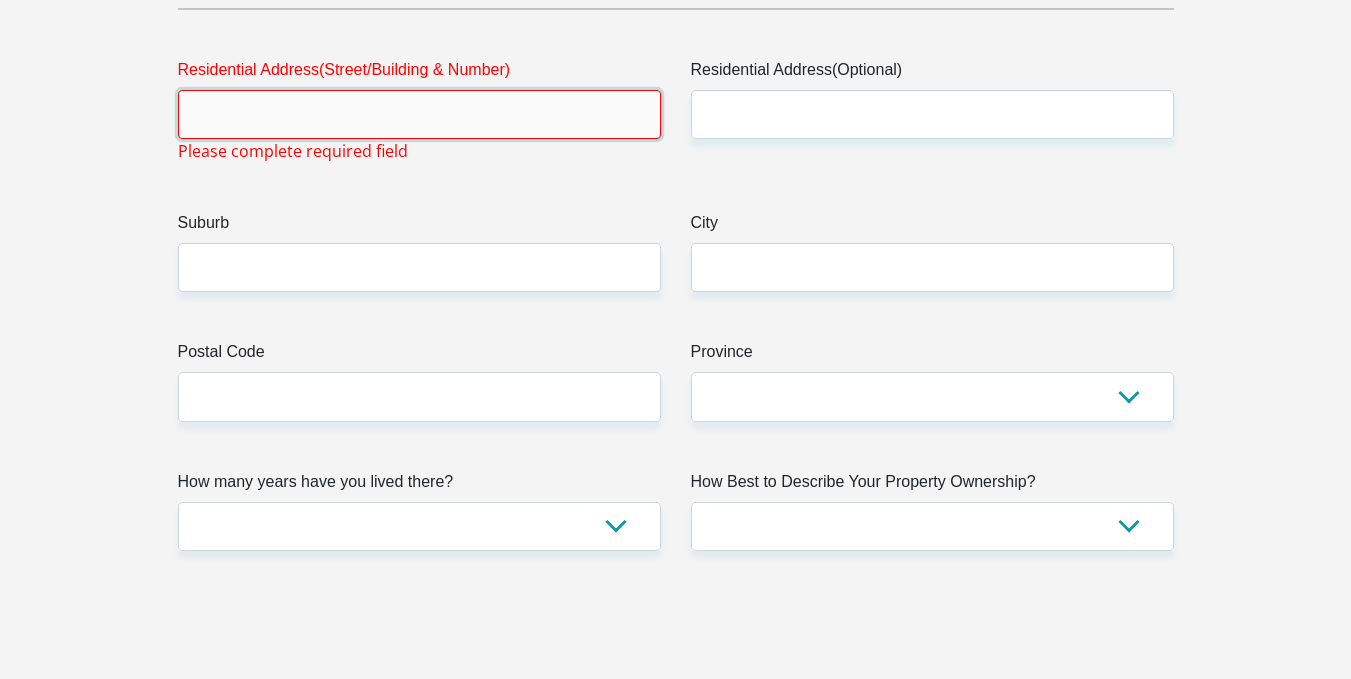 type 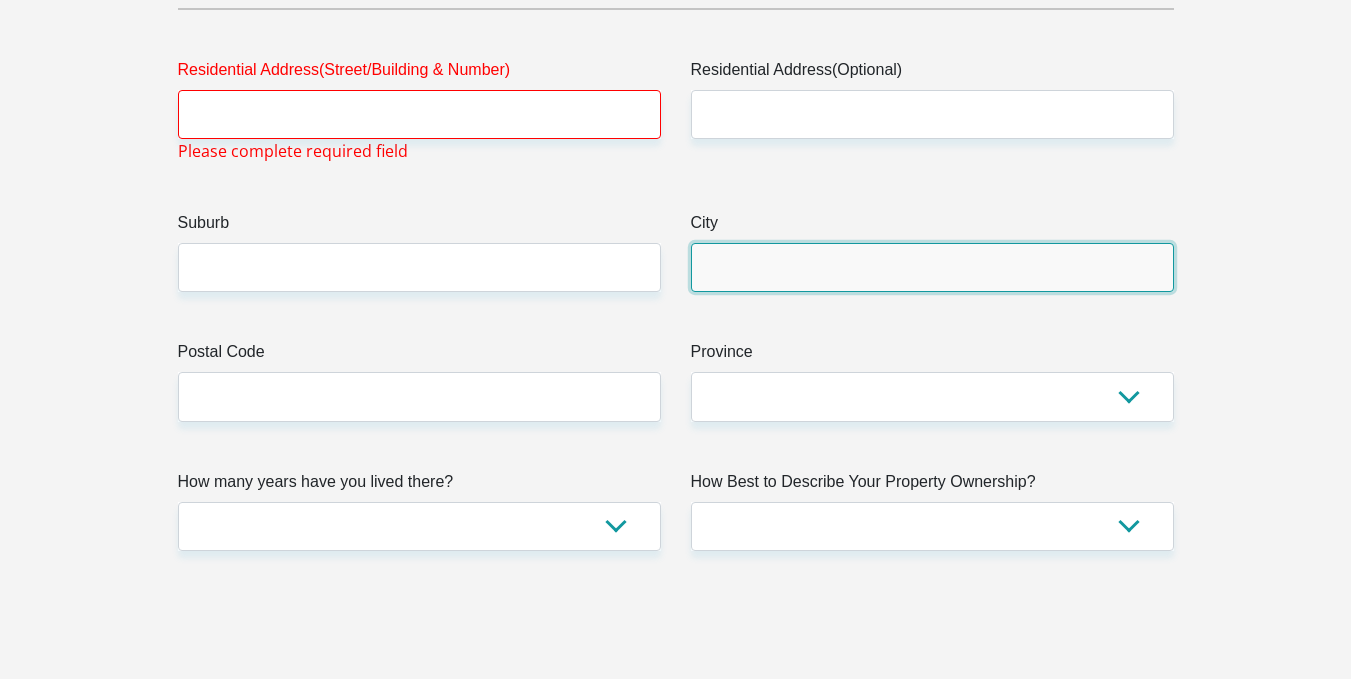 click on "City" at bounding box center [932, 267] 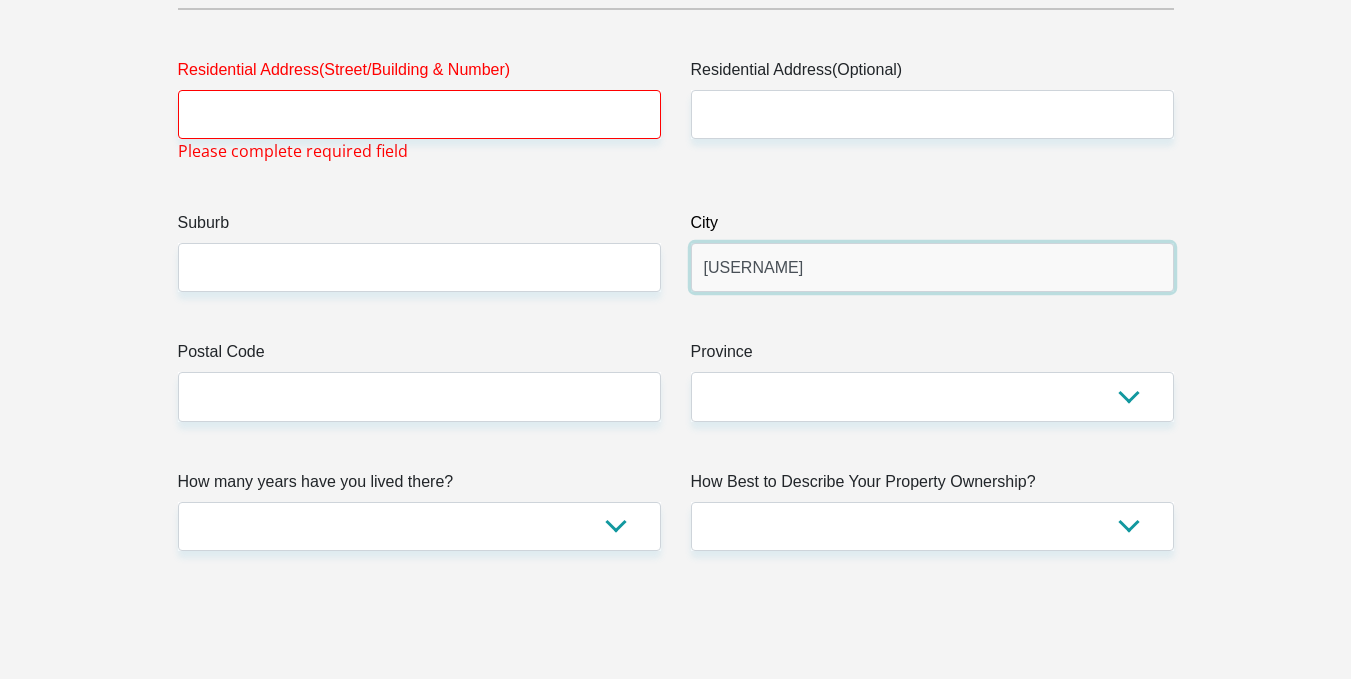 type on "[USERNAME]" 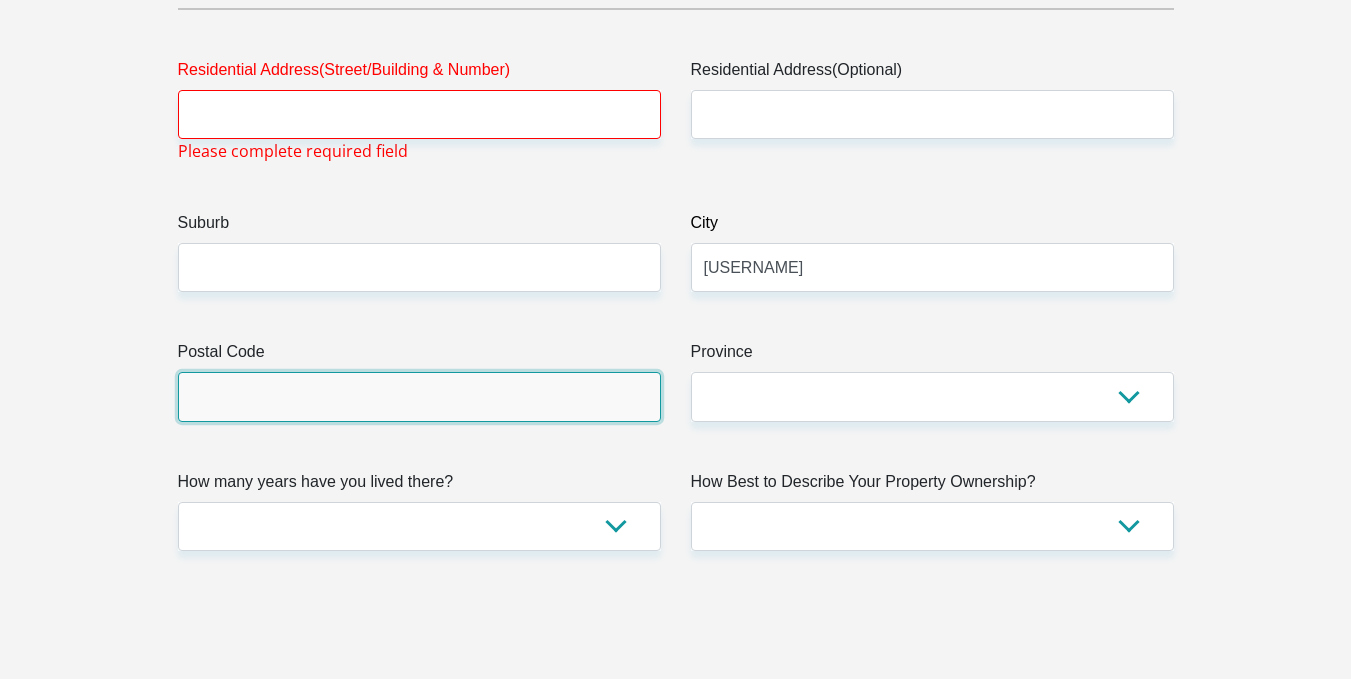 click on "Postal Code" at bounding box center (419, 396) 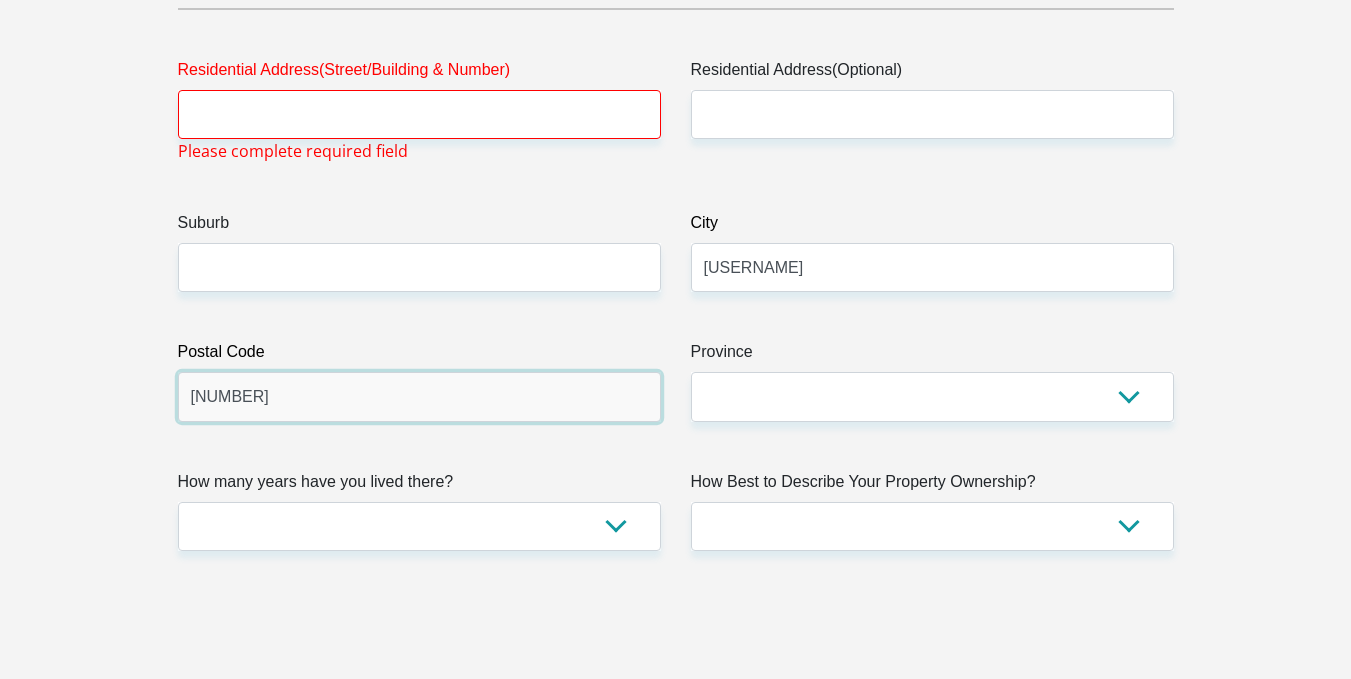 type on "[NUMBER]" 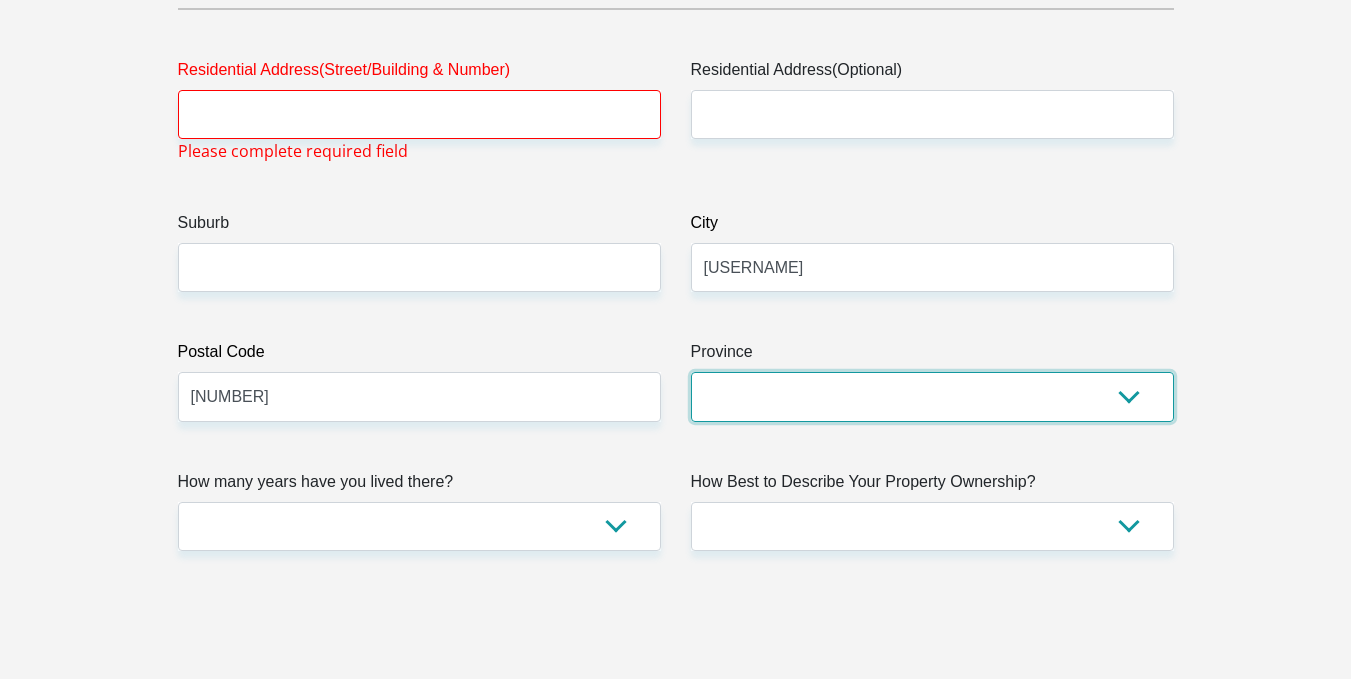 click on "Eastern Cape
Free State
Gauteng
KwaZulu-Natal
Limpopo
Mpumalanga
Northern Cape
North West
Western Cape" at bounding box center (932, 396) 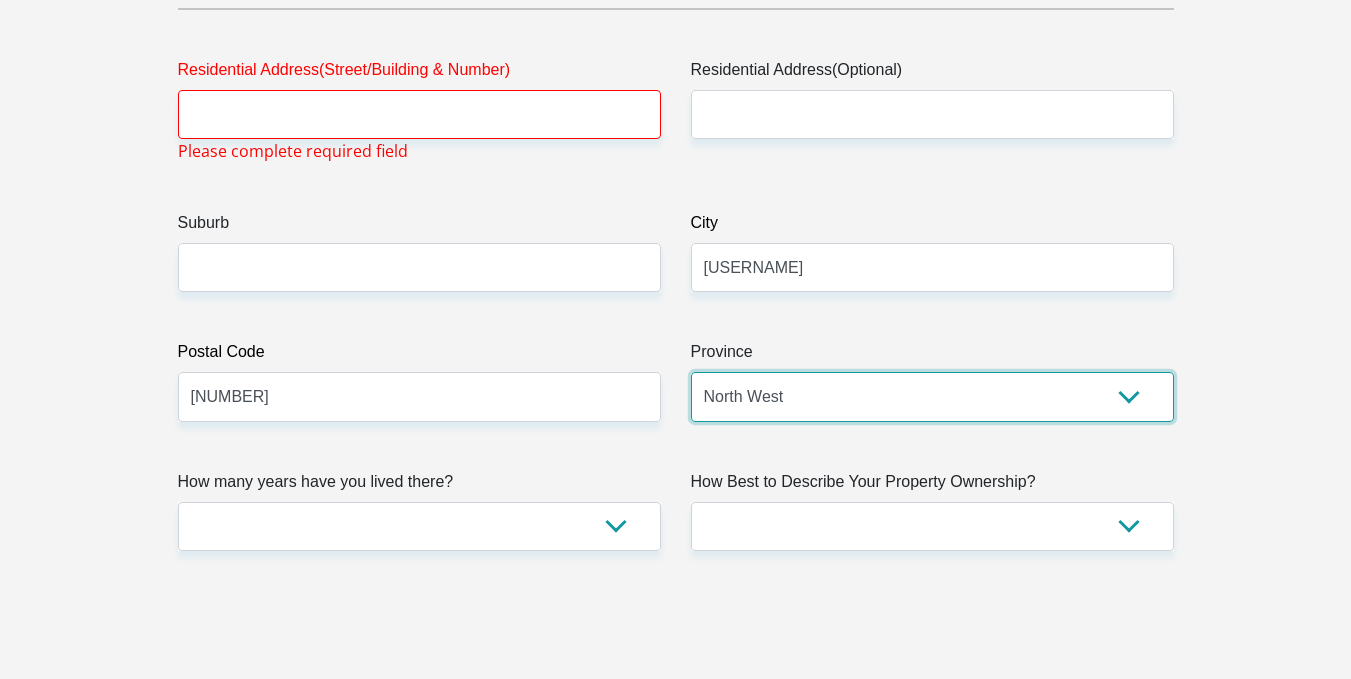 click on "Eastern Cape
Free State
Gauteng
KwaZulu-Natal
Limpopo
Mpumalanga
Northern Cape
North West
Western Cape" at bounding box center (932, 396) 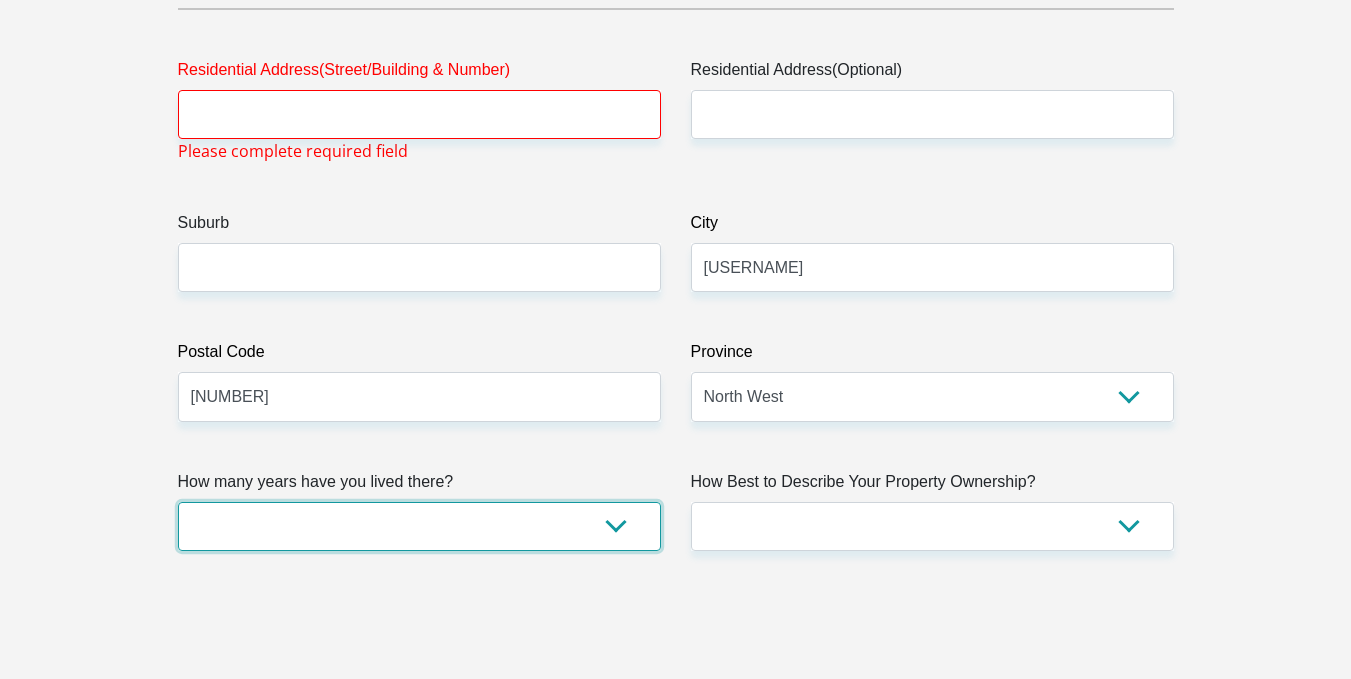 click on "less than 1 year
1-3 years
3-5 years
5+ years" at bounding box center [419, 526] 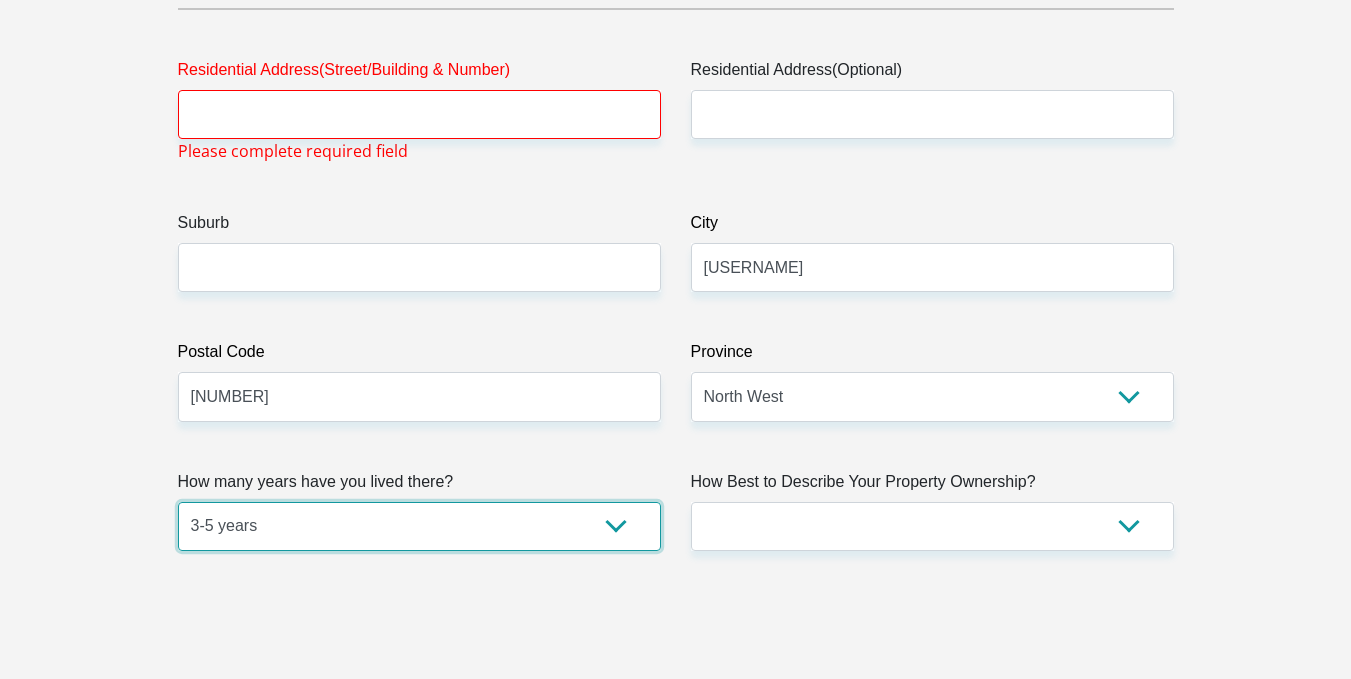 click on "less than 1 year
1-3 years
3-5 years
5+ years" at bounding box center [419, 526] 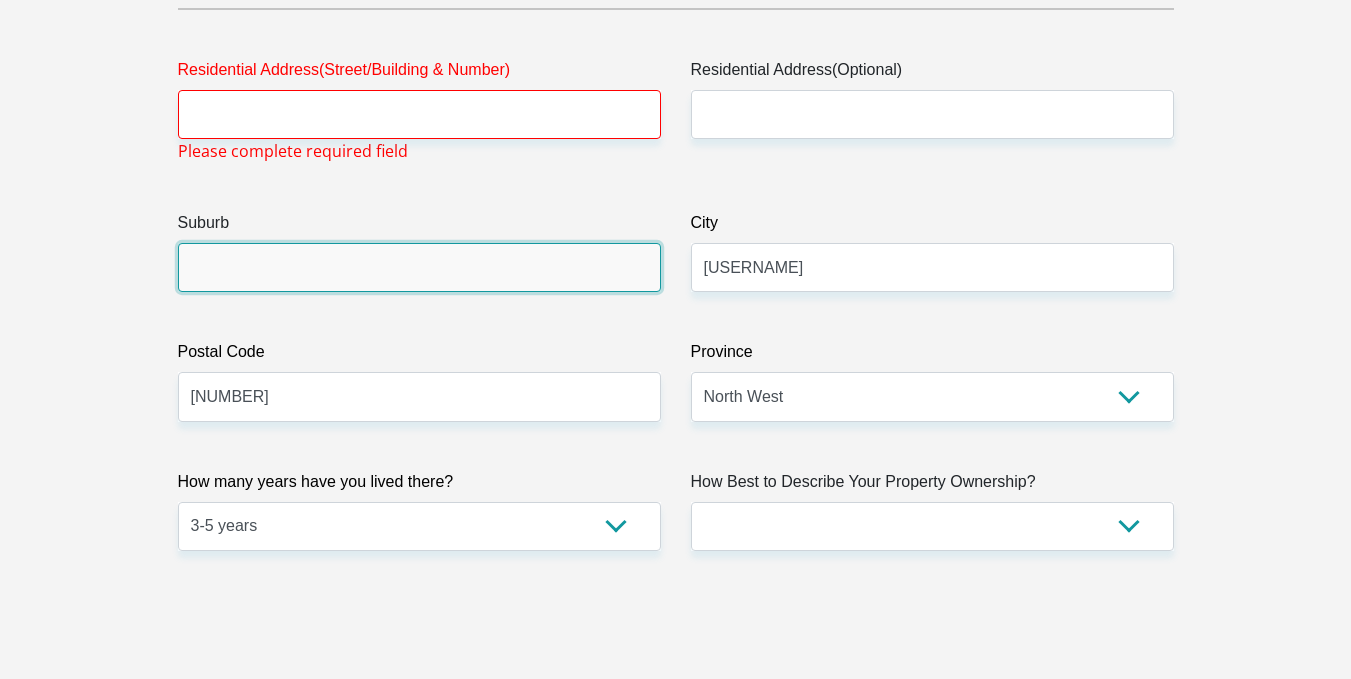 click on "Suburb" at bounding box center (419, 267) 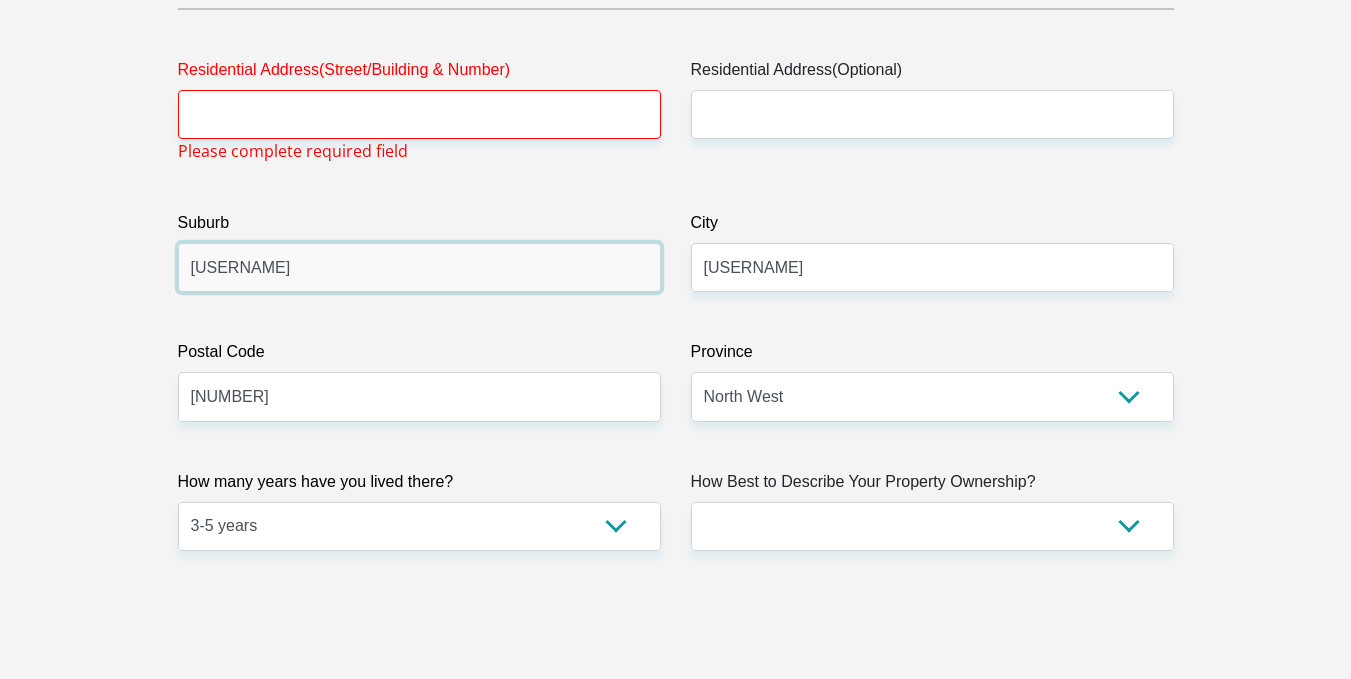 type on "[USERNAME]" 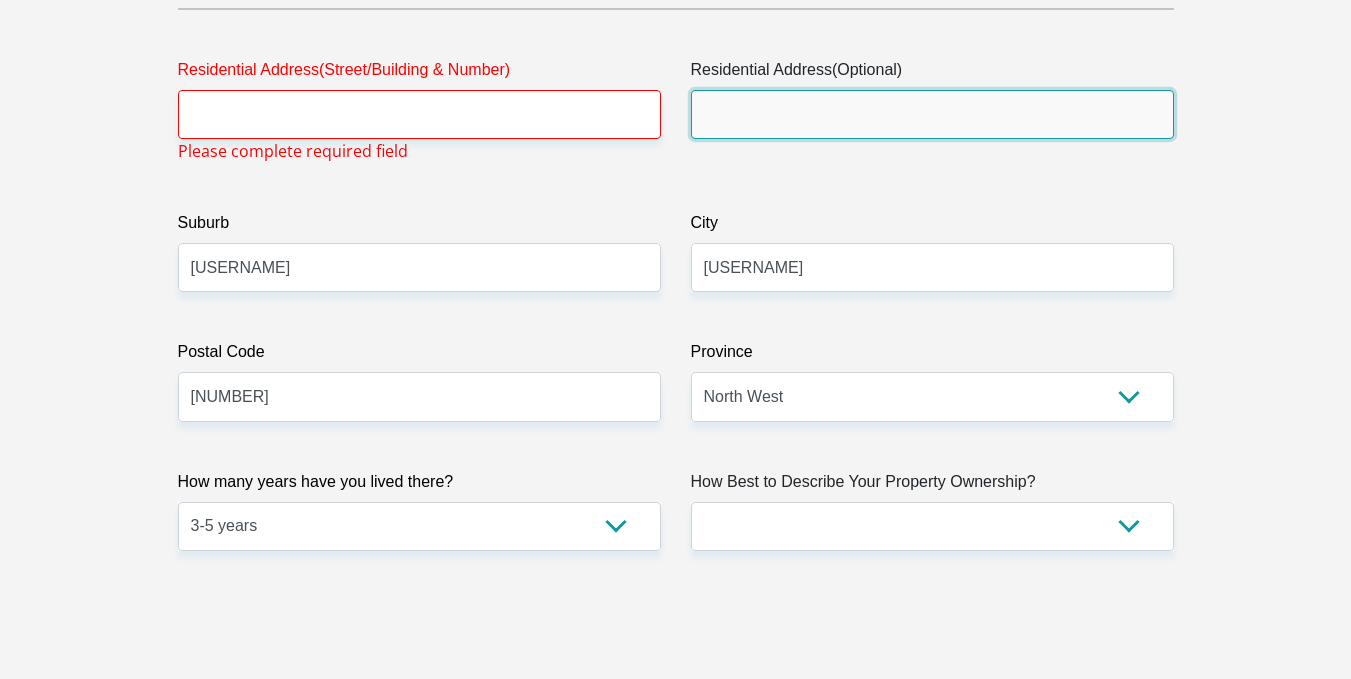 click on "Residential Address(Optional)" at bounding box center (932, 114) 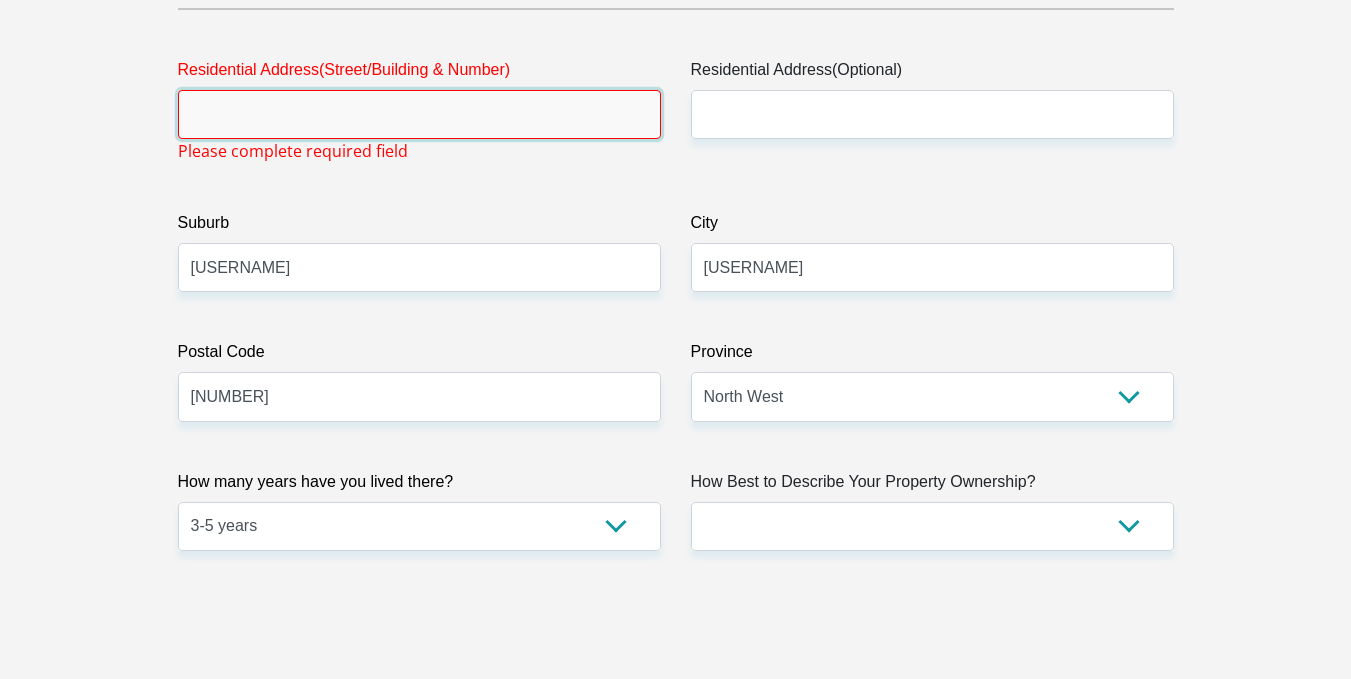 click on "Residential Address(Street/Building & Number)" at bounding box center [419, 114] 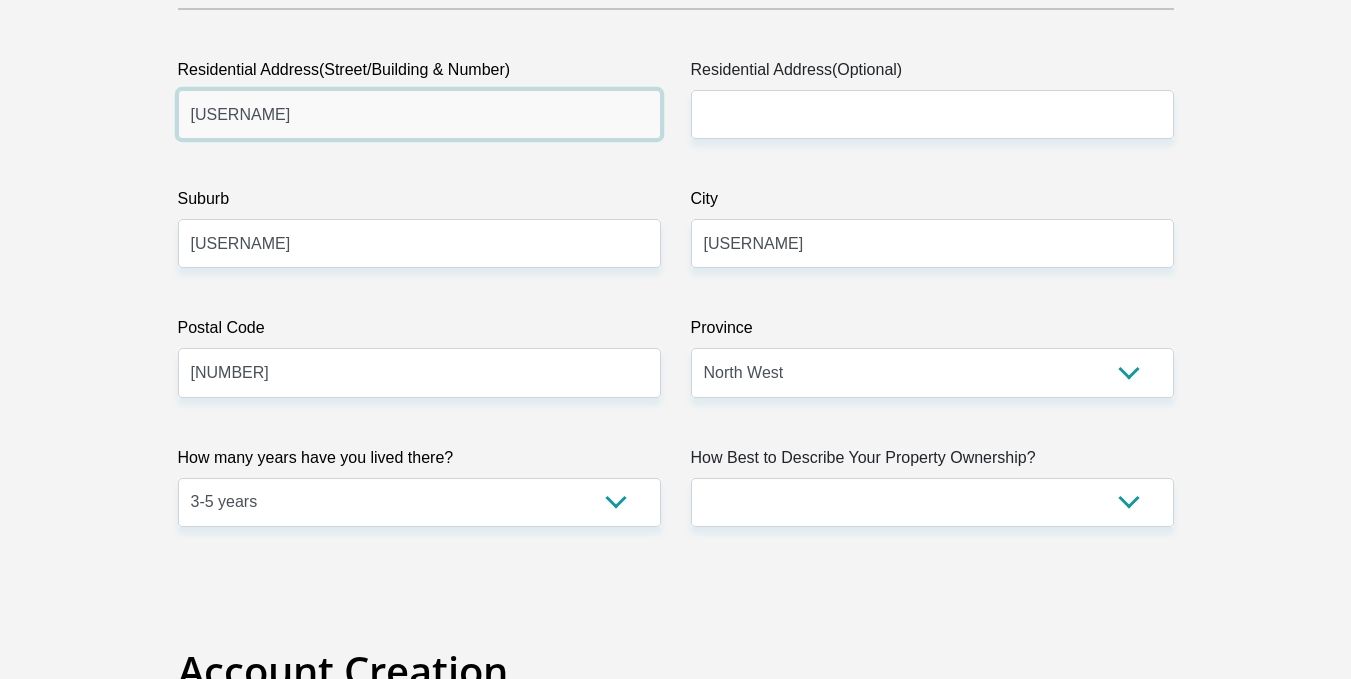 type on "[USERNAME]" 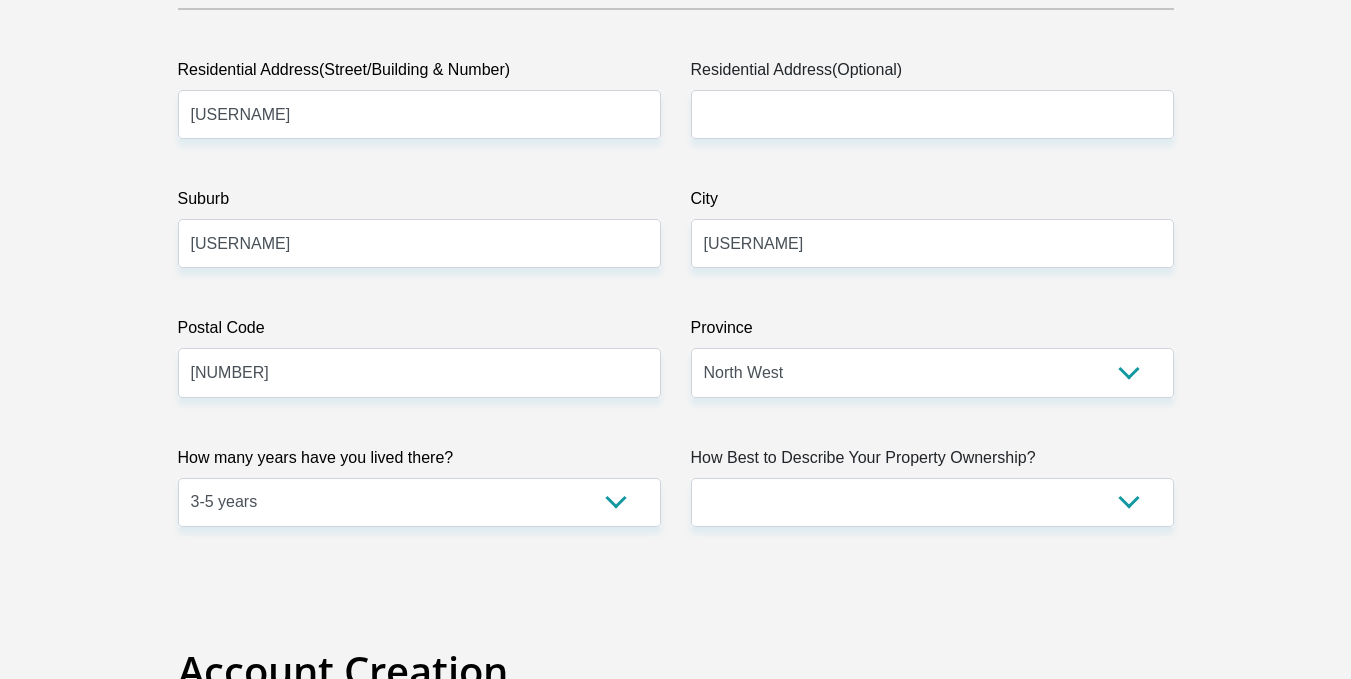 click on "Suburb" at bounding box center (419, 203) 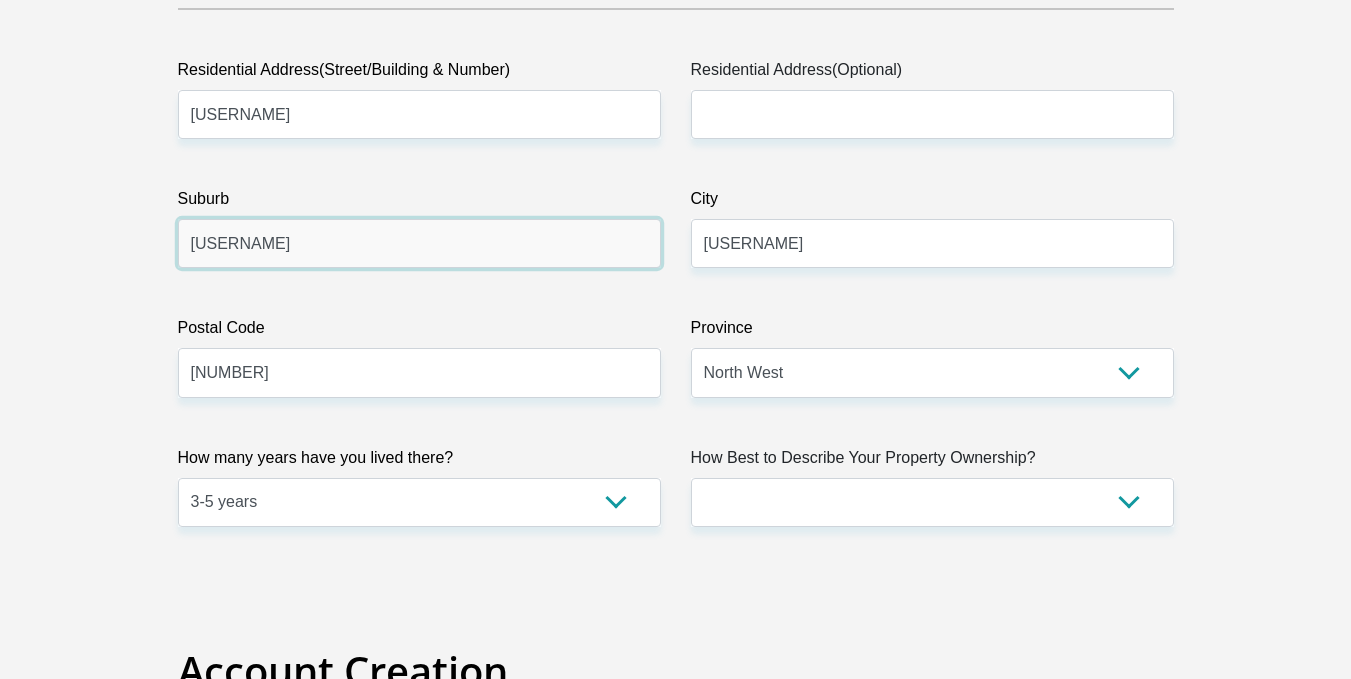 click on "[USERNAME]" at bounding box center (419, 243) 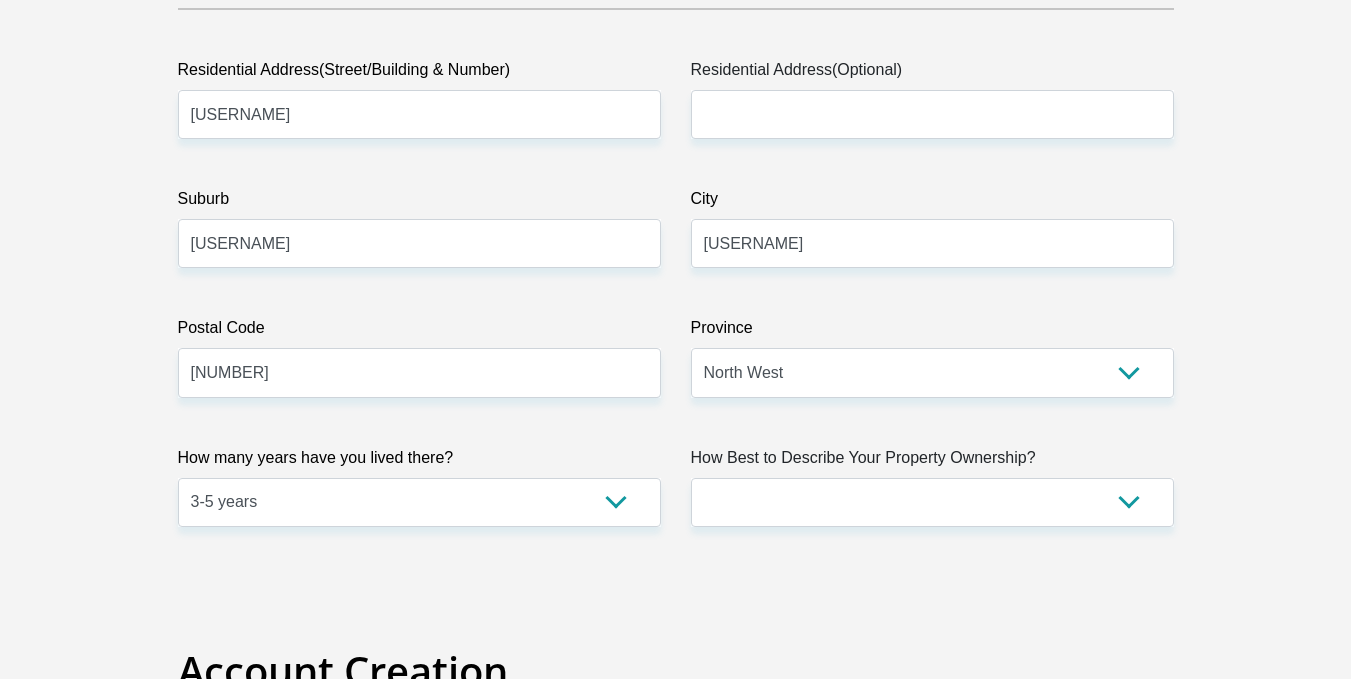 click on "Suburb" at bounding box center [419, 203] 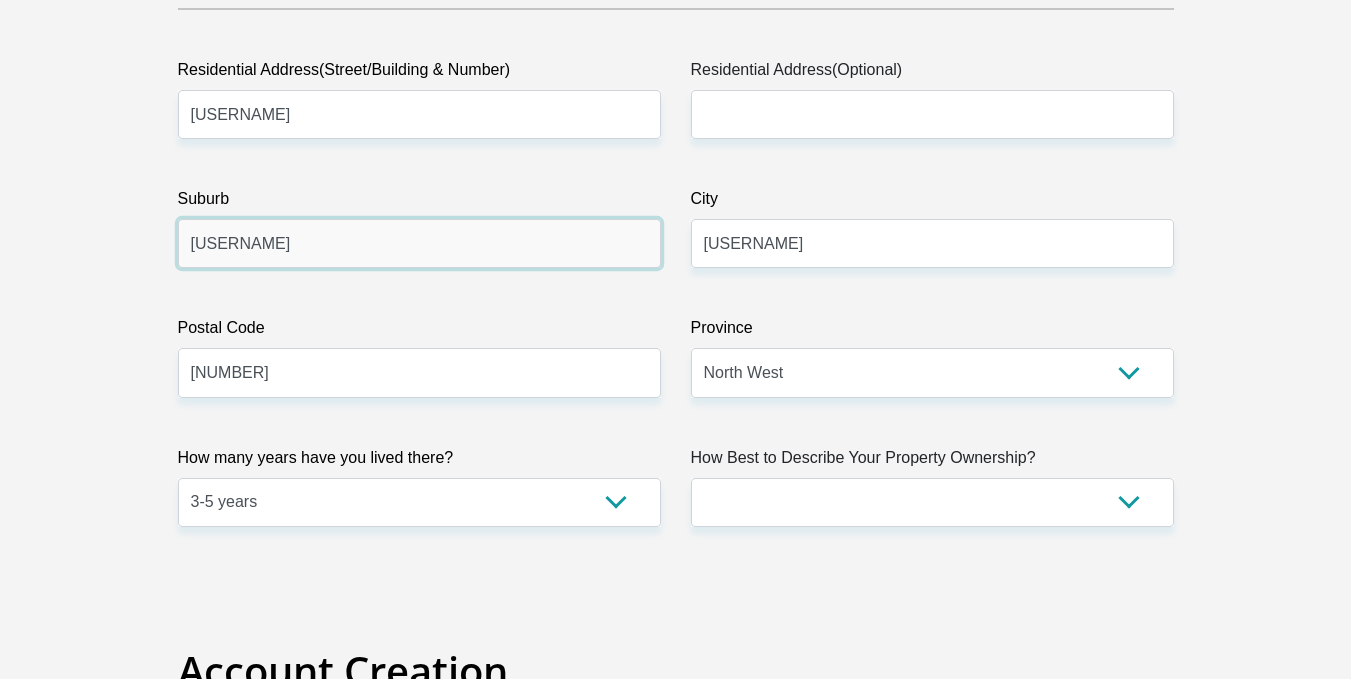 click on "[USERNAME]" at bounding box center (419, 243) 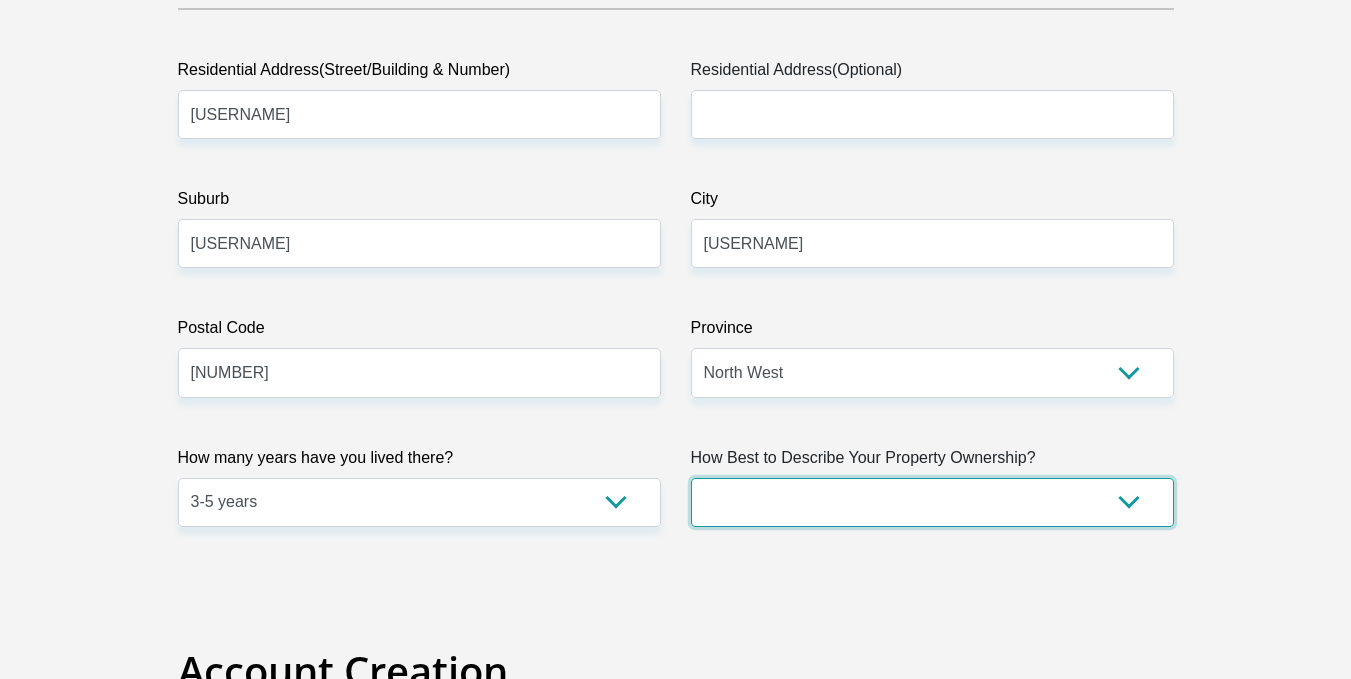 click on "Owned
Rented
Family Owned
Company Dwelling" at bounding box center (932, 502) 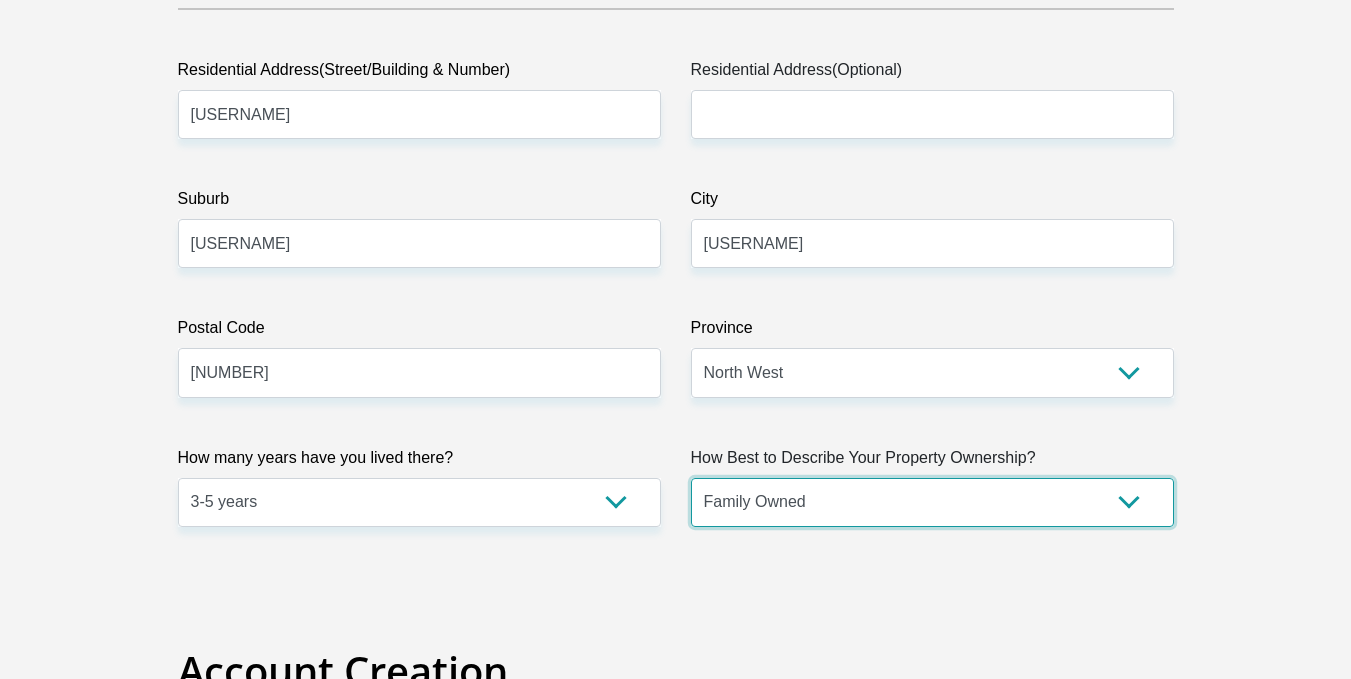 click on "Owned
Rented
Family Owned
Company Dwelling" at bounding box center (932, 502) 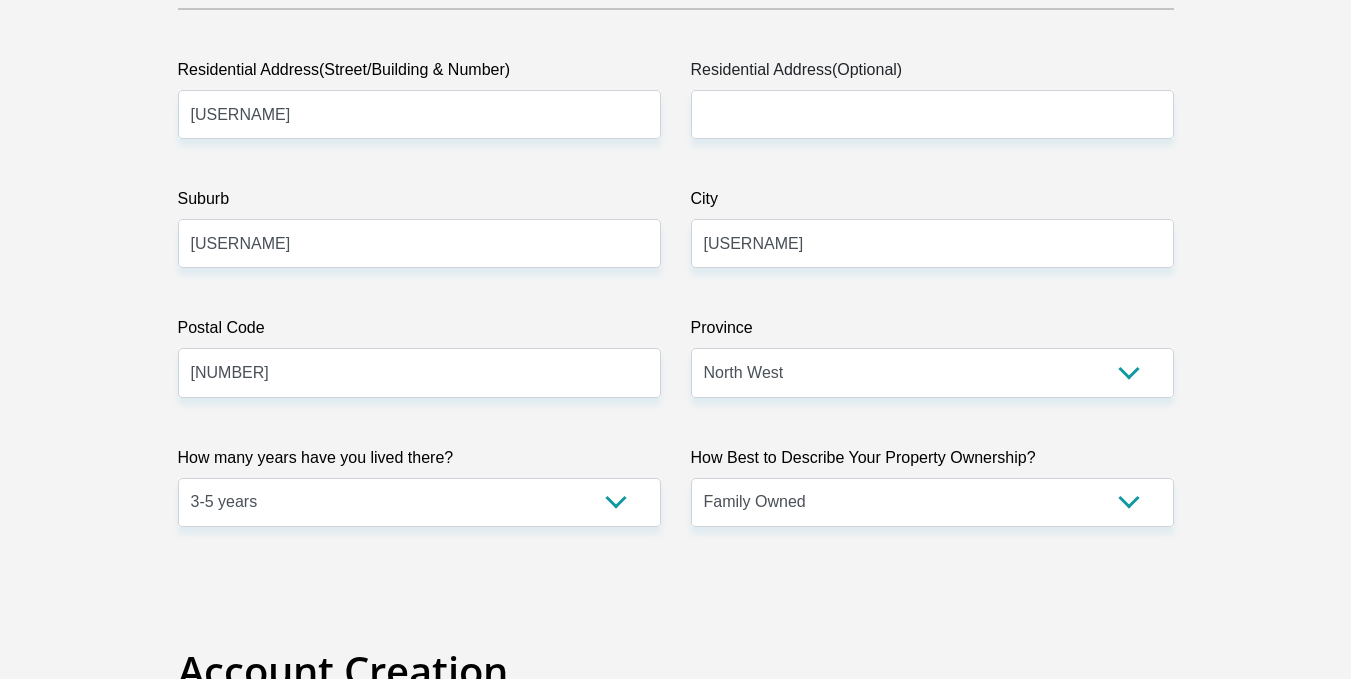 click on "Personal Details
Title
Mr
Ms
Mrs
Dr
Other
First Name
[FIRST]
Surname
[LAST]
ID Number
[NUMBER]
Please input valid ID number
Race
Black
Coloured
Indian
White
Other
Contact Number
[PHONE]
Please input valid contact number
Nationality
South Africa
Afghanistan
Aland Islands  Albania  Algeria" at bounding box center [676, 2487] 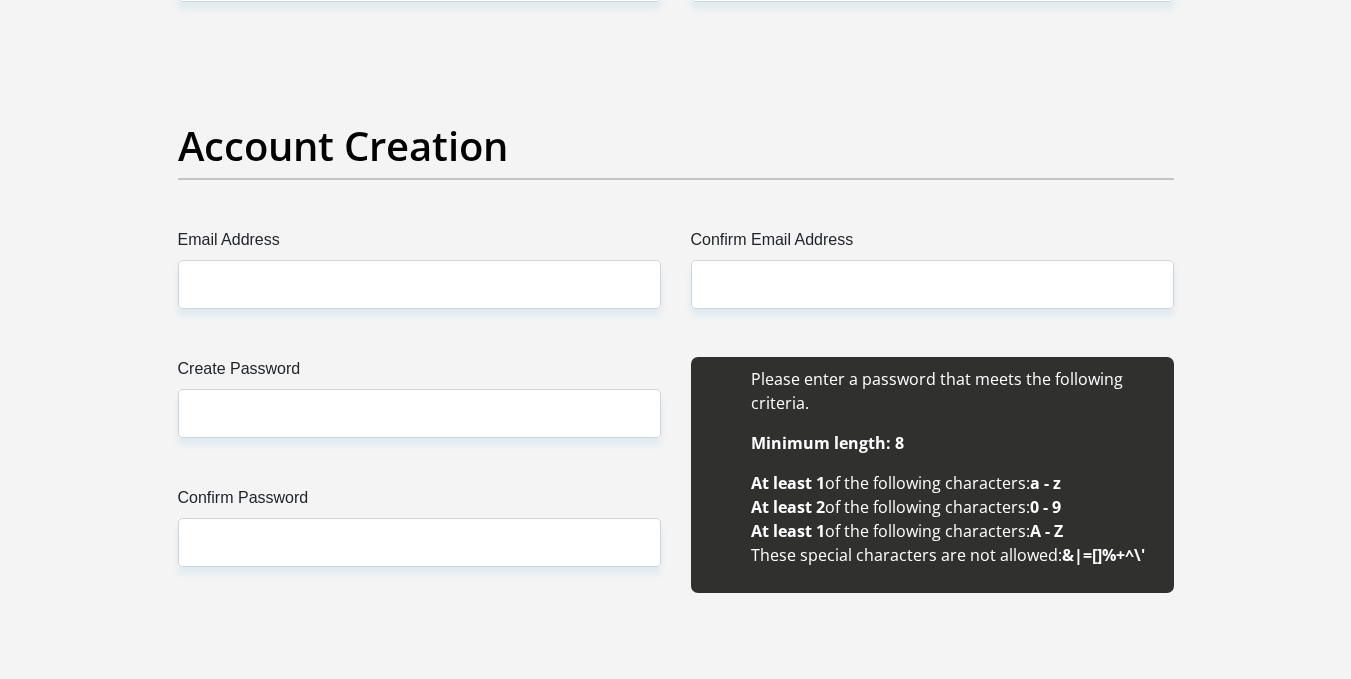 scroll, scrollTop: 1640, scrollLeft: 0, axis: vertical 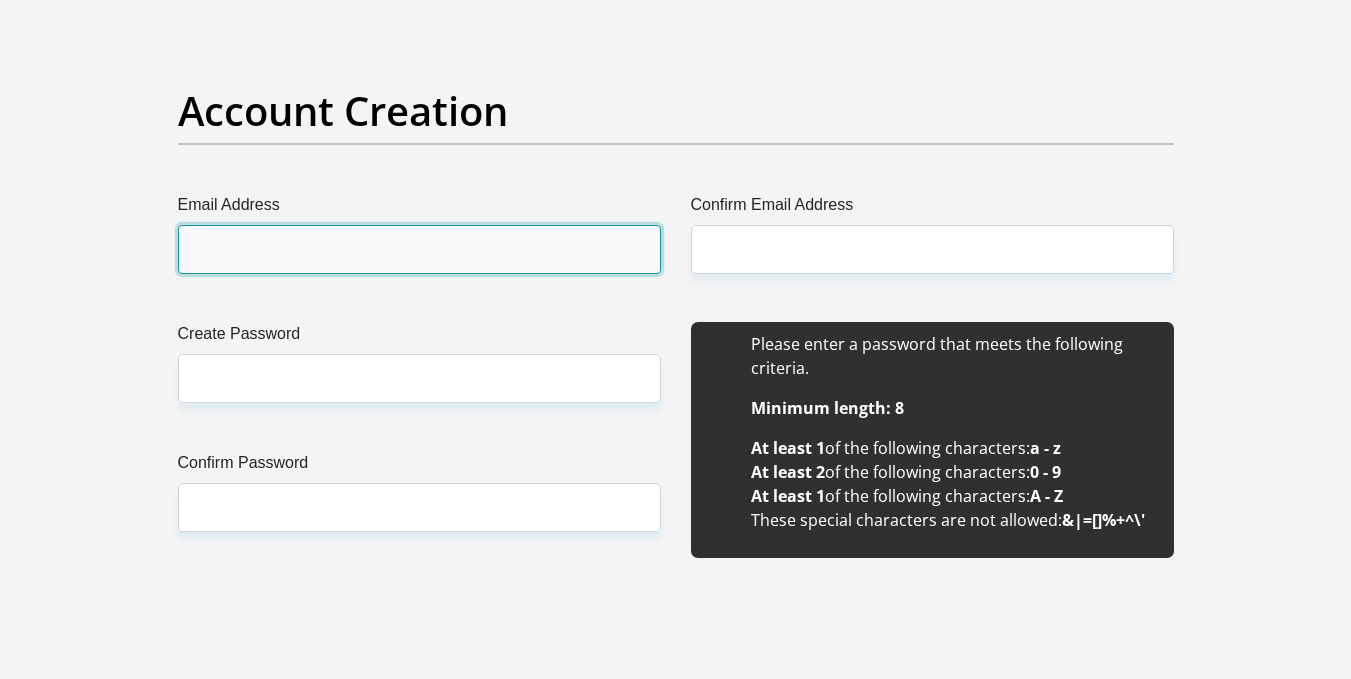 click on "Email Address" at bounding box center (419, 249) 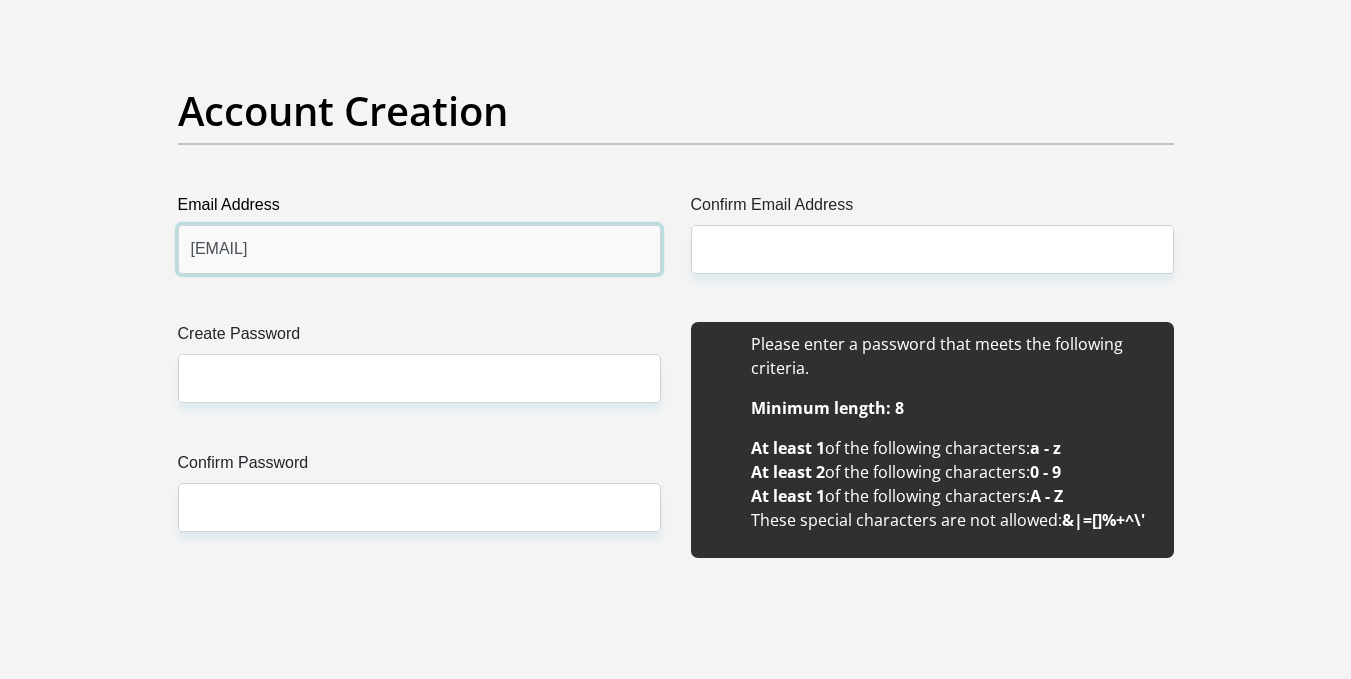 type on "[EMAIL]" 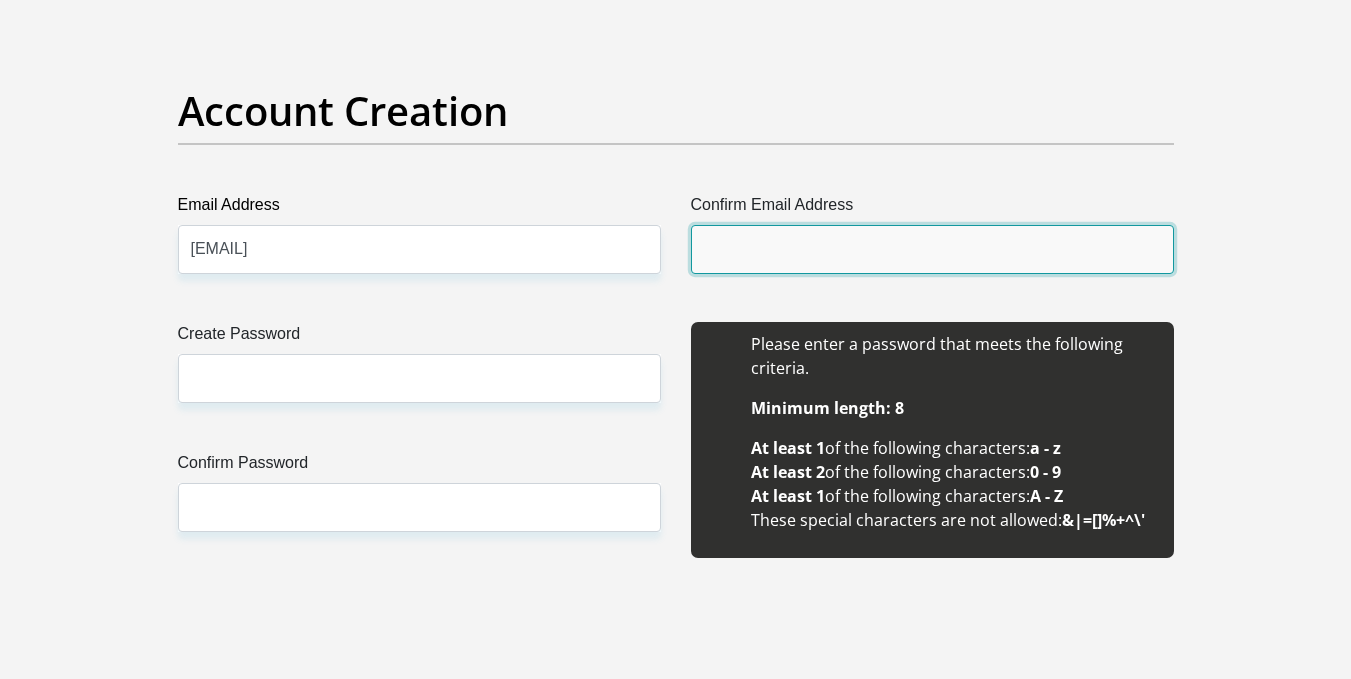 click on "Confirm Email Address" at bounding box center [932, 249] 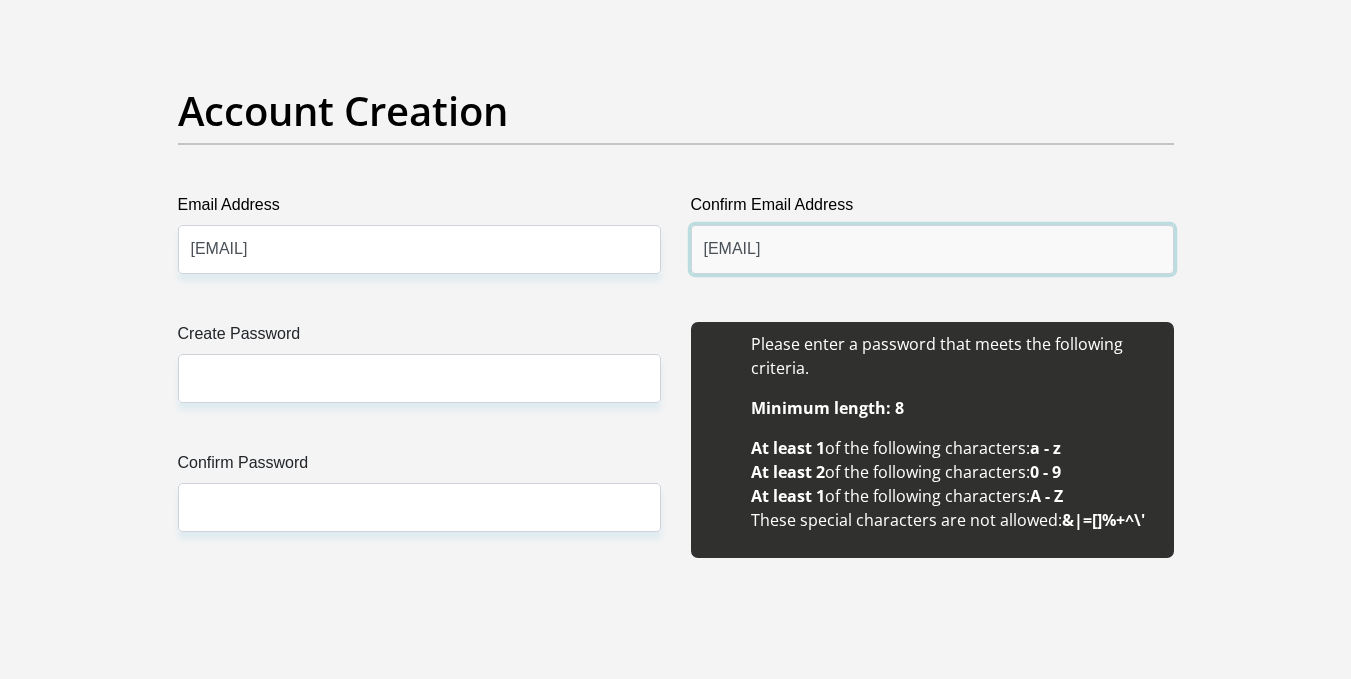 type on "[EMAIL]" 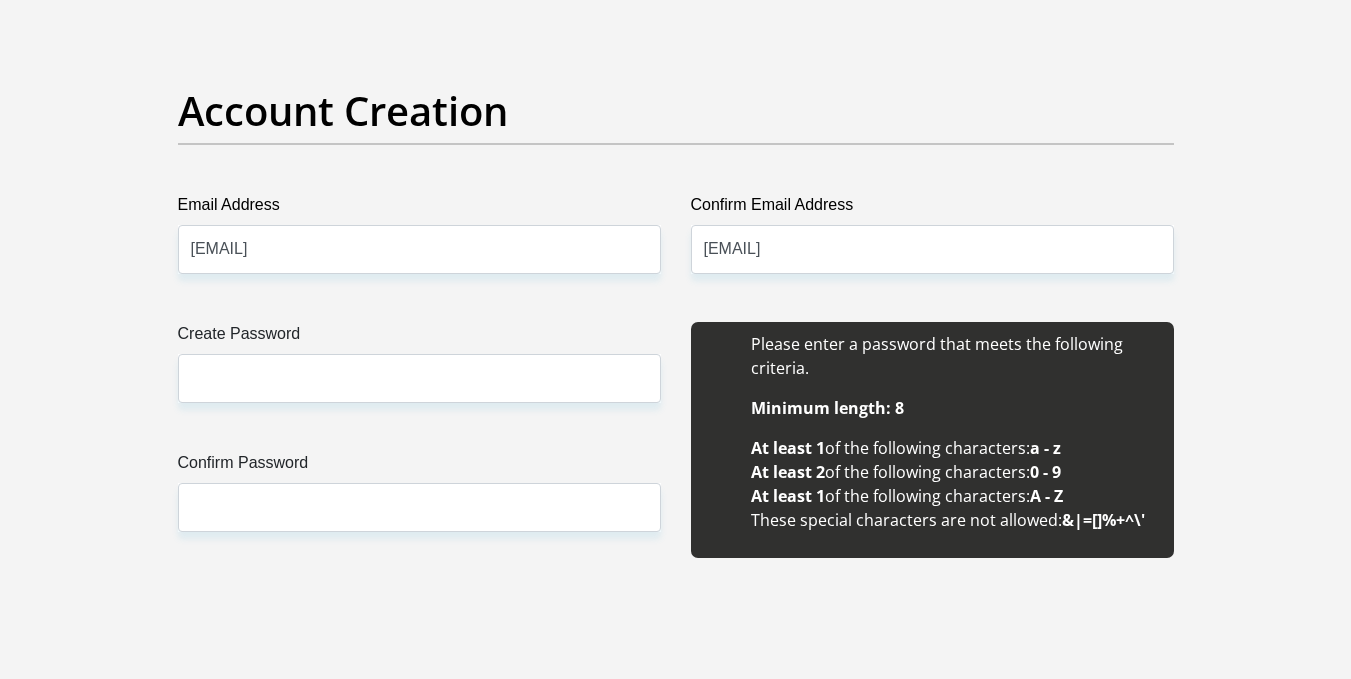 click on "Personal Details
Title
Mr
Ms
Mrs
Dr
Other
First Name
[FIRST]
Surname
[LAST]
ID Number
[NUMBER]
Please input valid ID number
Race
Black
Coloured
Indian
White
Other
Contact Number
[PHONE]
Please input valid contact number
Nationality
South Africa
Afghanistan
Aland Islands  Albania  Algeria" at bounding box center [676, 1927] 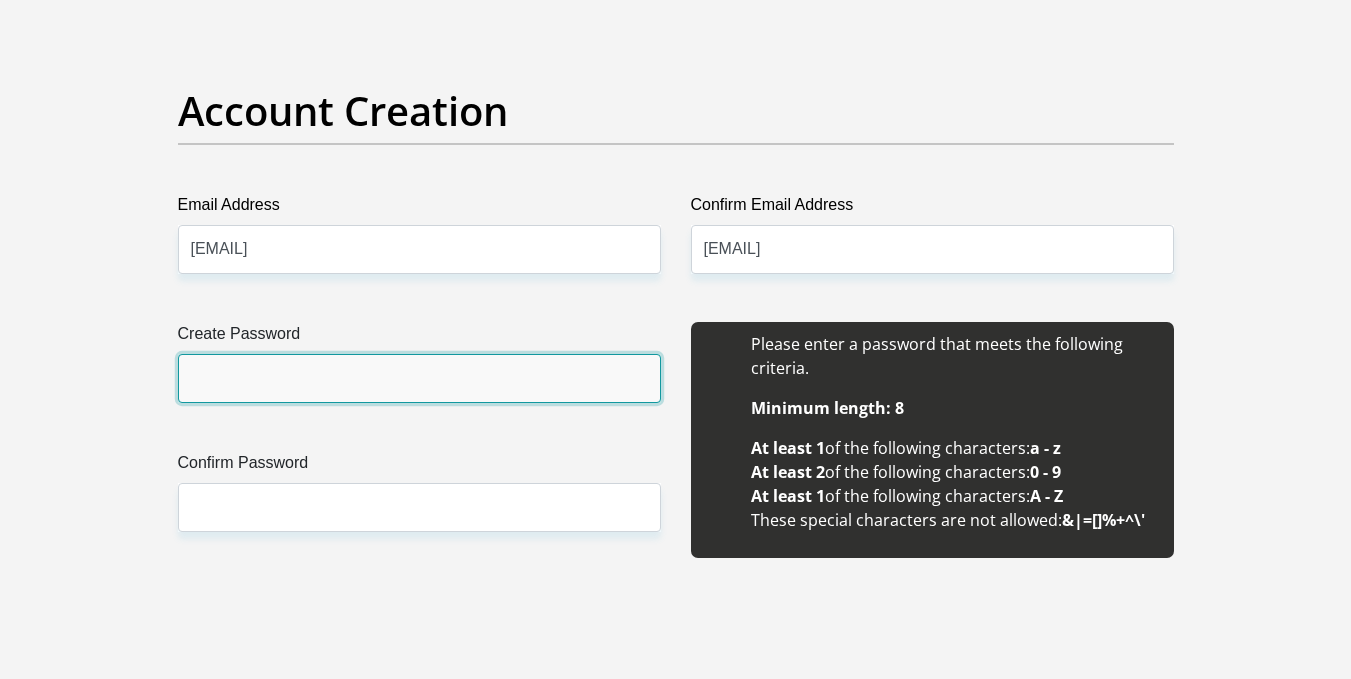 click on "Create Password" at bounding box center [419, 378] 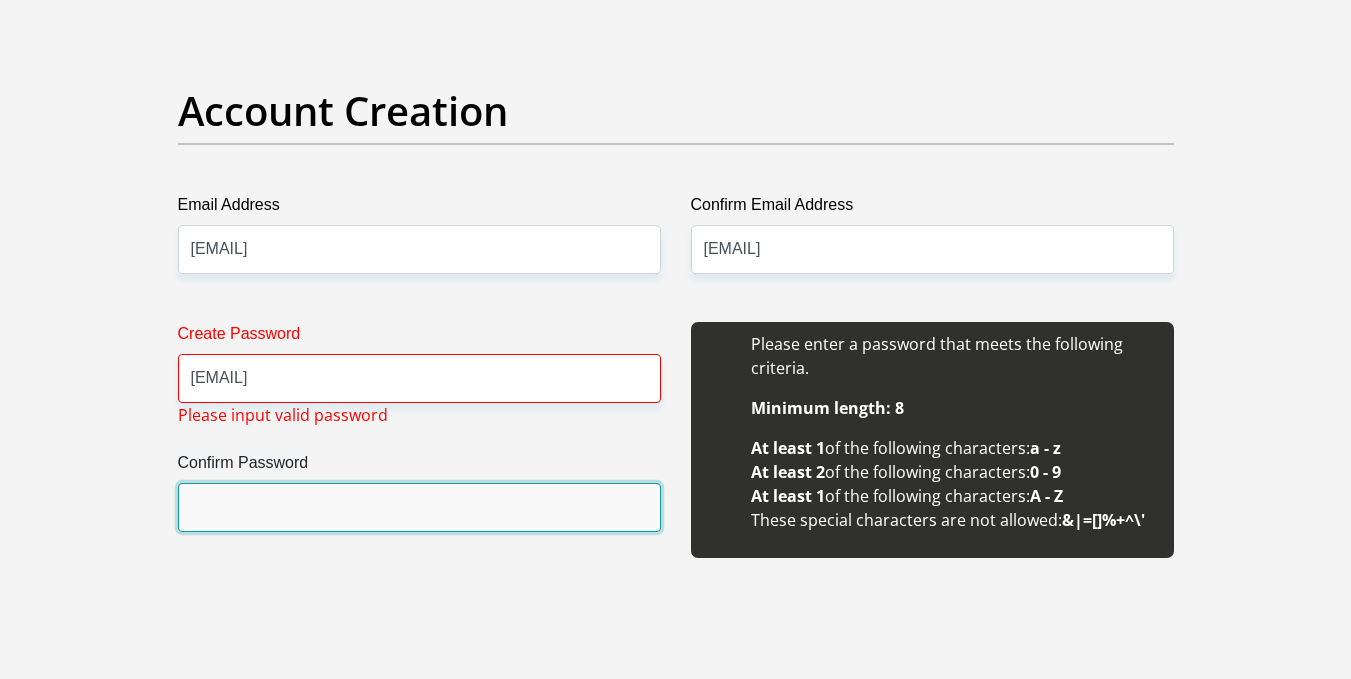 click on "Confirm Password" at bounding box center (419, 507) 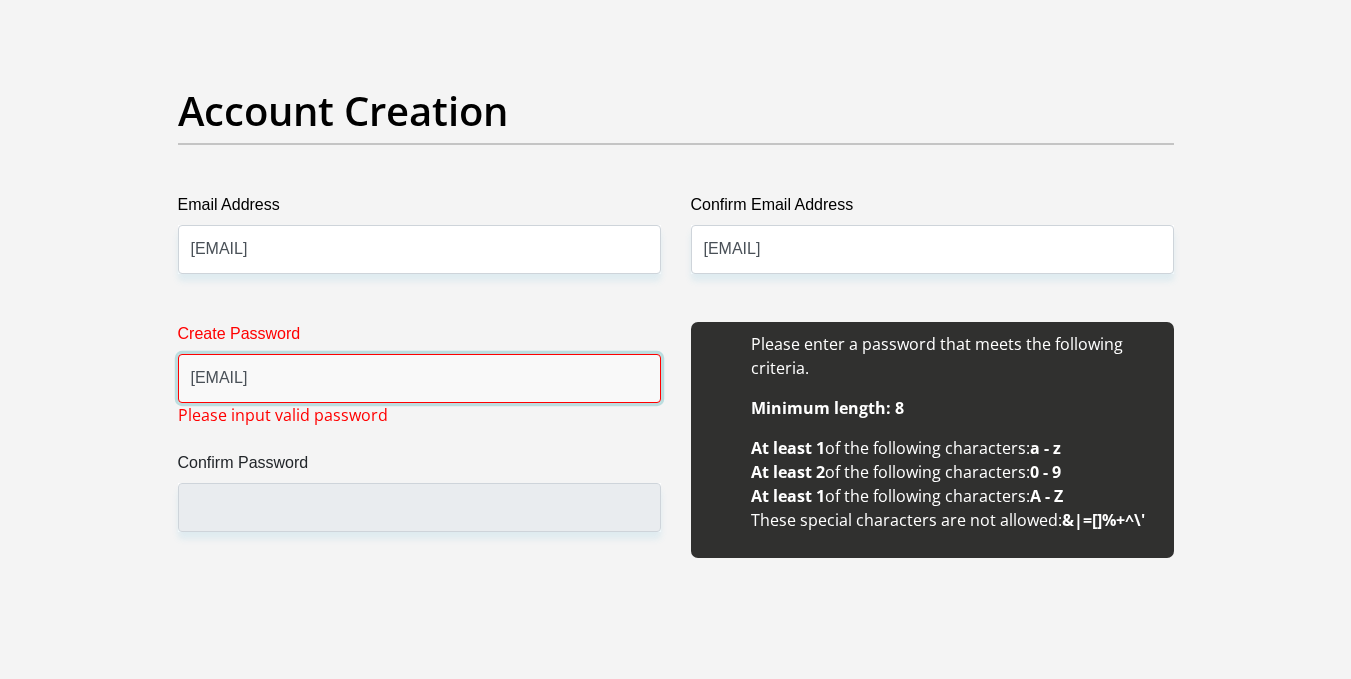 click on "[EMAIL]" at bounding box center (419, 378) 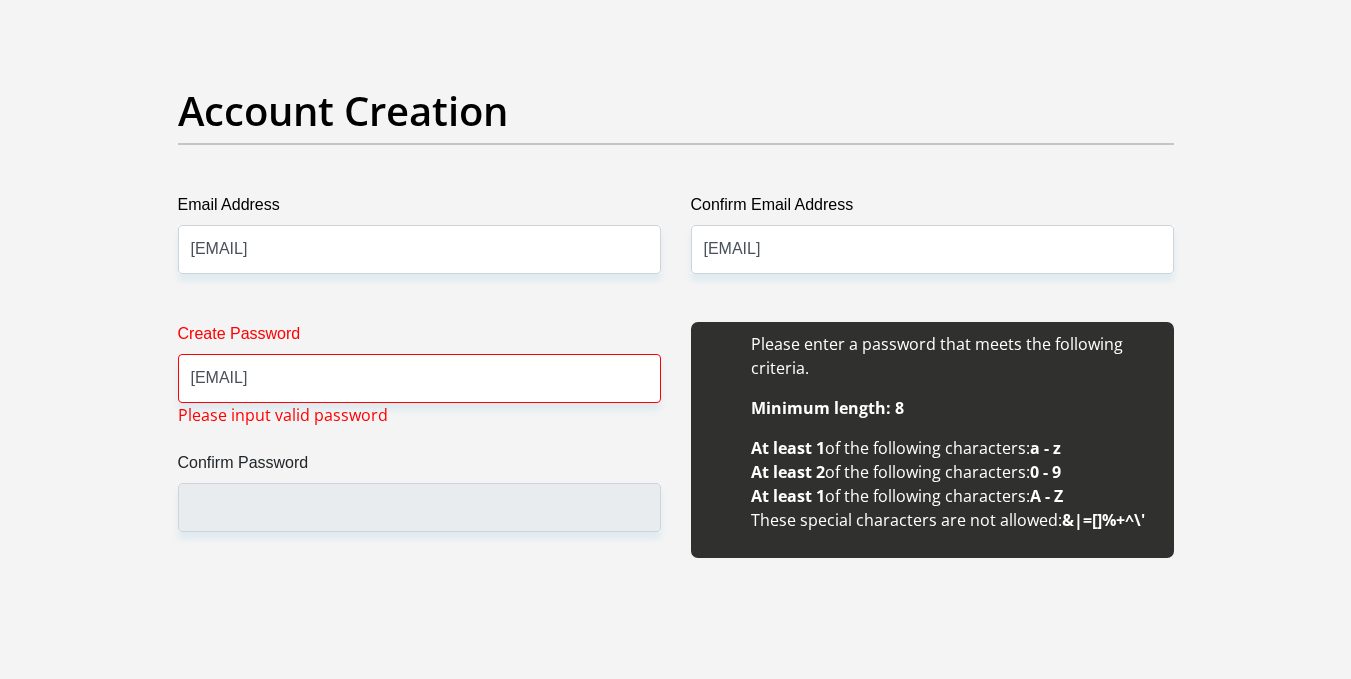 scroll, scrollTop: 2163, scrollLeft: 0, axis: vertical 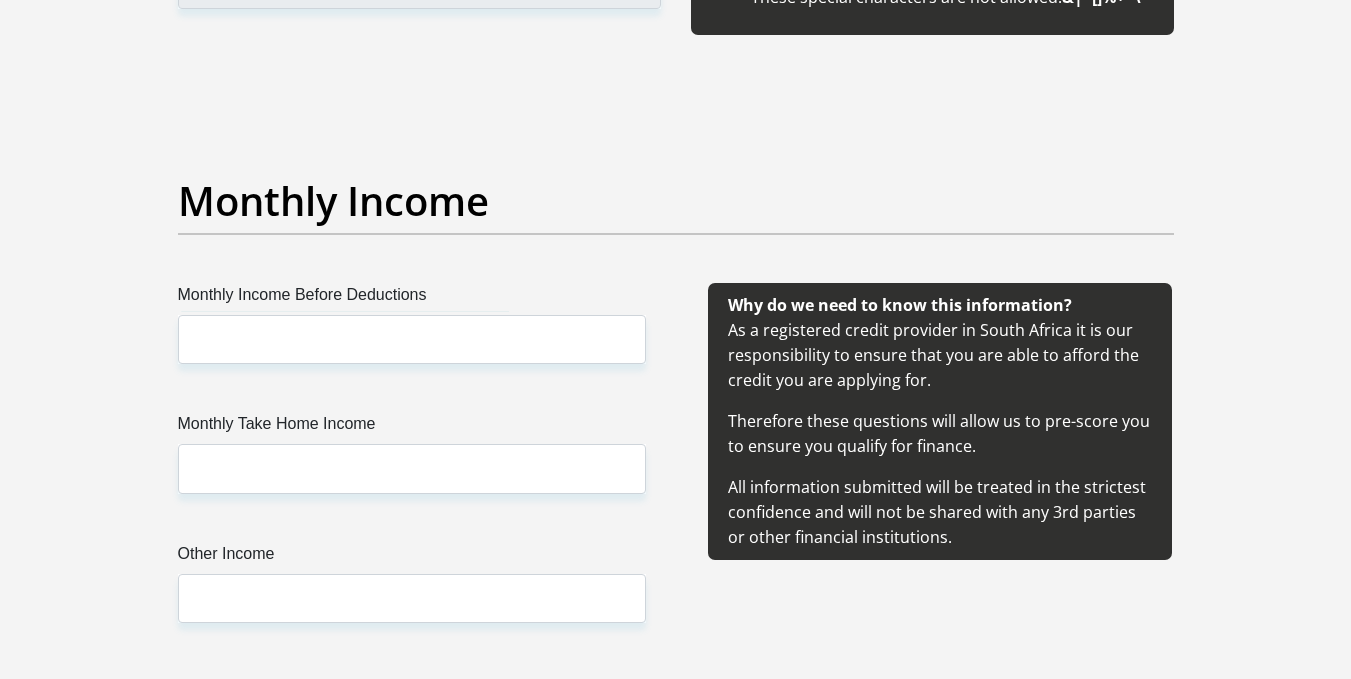 click on "Personal Details
Title
Mr
Ms
Mrs
Dr
Other
First Name
[FIRST]
Surname
[LAST]
ID Number
[NUMBER]
Please input valid ID number
Race
Black
Coloured
Indian
White
Other
Contact Number
[PHONE]
Please input valid contact number
Nationality
South Africa
Afghanistan
Aland Islands  Albania  Algeria" at bounding box center [676, 1404] 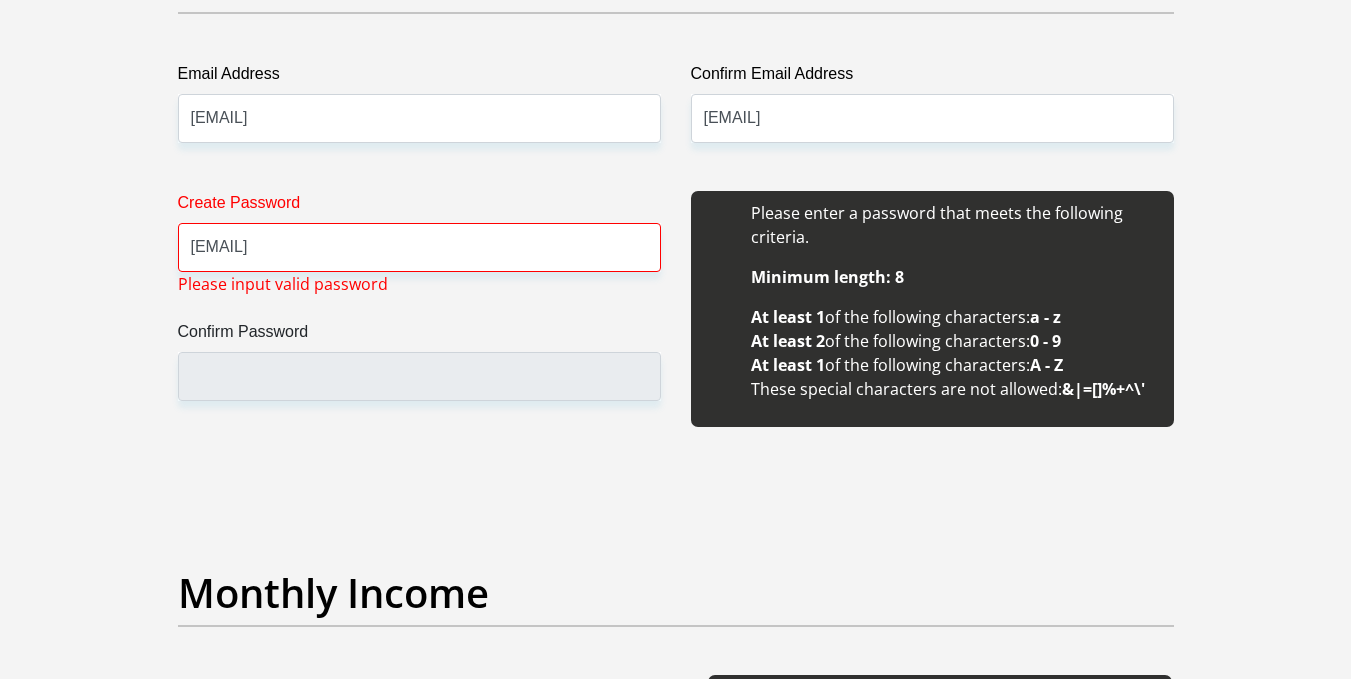 scroll, scrollTop: 1843, scrollLeft: 0, axis: vertical 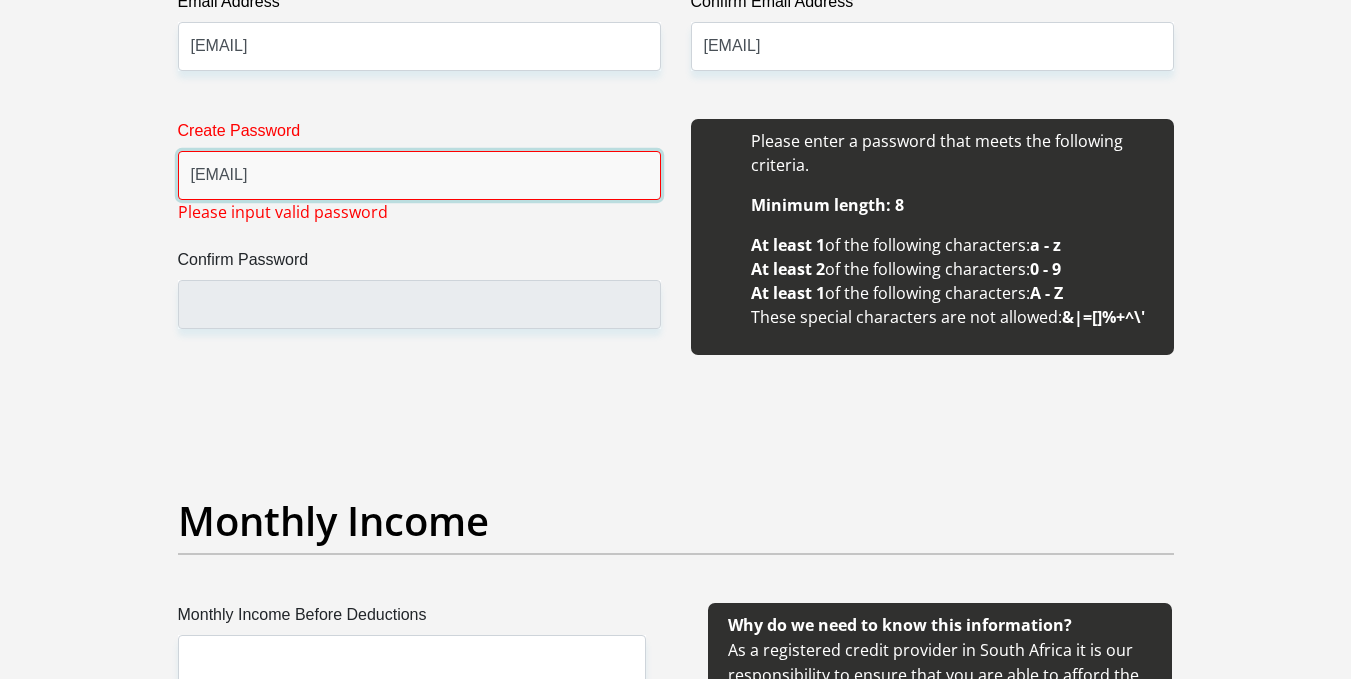 click on "[EMAIL]" at bounding box center [419, 175] 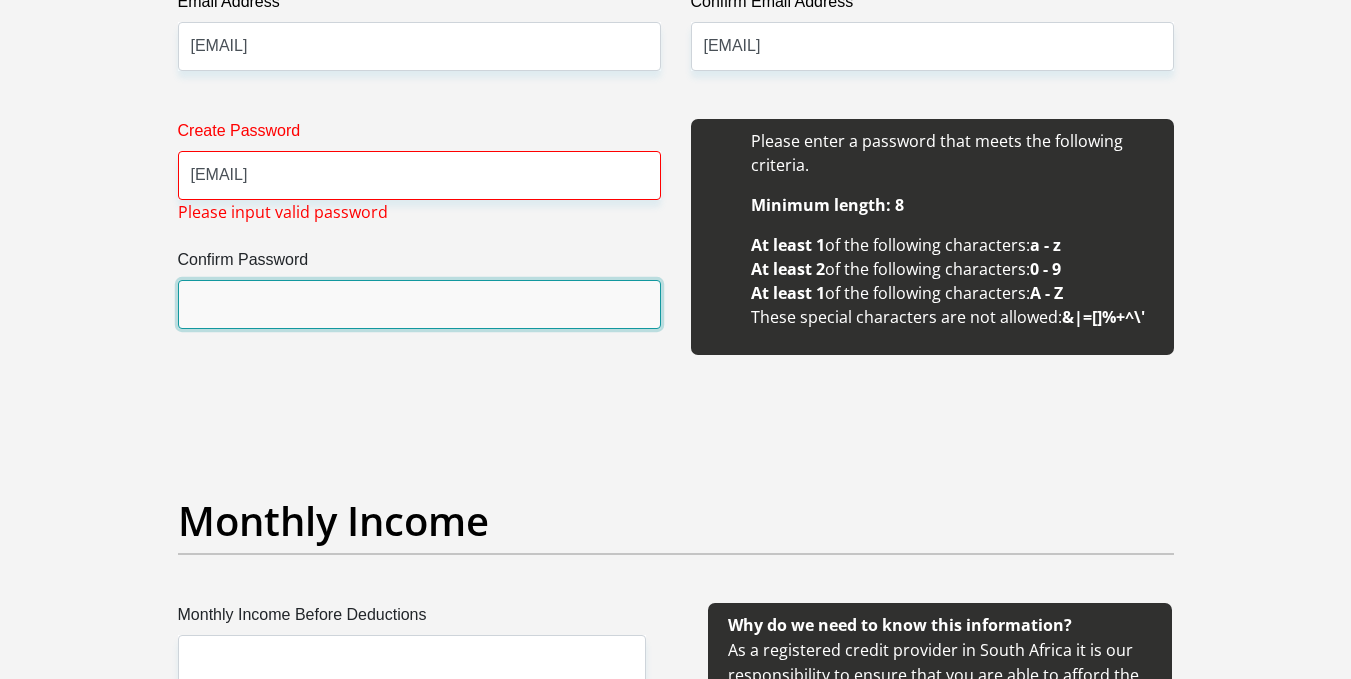 click on "Confirm Password" at bounding box center [419, 304] 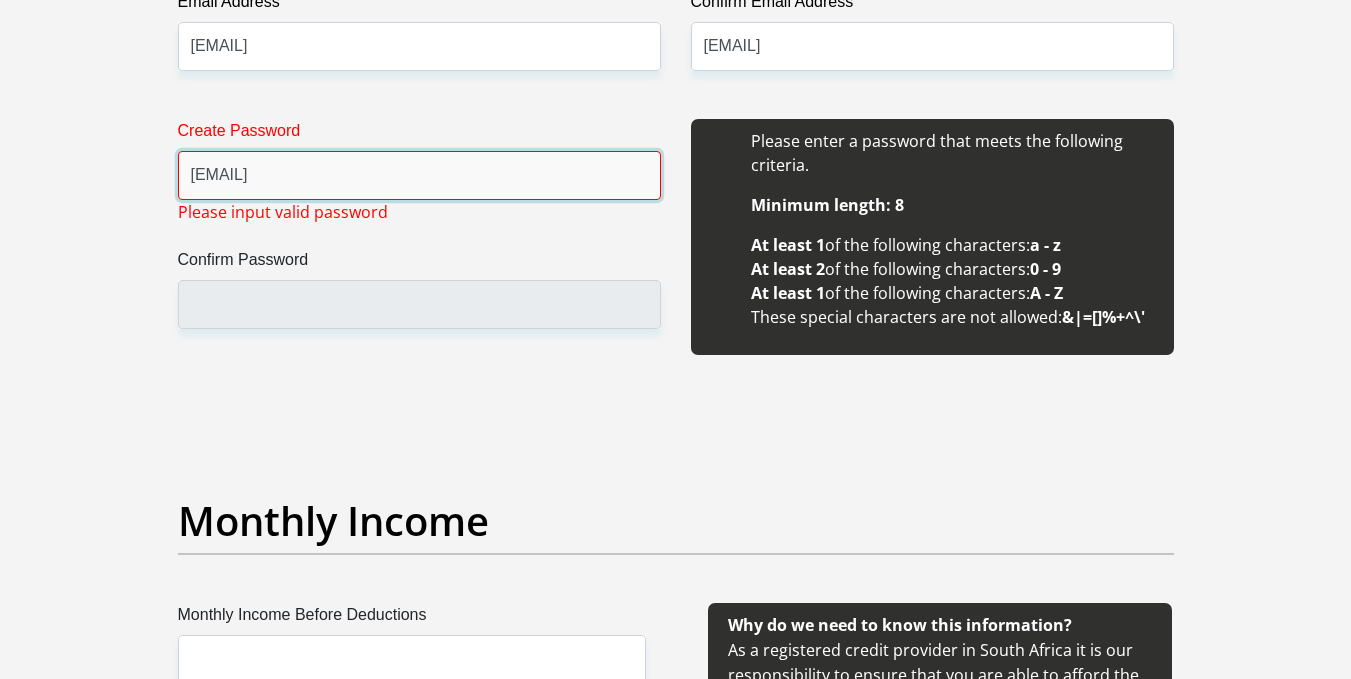 click on "[EMAIL]" at bounding box center (419, 175) 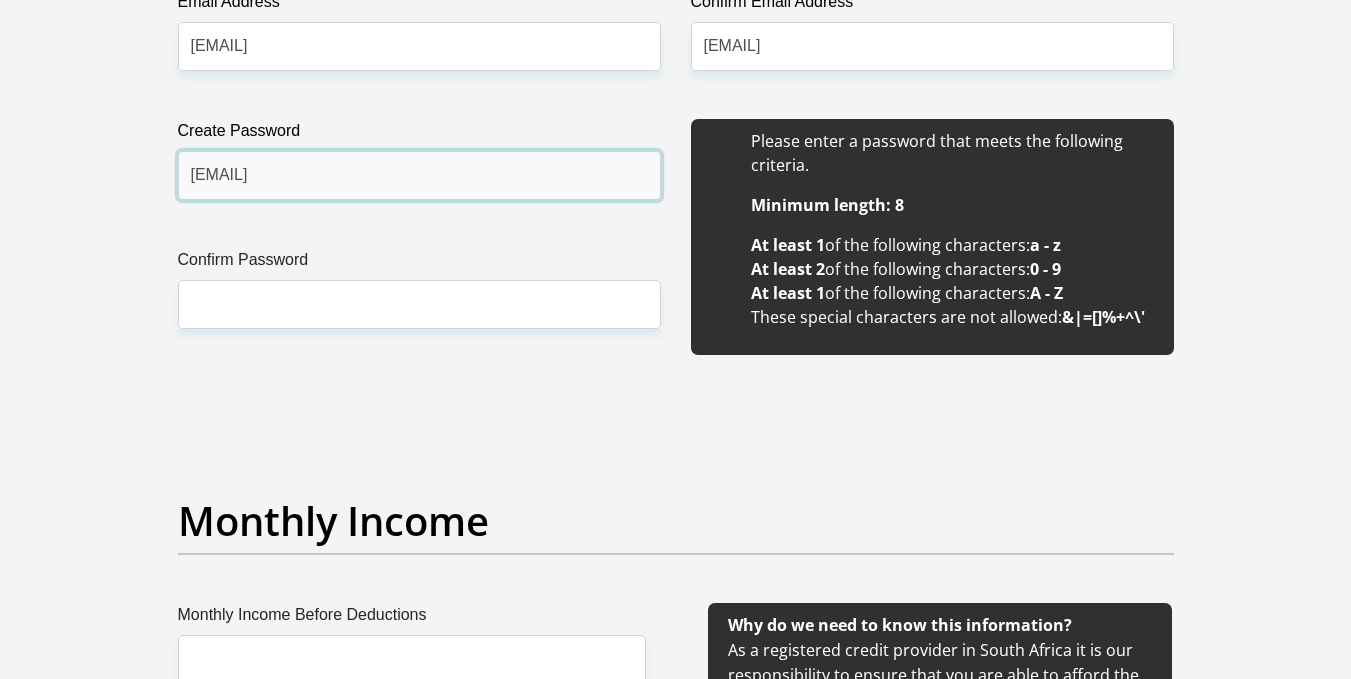 type on "[EMAIL]" 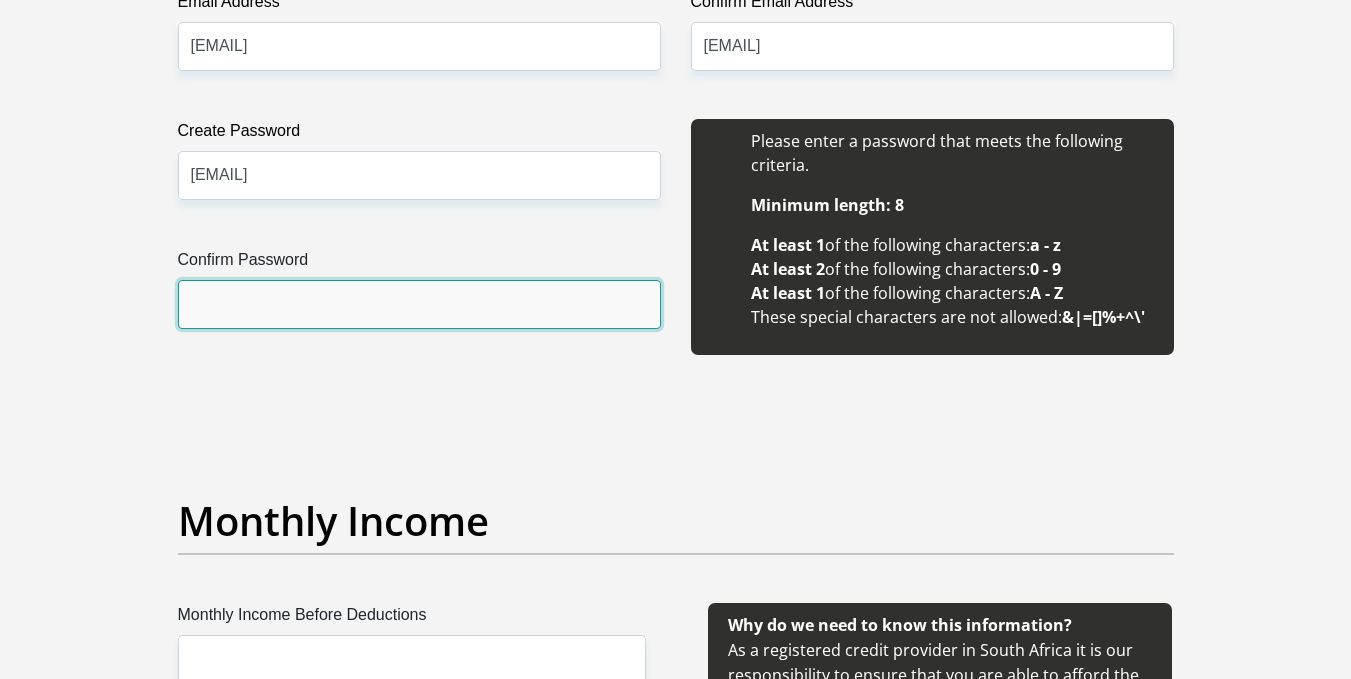 click on "Confirm Password" at bounding box center [419, 304] 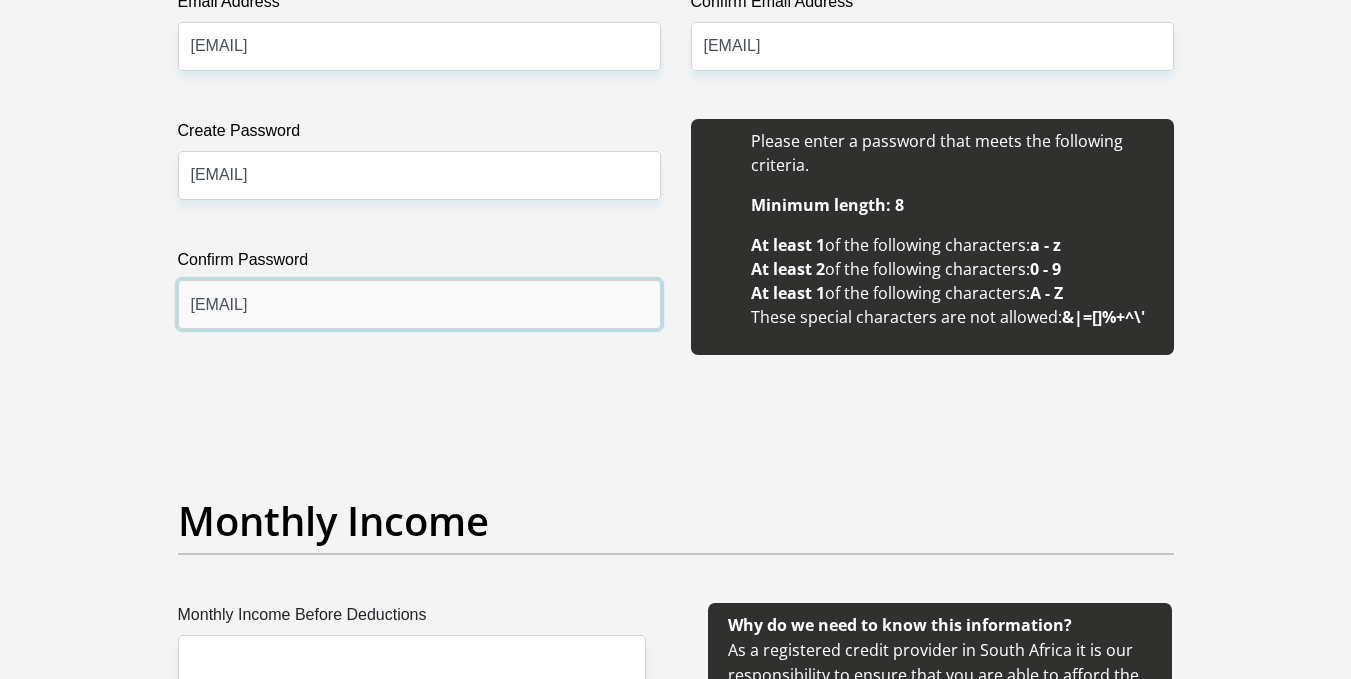 type on "[EMAIL]" 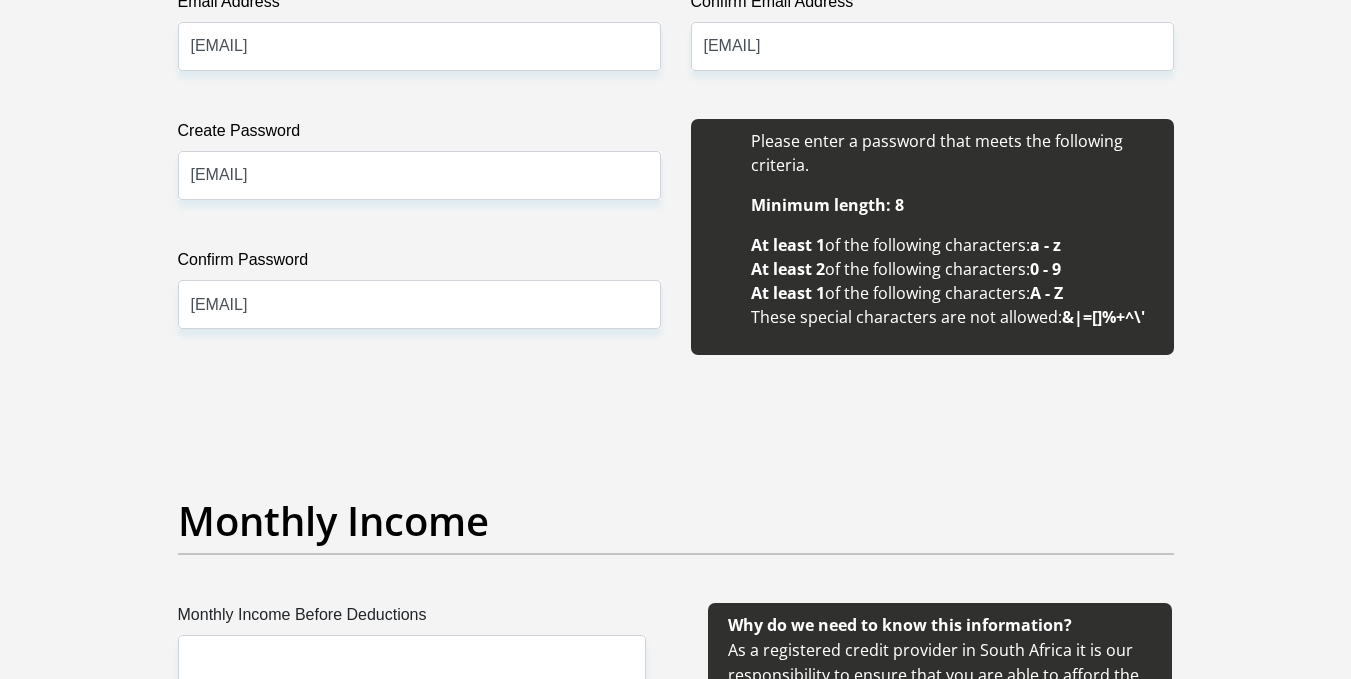 click on "Personal Details
Title
Mr
Ms
Mrs
Dr
Other
First Name
[FIRST]
Surname
[LAST]
ID Number
[NUMBER]
Please input valid ID number
Race
Black
Coloured
Indian
White
Other
Contact Number
[PHONE]
Please input valid contact number
Nationality
South Africa
Afghanistan
Aland Islands  Albania  Algeria" at bounding box center [676, 1724] 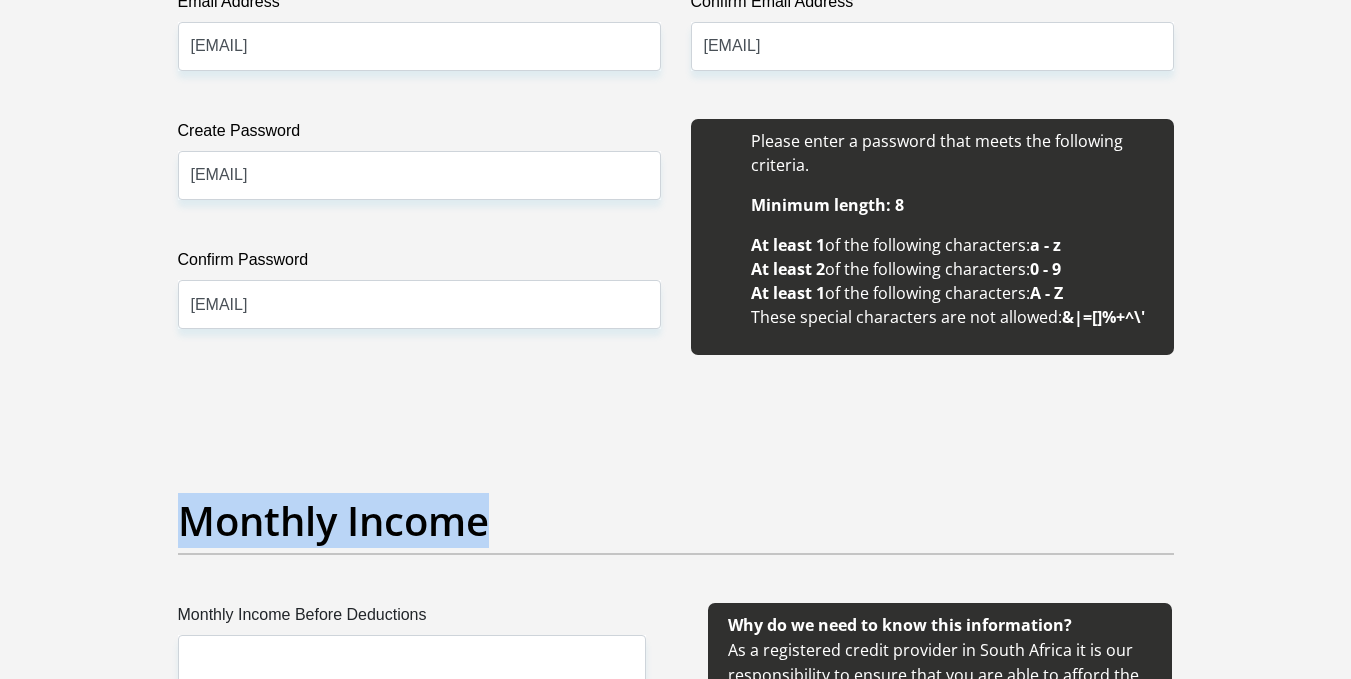 click on "Personal Details
Title
Mr
Ms
Mrs
Dr
Other
First Name
[FIRST]
Surname
[LAST]
ID Number
[NUMBER]
Please input valid ID number
Race
Black
Coloured
Indian
White
Other
Contact Number
[PHONE]
Please input valid contact number
Nationality
South Africa
Afghanistan
Aland Islands  Albania  Algeria" at bounding box center [676, 1724] 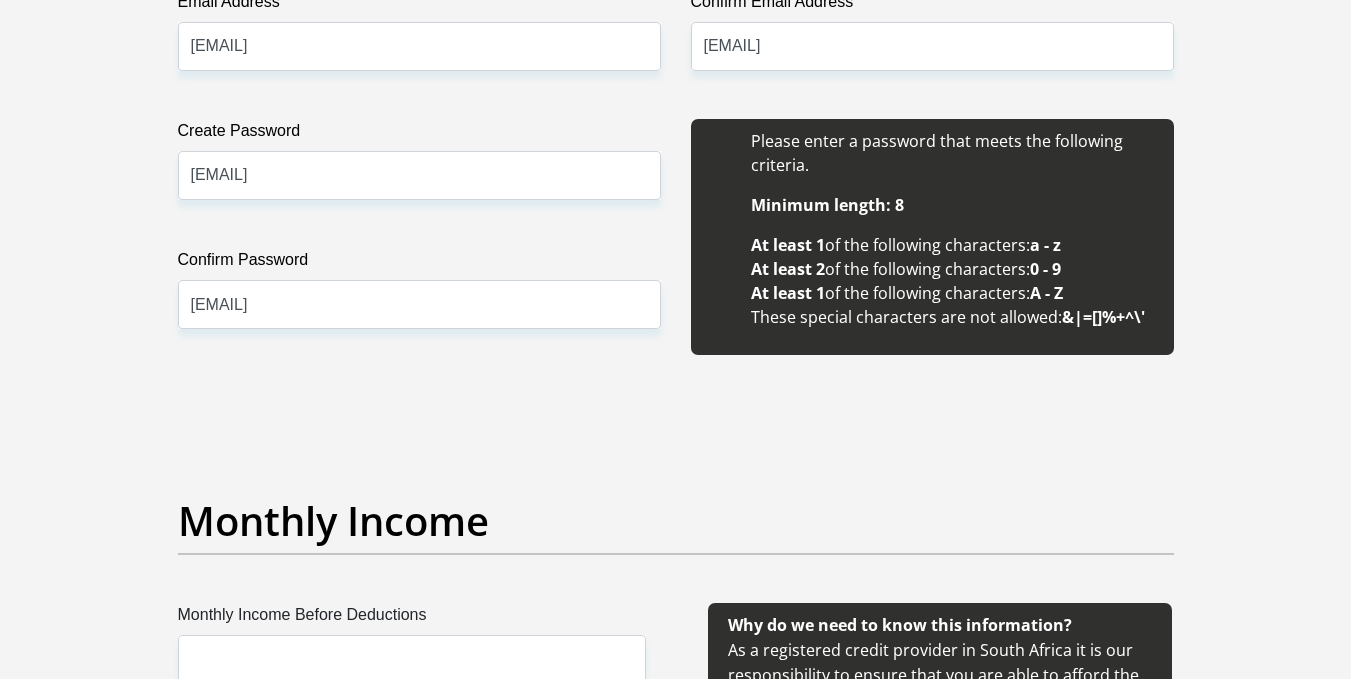 click on "Personal Details
Title
Mr
Ms
Mrs
Dr
Other
First Name
[FIRST]
Surname
[LAST]
ID Number
[NUMBER]
Please input valid ID number
Race
Black
Coloured
Indian
White
Other
Contact Number
[PHONE]
Please input valid contact number
Nationality
South Africa
Afghanistan
Aland Islands  Albania  Algeria" at bounding box center [676, 1724] 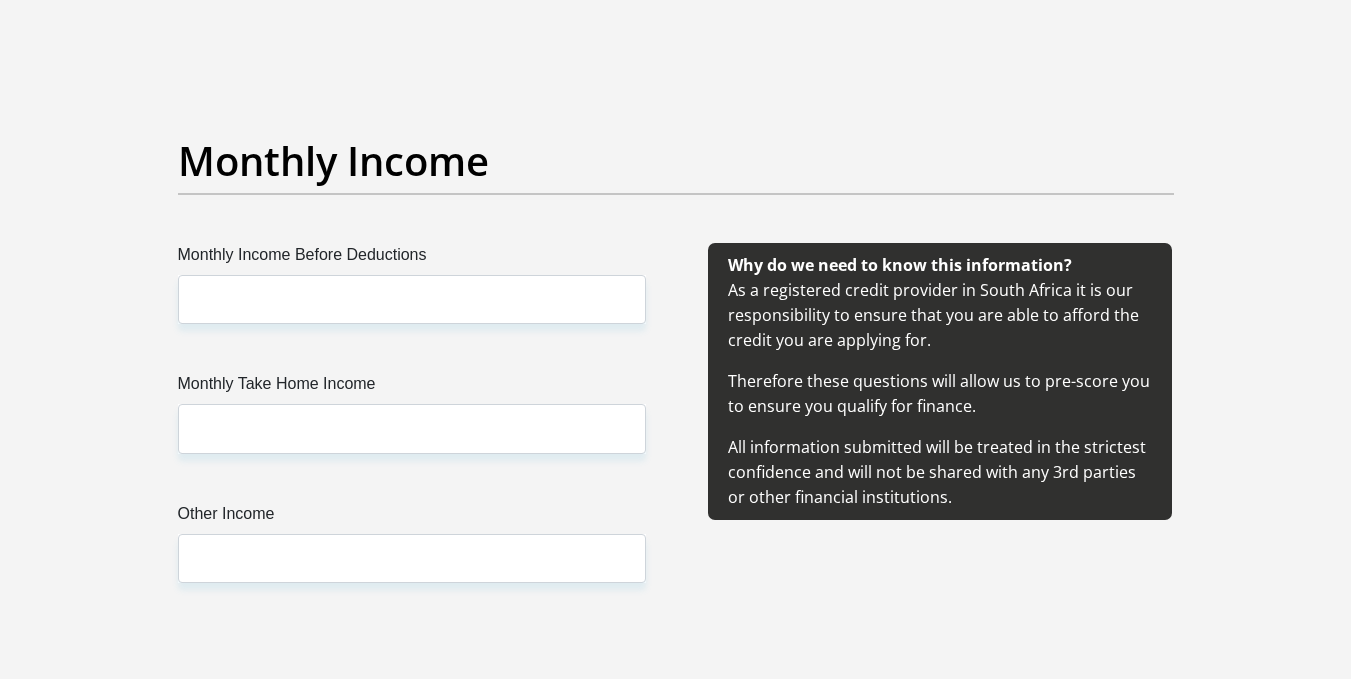 scroll, scrollTop: 2243, scrollLeft: 0, axis: vertical 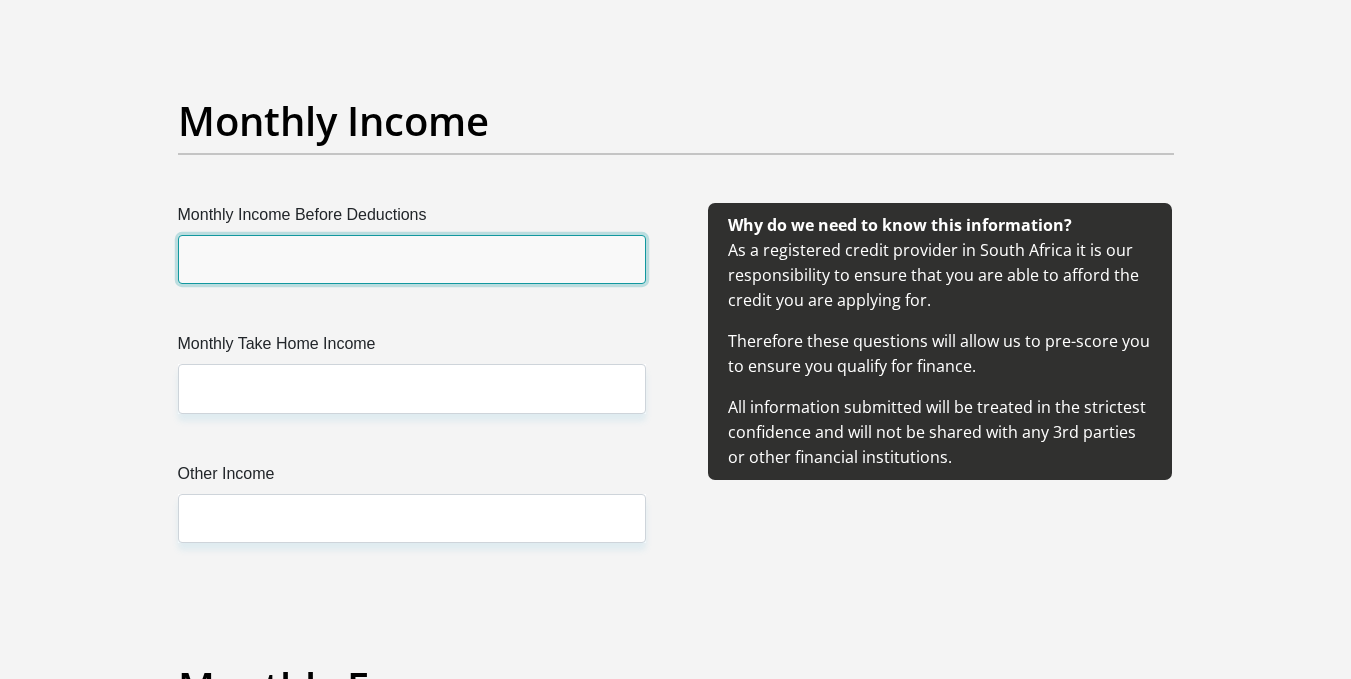 click on "Monthly Income Before Deductions" at bounding box center (412, 259) 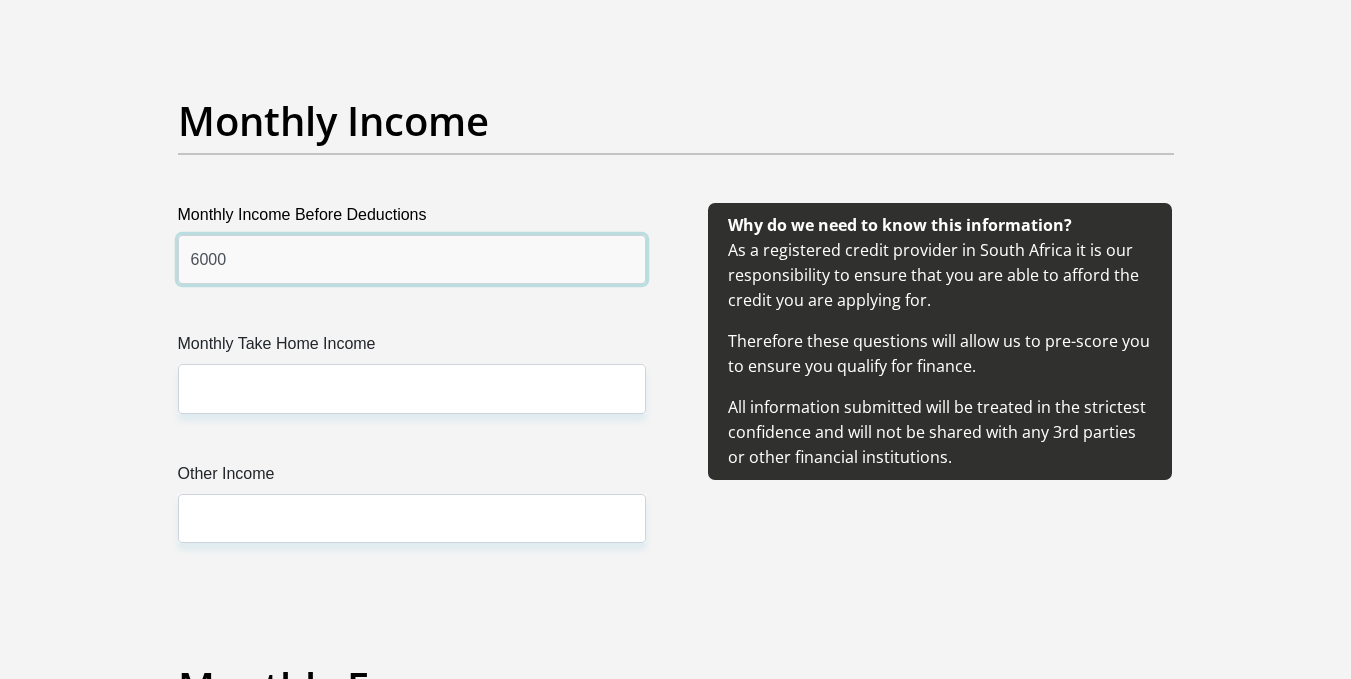 type on "6000" 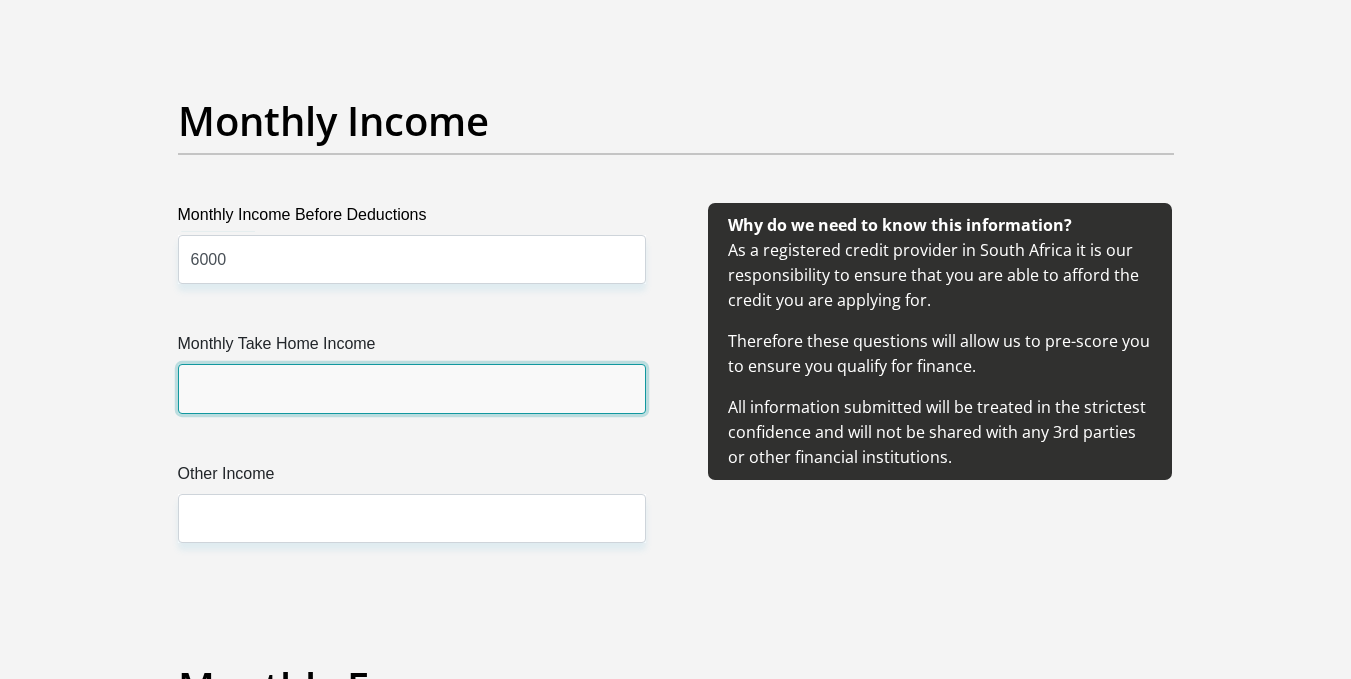 click on "Monthly Take Home Income" at bounding box center [412, 388] 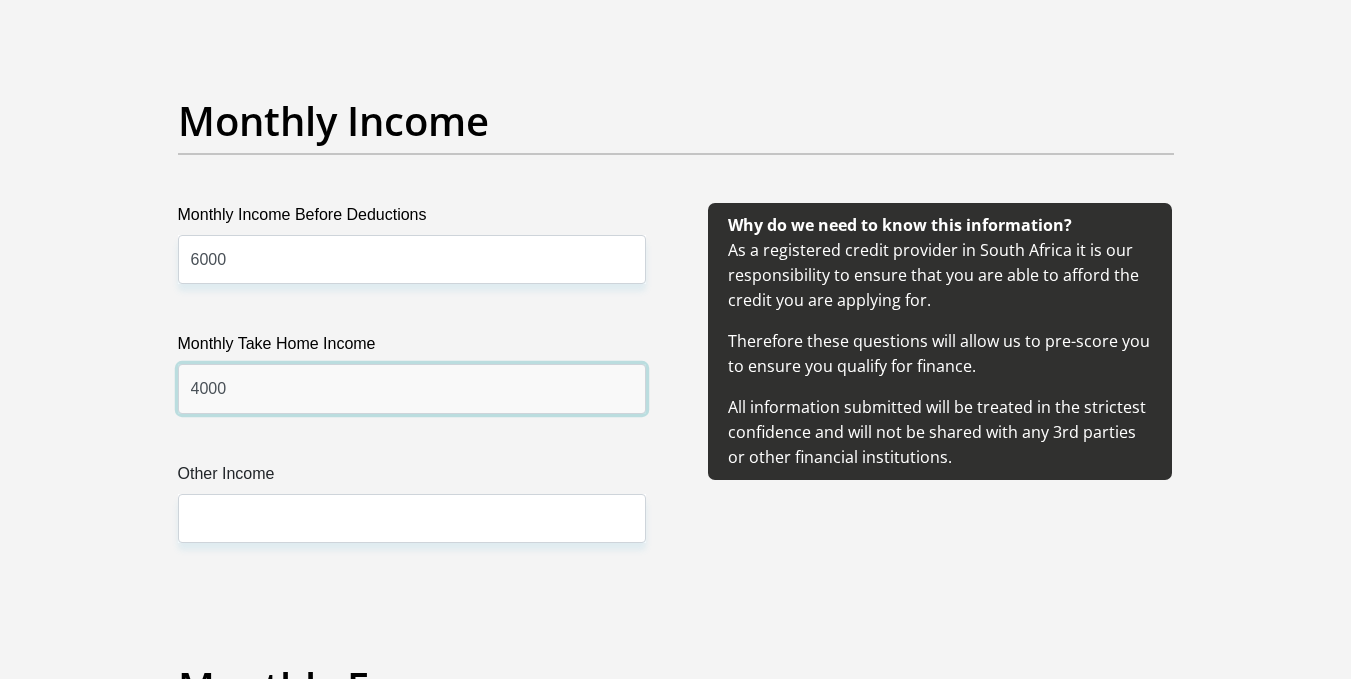 type on "4000" 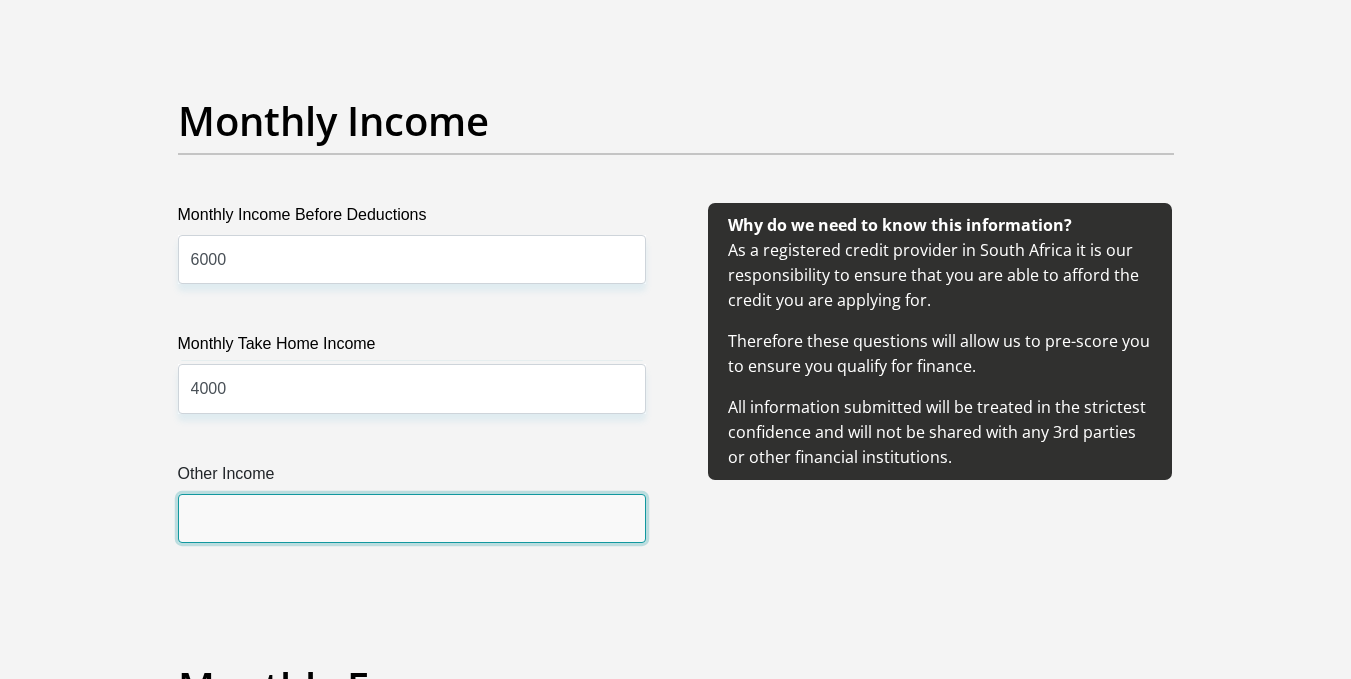 click on "Other Income" at bounding box center (412, 518) 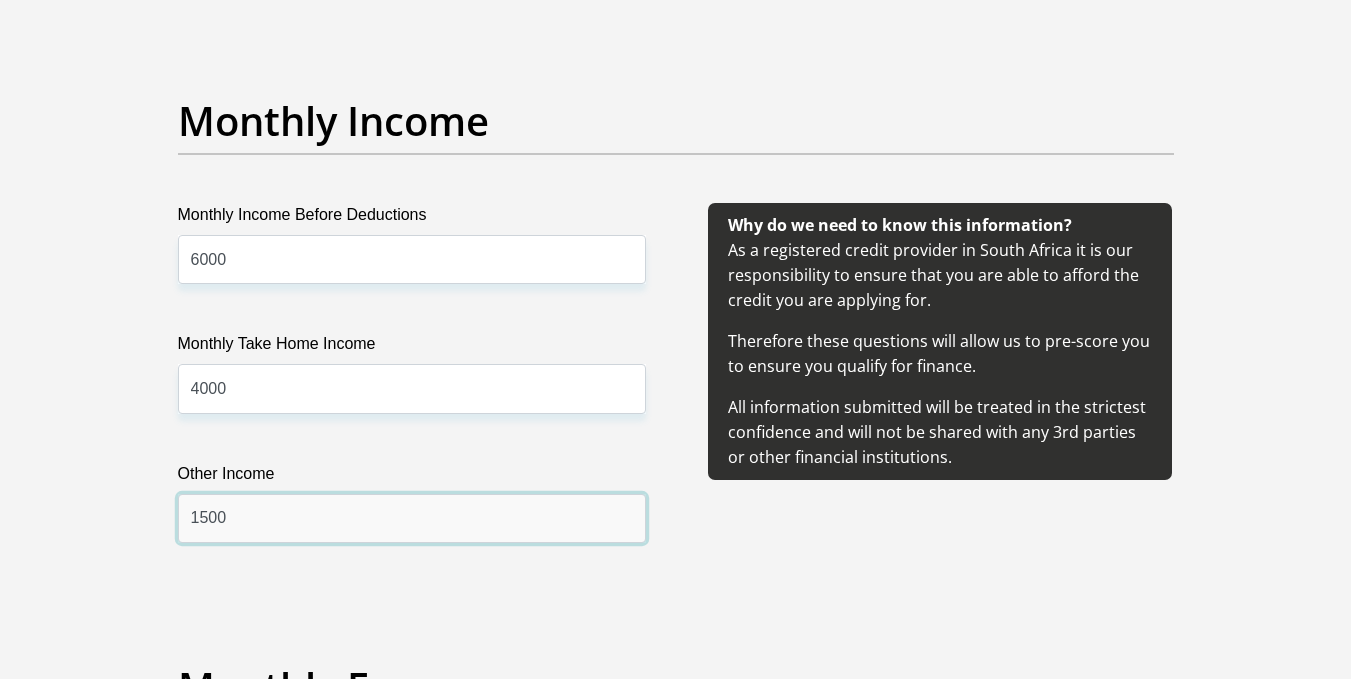 type on "1500" 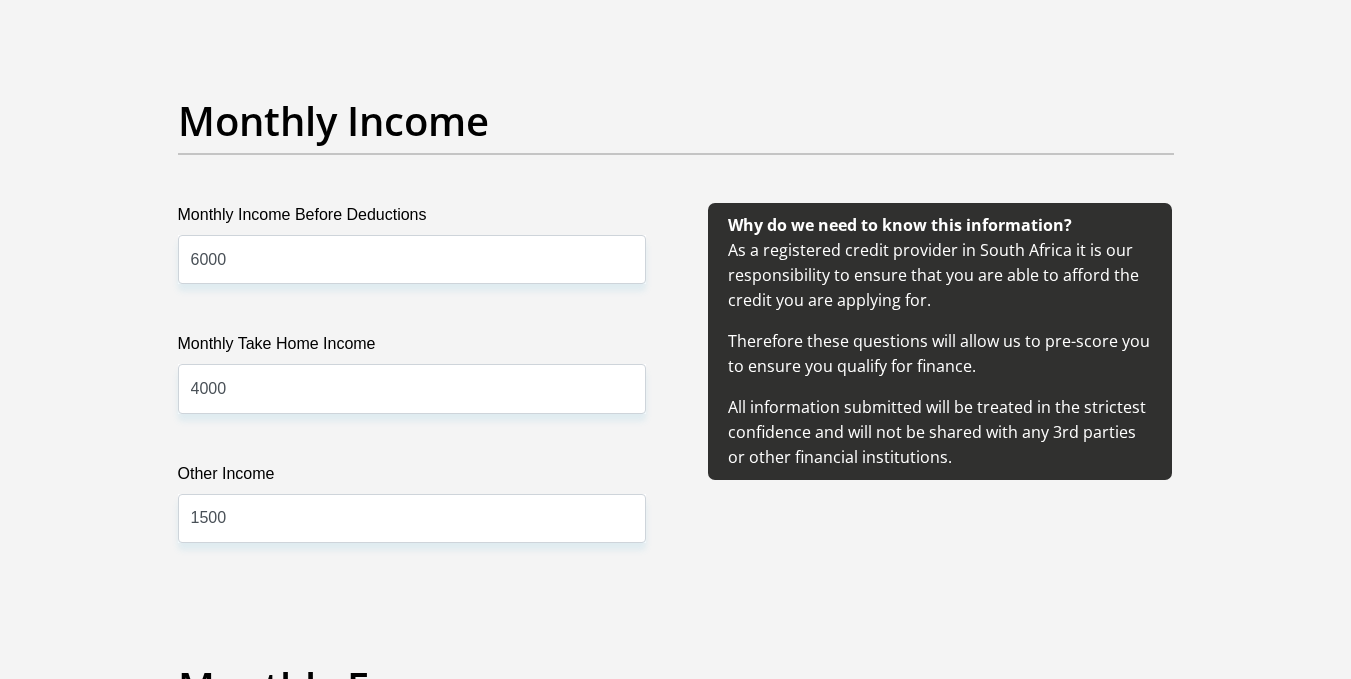 click on "Personal Details
Title
Mr
Ms
Mrs
Dr
Other
First Name
[FIRST]
Surname
[LAST]
ID Number
[NUMBER]
Please input valid ID number
Race
Black
Coloured
Indian
White
Other
Contact Number
[PHONE]
Please input valid contact number
Nationality
South Africa
Afghanistan
Aland Islands  Albania  Algeria" at bounding box center (676, 1324) 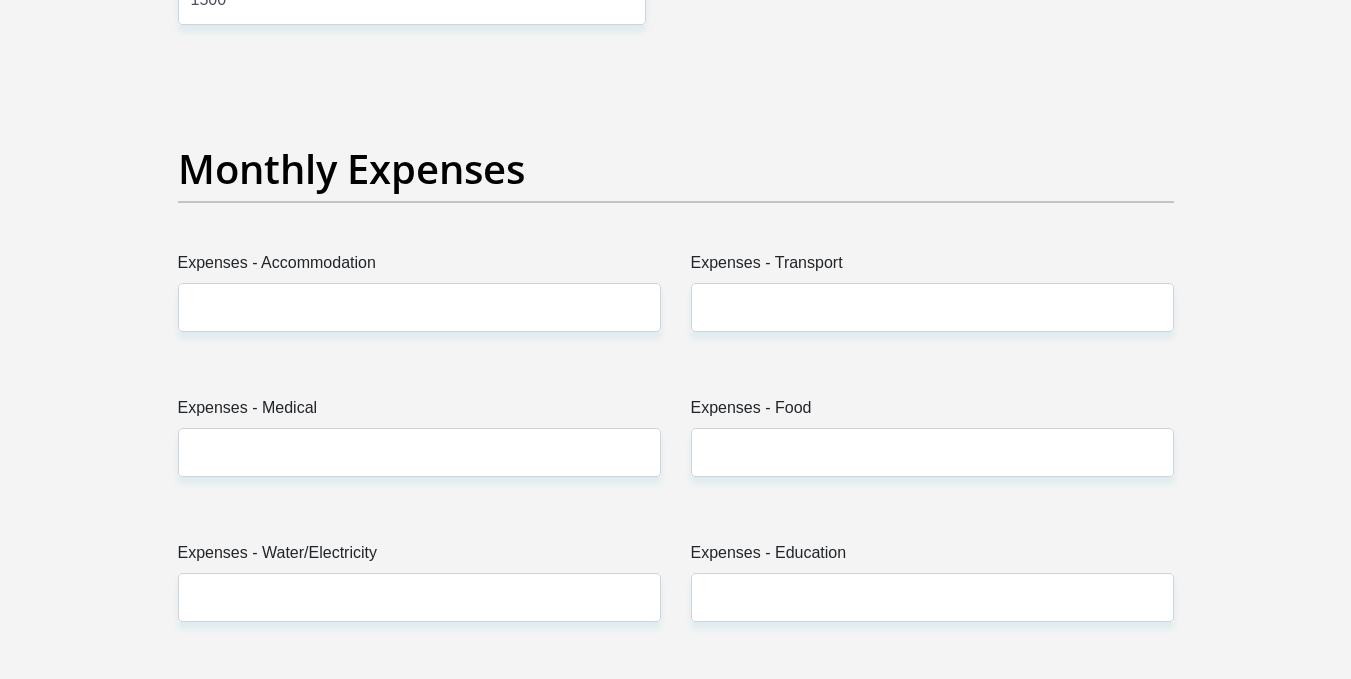 scroll, scrollTop: 2763, scrollLeft: 0, axis: vertical 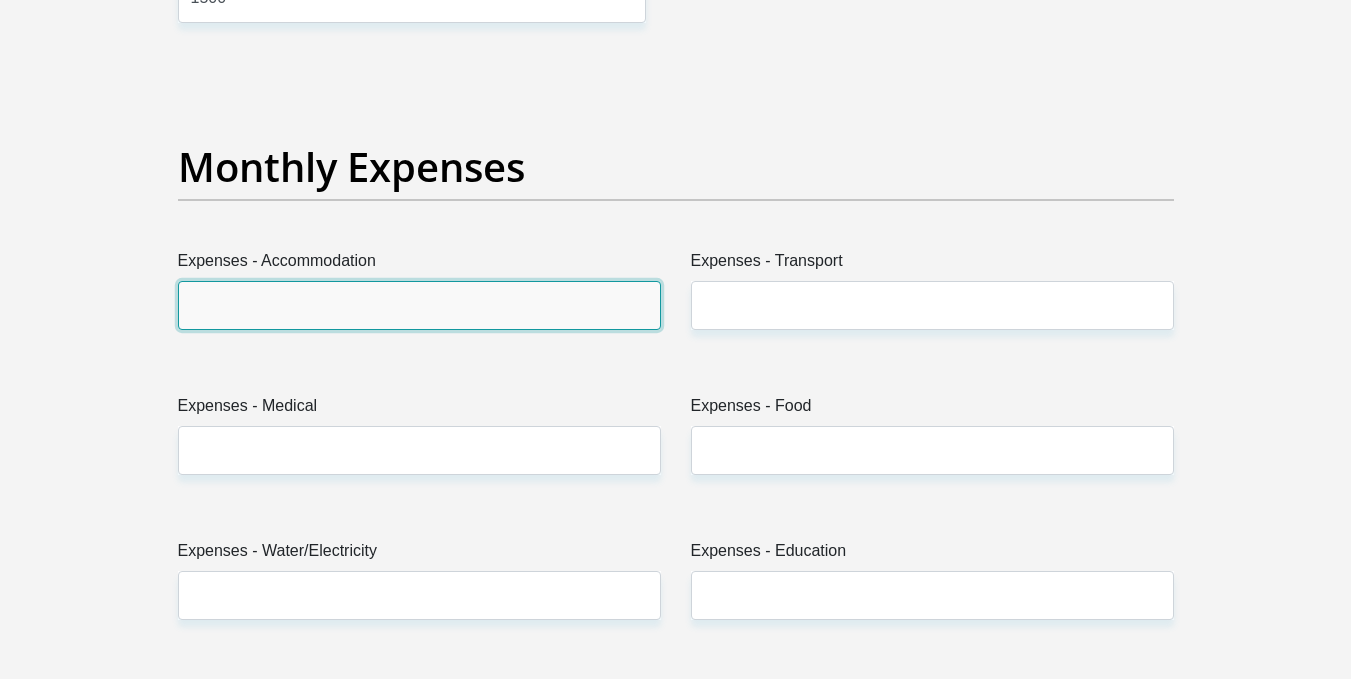 click on "Expenses - Accommodation" at bounding box center (419, 305) 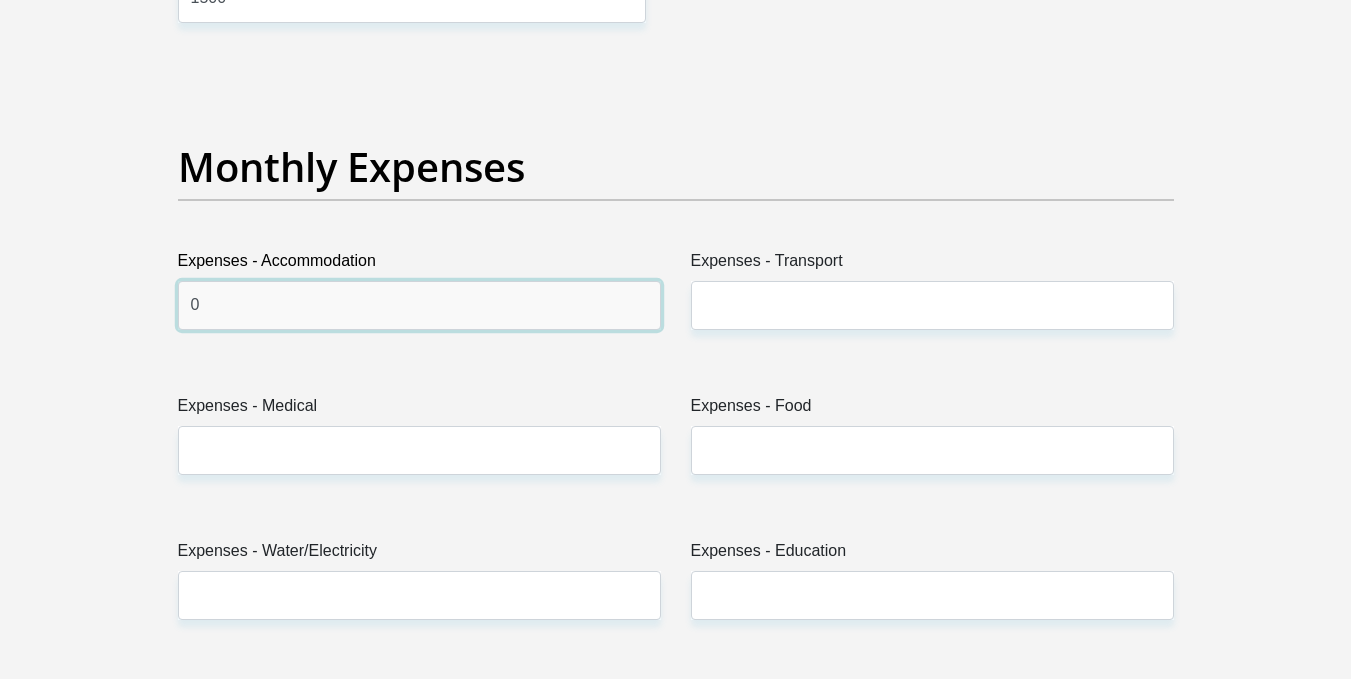type on "0" 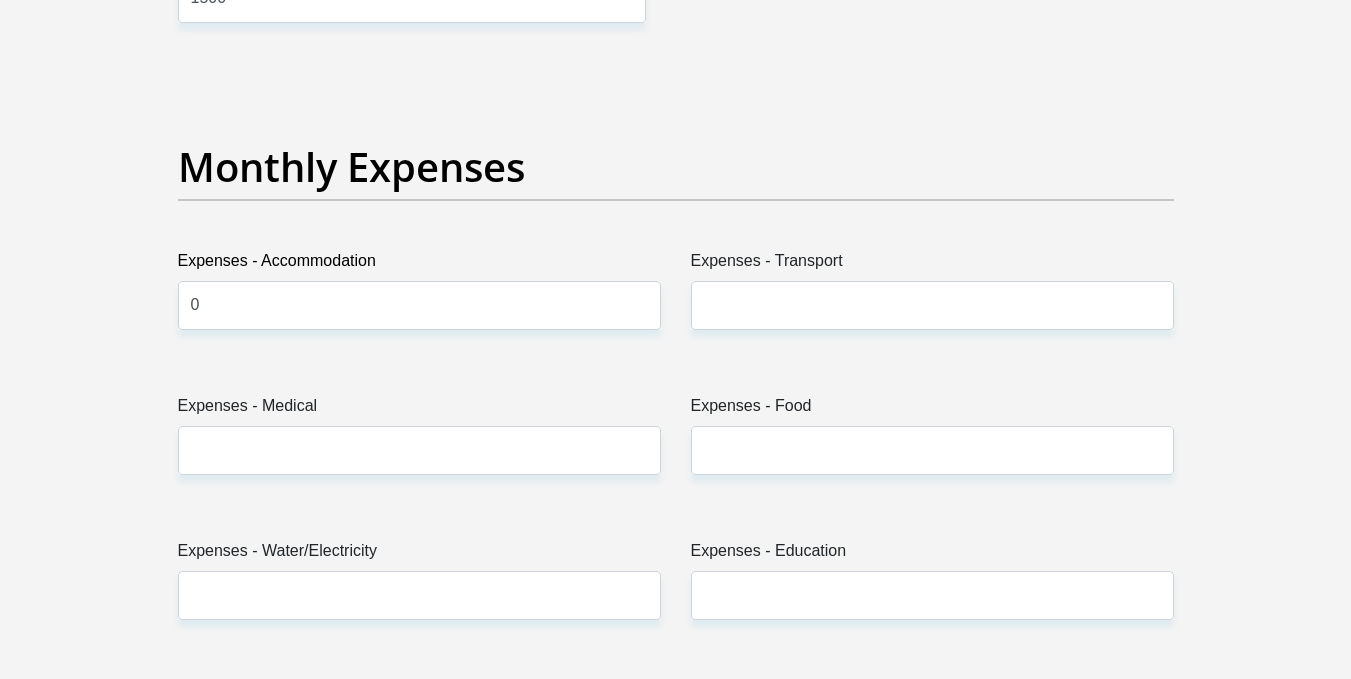 click on "Personal Details
Title
Mr
Ms
Mrs
Dr
Other
First Name
[FIRST]
Surname
[LAST]
ID Number
[NUMBER]
Please input valid ID number
Race
Black
Coloured
Indian
White
Other
Contact Number
[PHONE]
Please input valid contact number
Nationality
South Africa
Afghanistan
Aland Islands  Albania  Algeria" at bounding box center [676, 804] 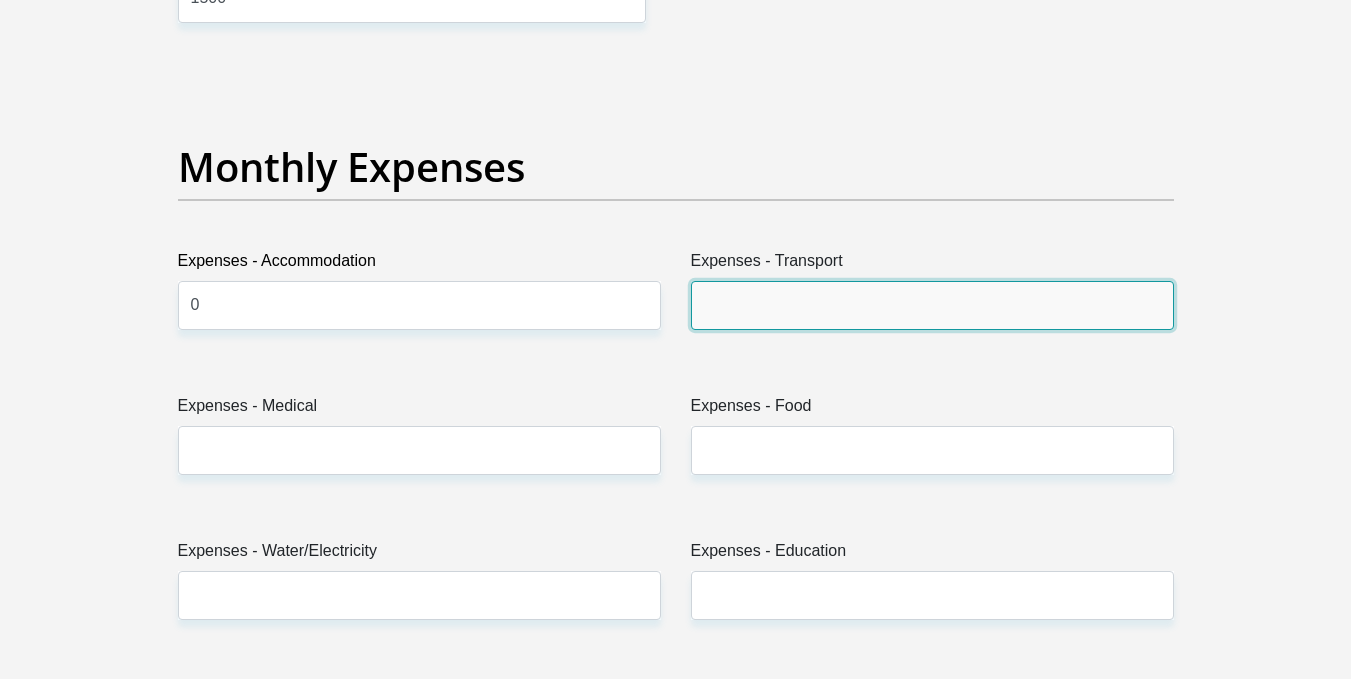 click on "Expenses - Transport" at bounding box center [932, 305] 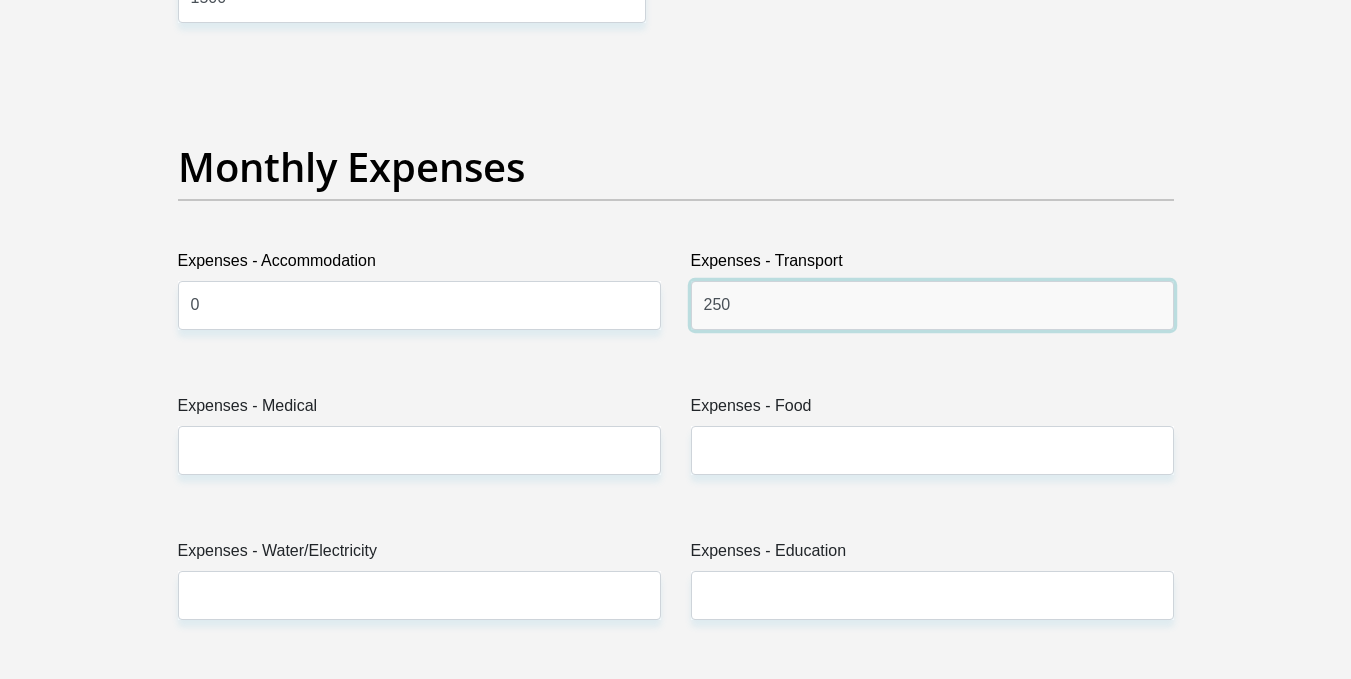 type on "250" 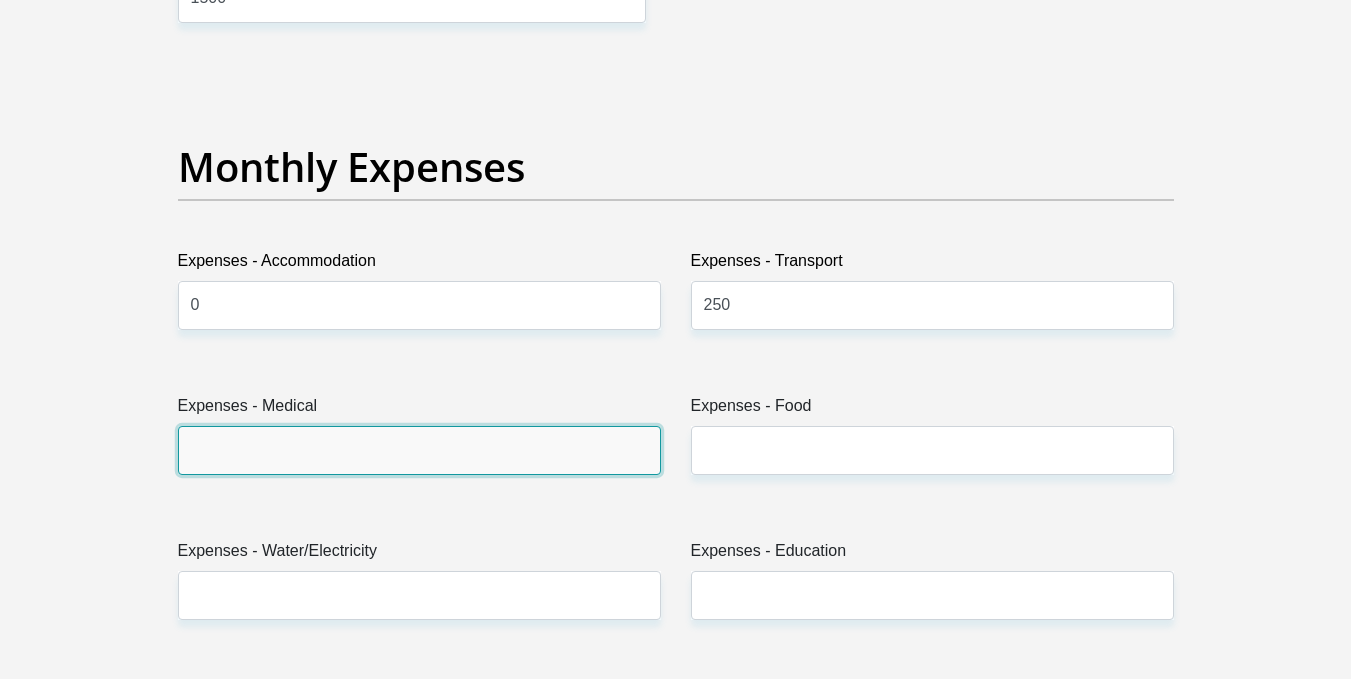 click on "Expenses - Medical" at bounding box center (419, 450) 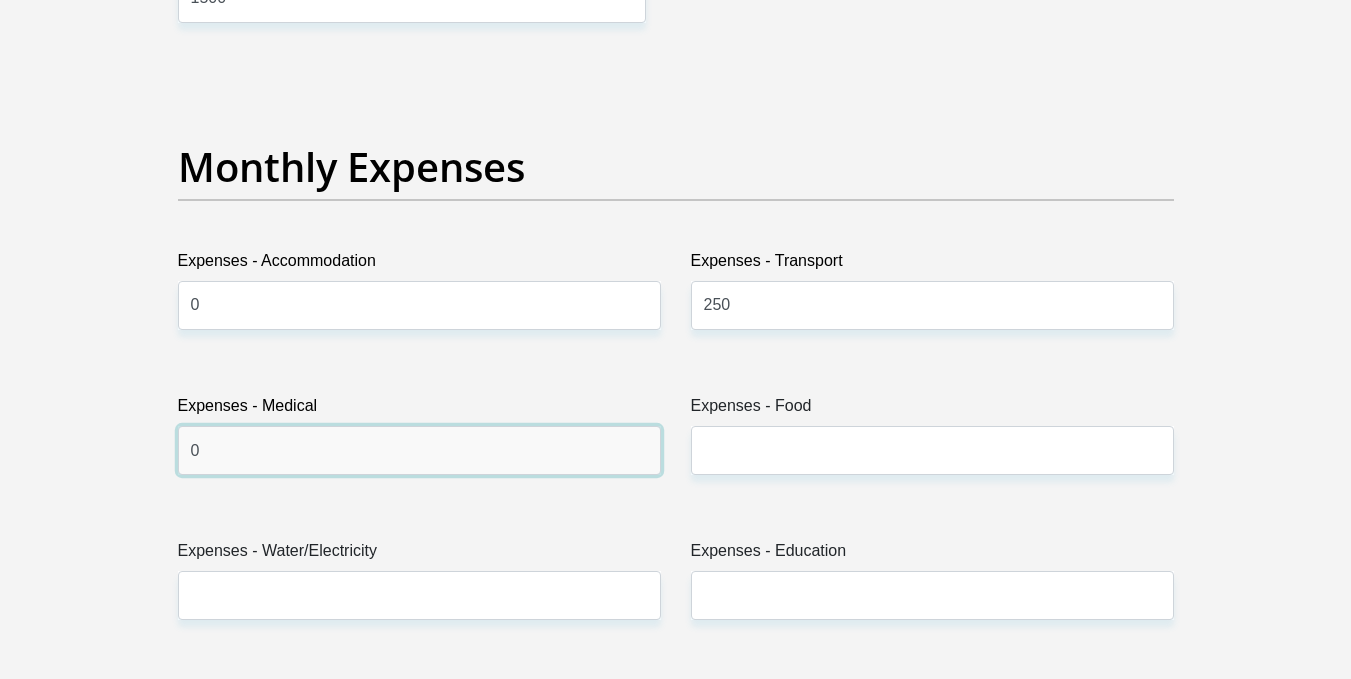type on "0" 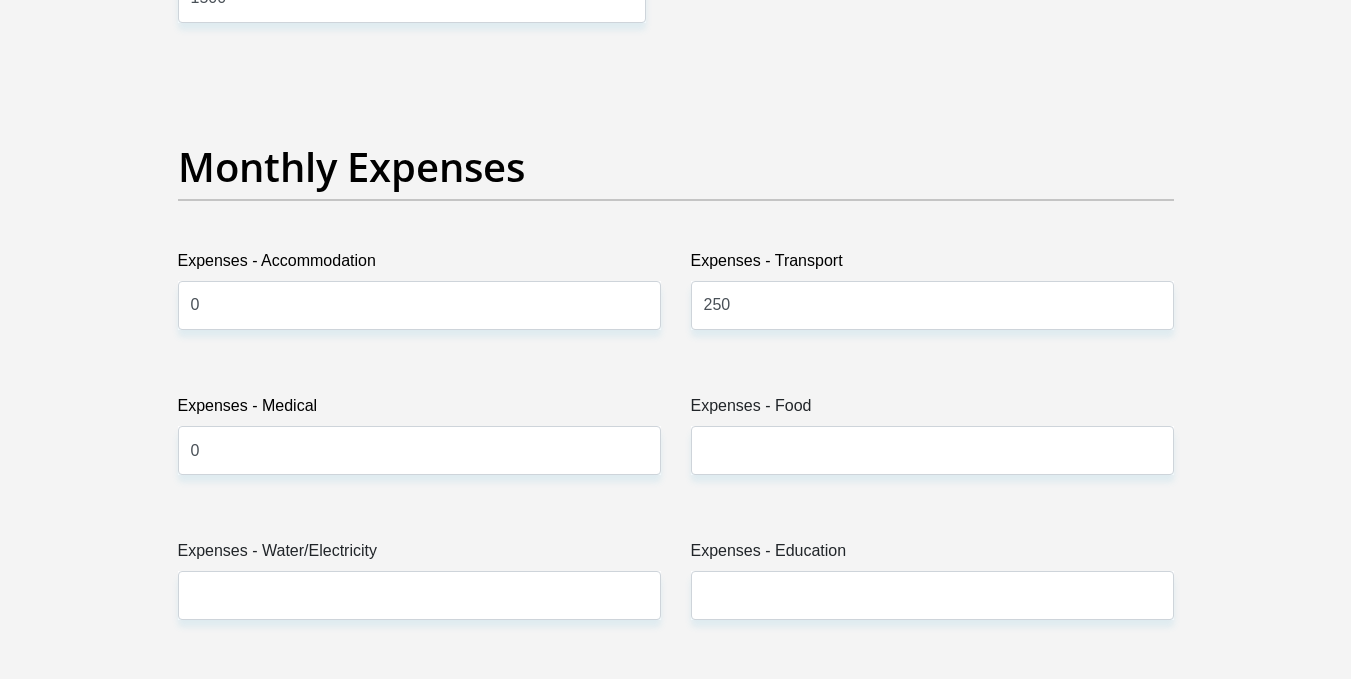 click on "Expenses - Water/Electricity" at bounding box center (419, 555) 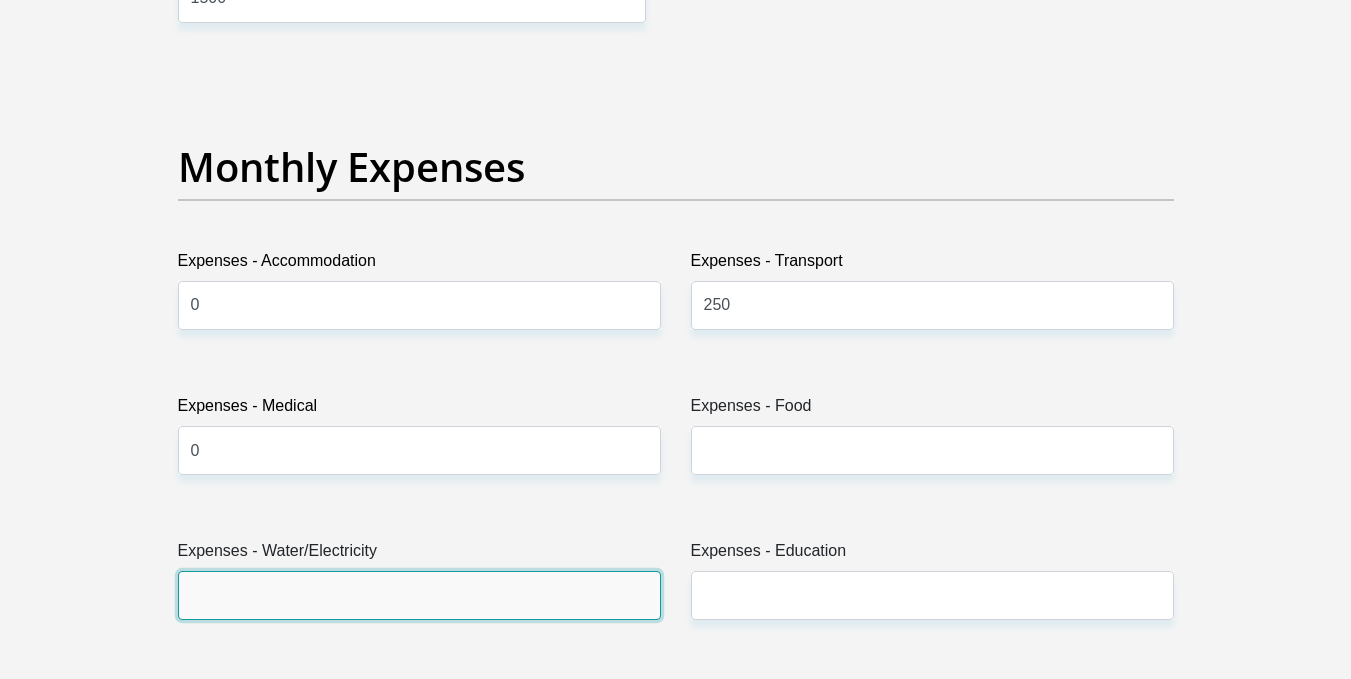click on "Expenses - Water/Electricity" at bounding box center [419, 595] 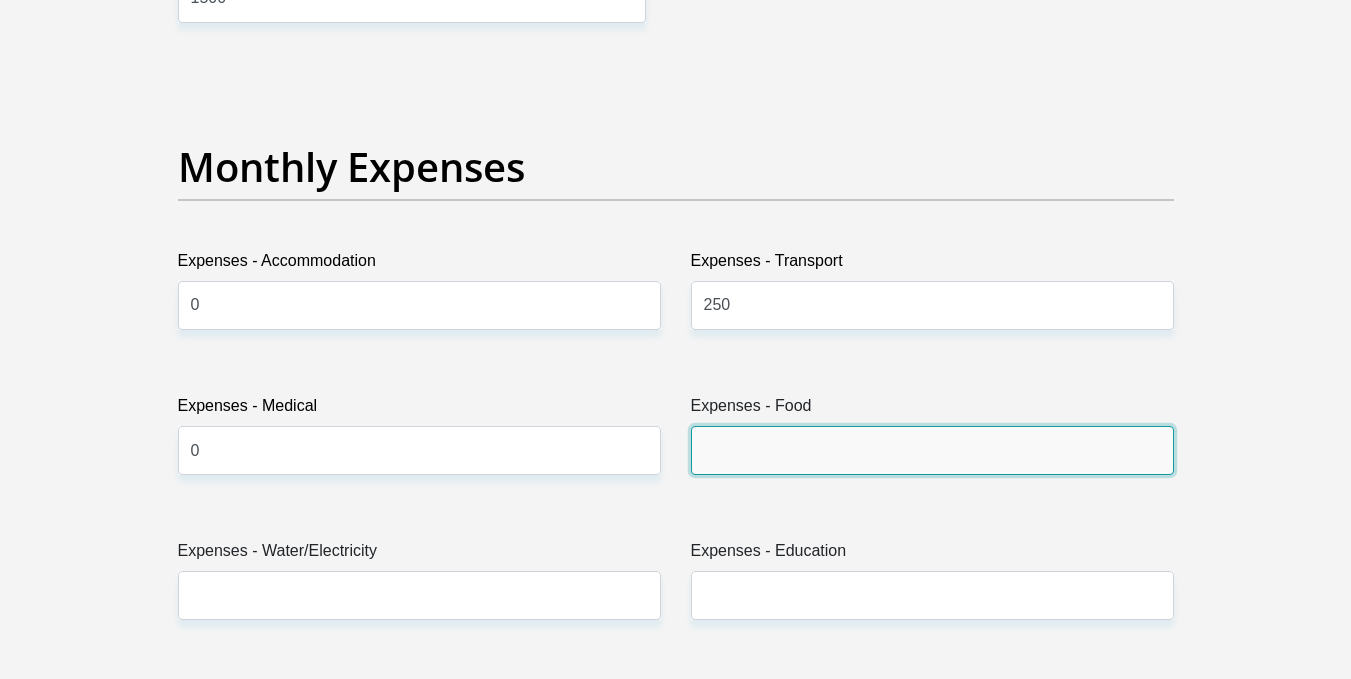 click on "Expenses - Food" at bounding box center (932, 450) 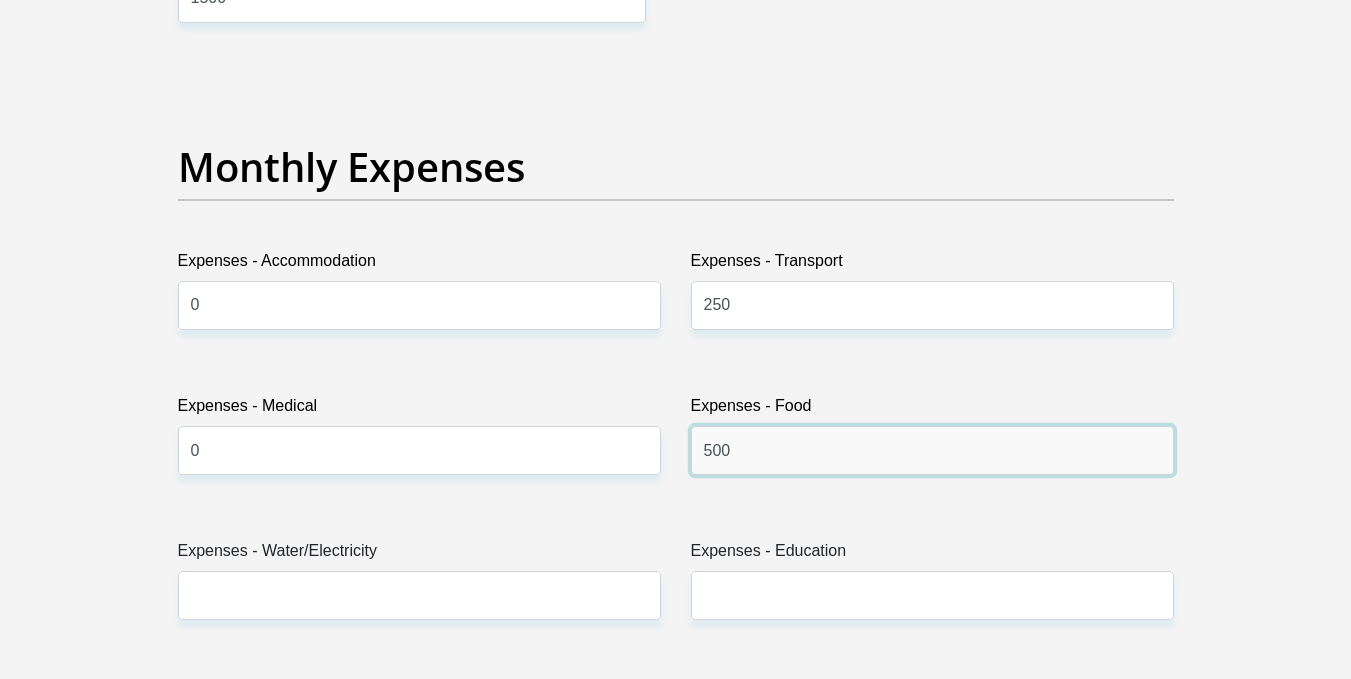 type on "500" 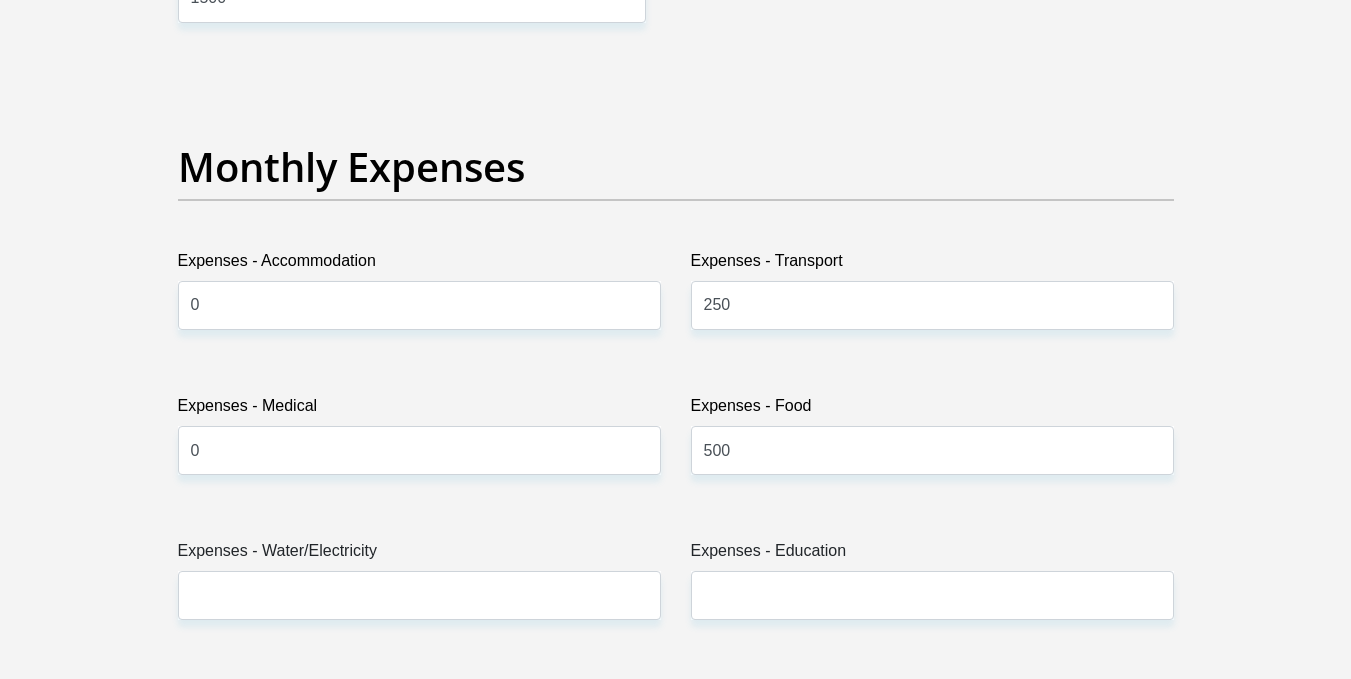 click on "Personal Details
Title
Mr
Ms
Mrs
Dr
Other
First Name
[FIRST]
Surname
[LAST]
ID Number
[NUMBER]
Please input valid ID number
Race
Black
Coloured
Indian
White
Other
Contact Number
[PHONE]
Please input valid contact number
Nationality
South Africa
Afghanistan
Aland Islands  Albania  Algeria" at bounding box center [676, 804] 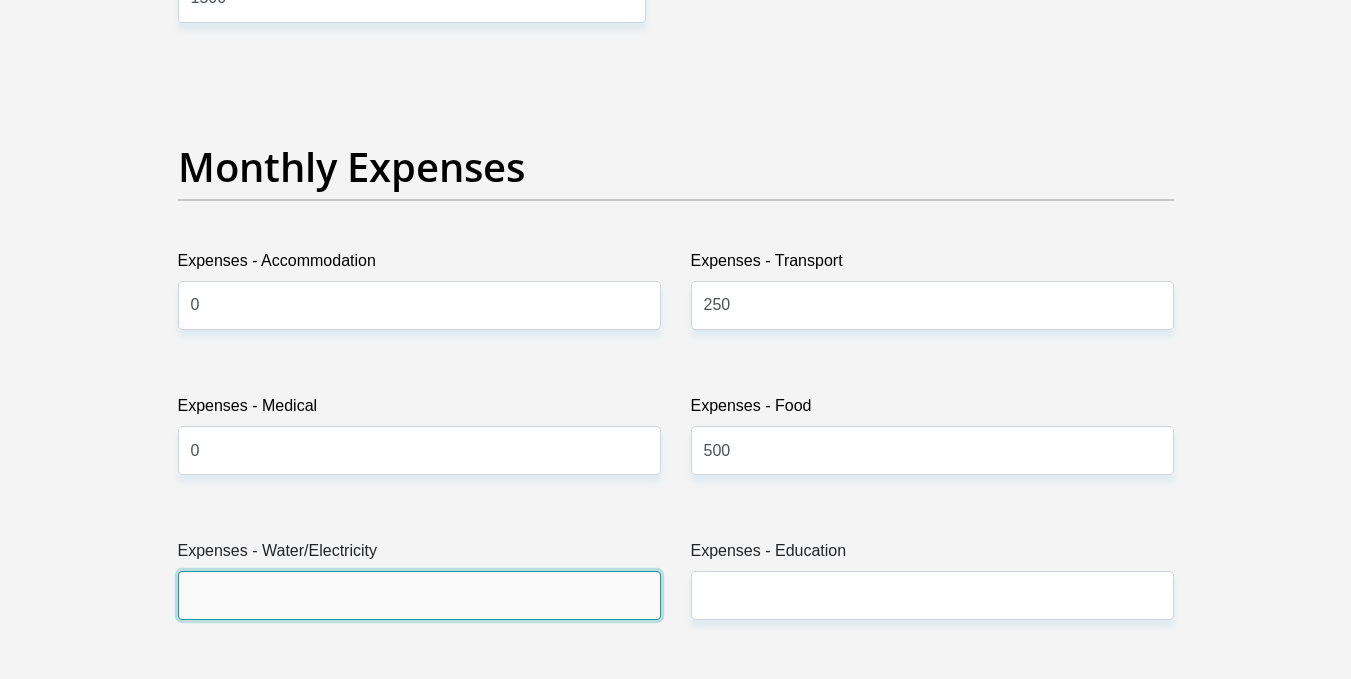 click on "Expenses - Water/Electricity" at bounding box center [419, 595] 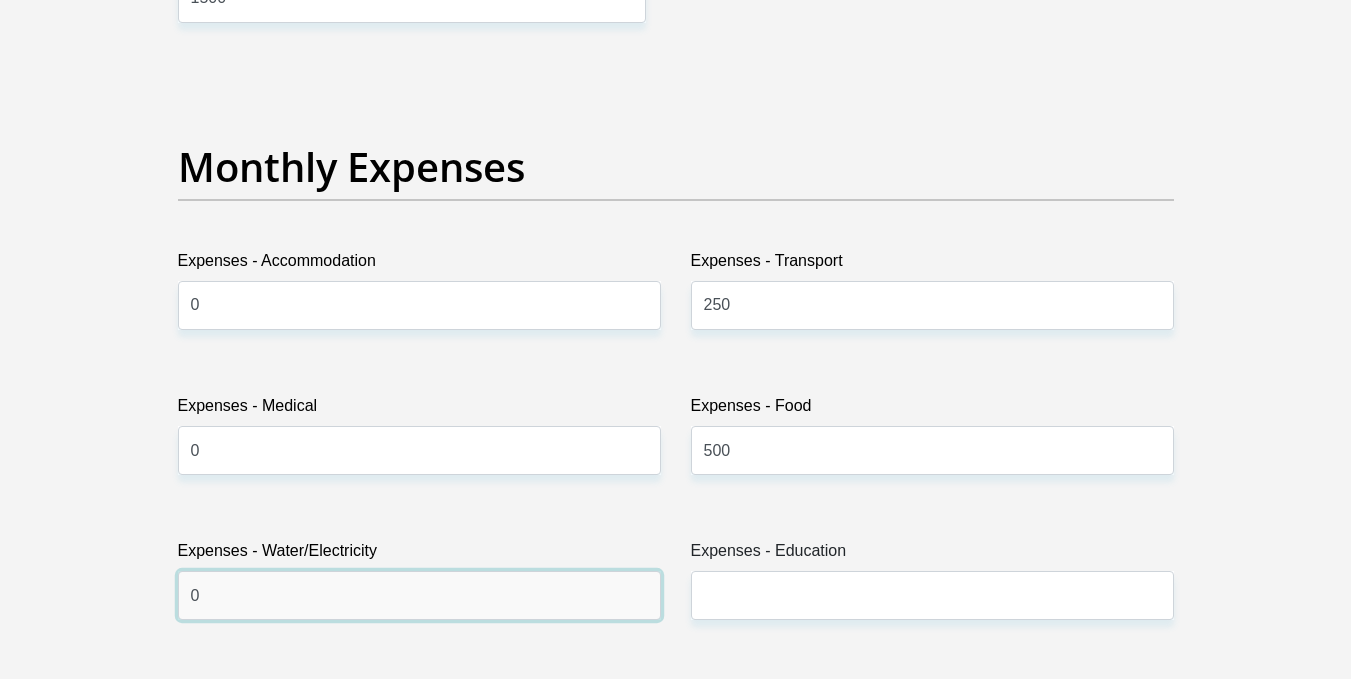 type on "0" 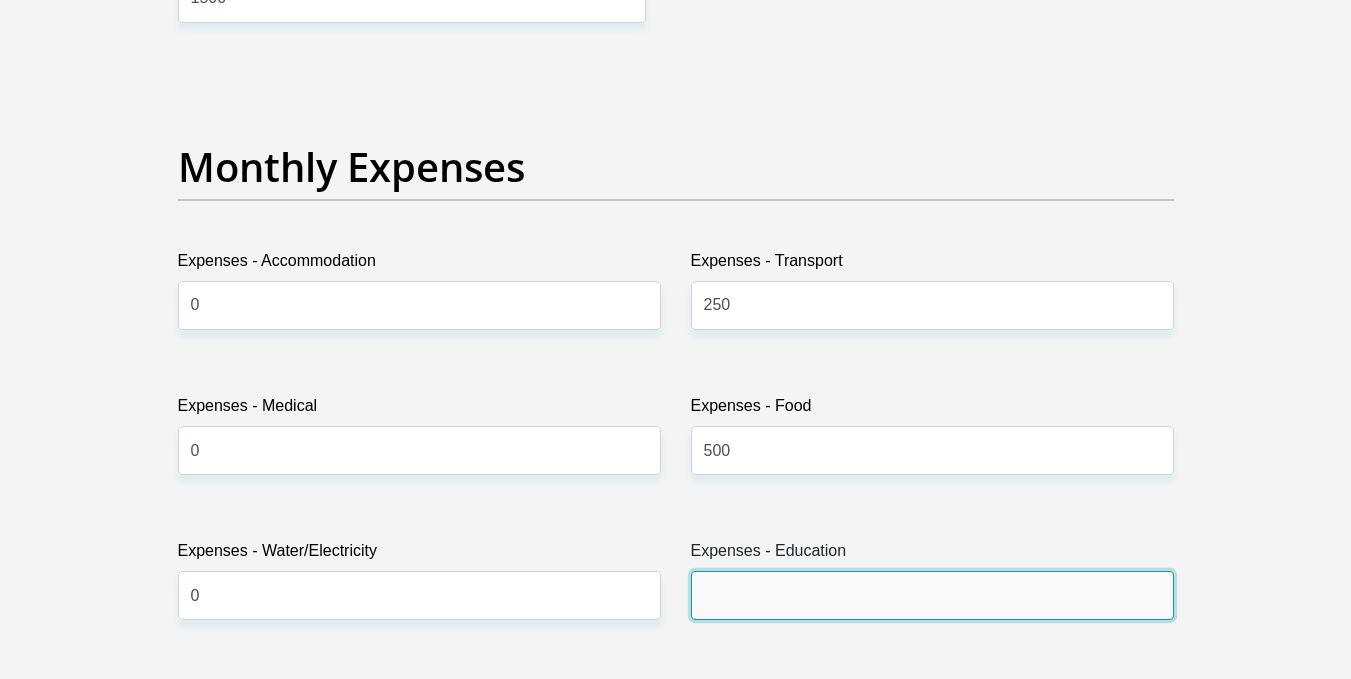 click on "Expenses - Education" at bounding box center (932, 595) 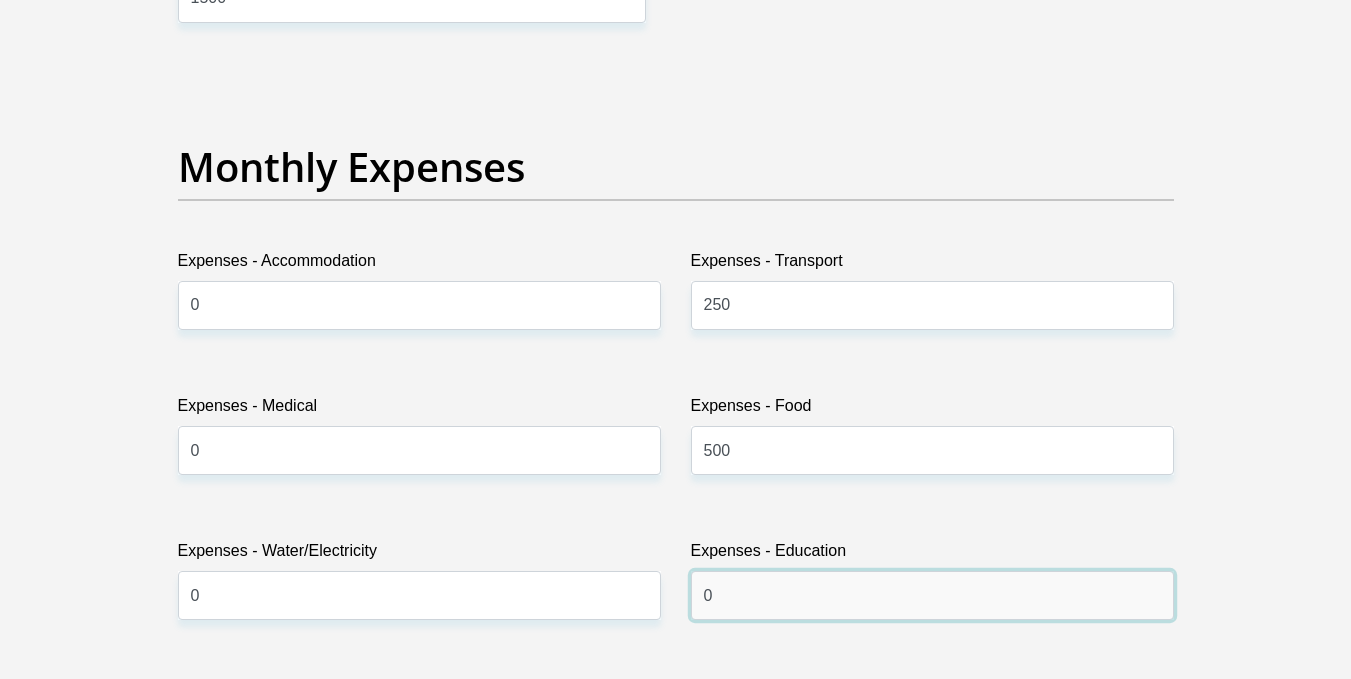 type on "0" 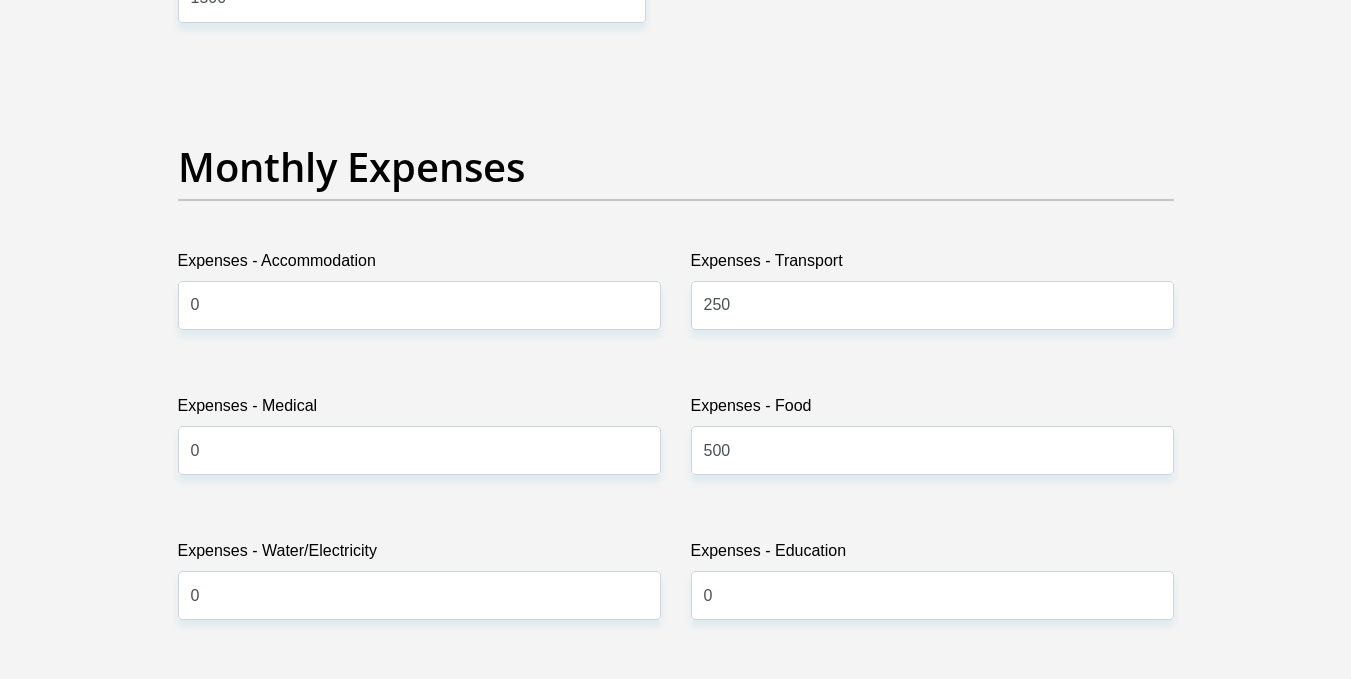 click on "Expenses - Education
0" at bounding box center (932, 587) 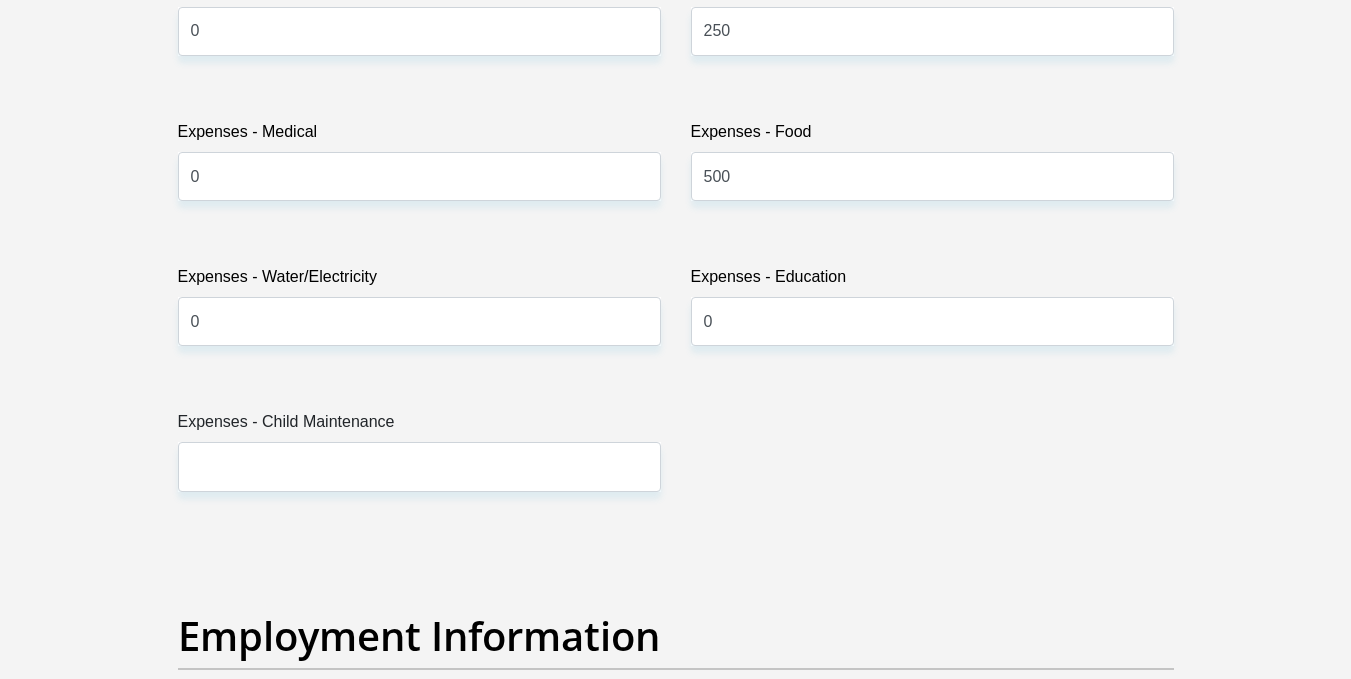 scroll, scrollTop: 3123, scrollLeft: 0, axis: vertical 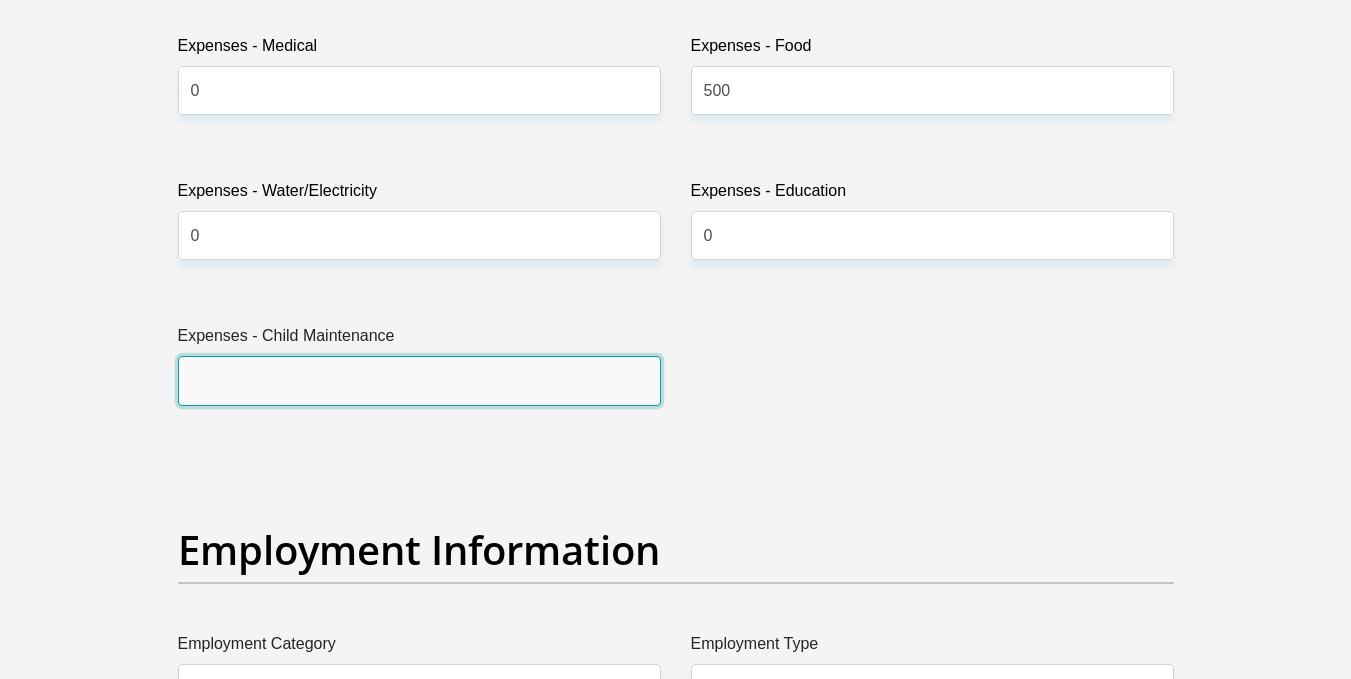 click on "Expenses - Child Maintenance" at bounding box center [419, 380] 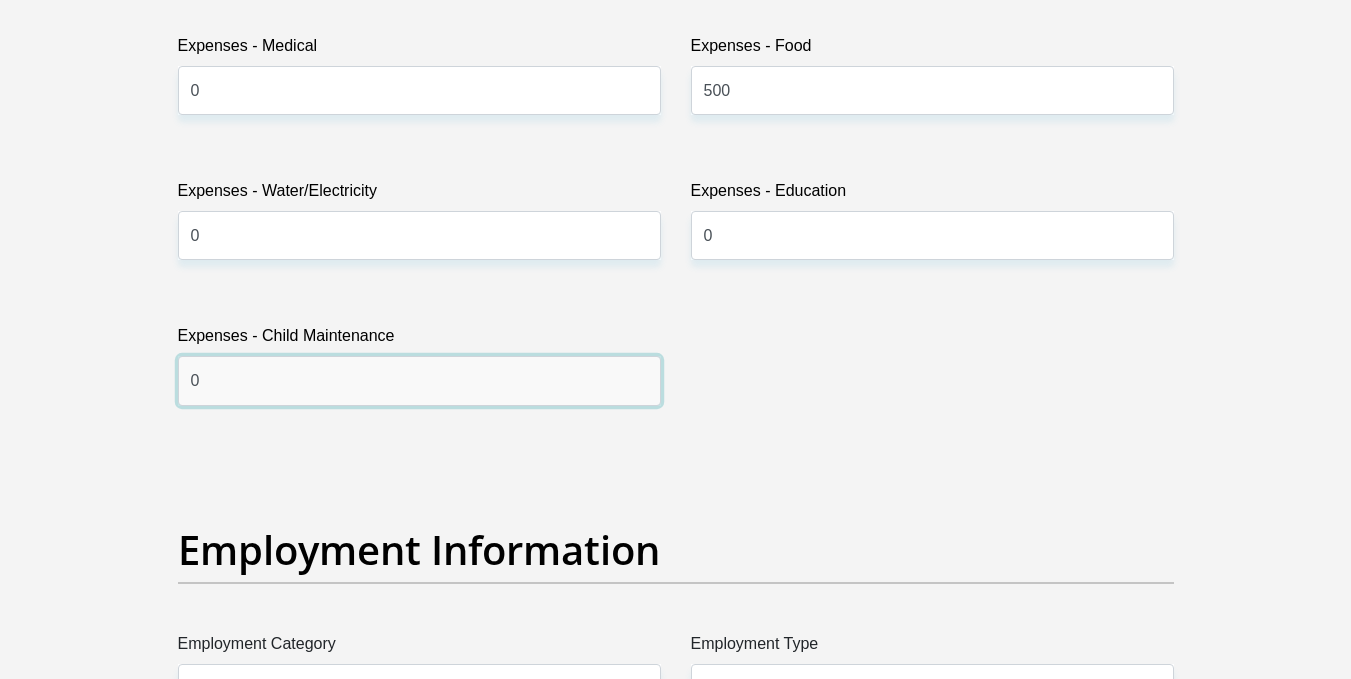 type on "0" 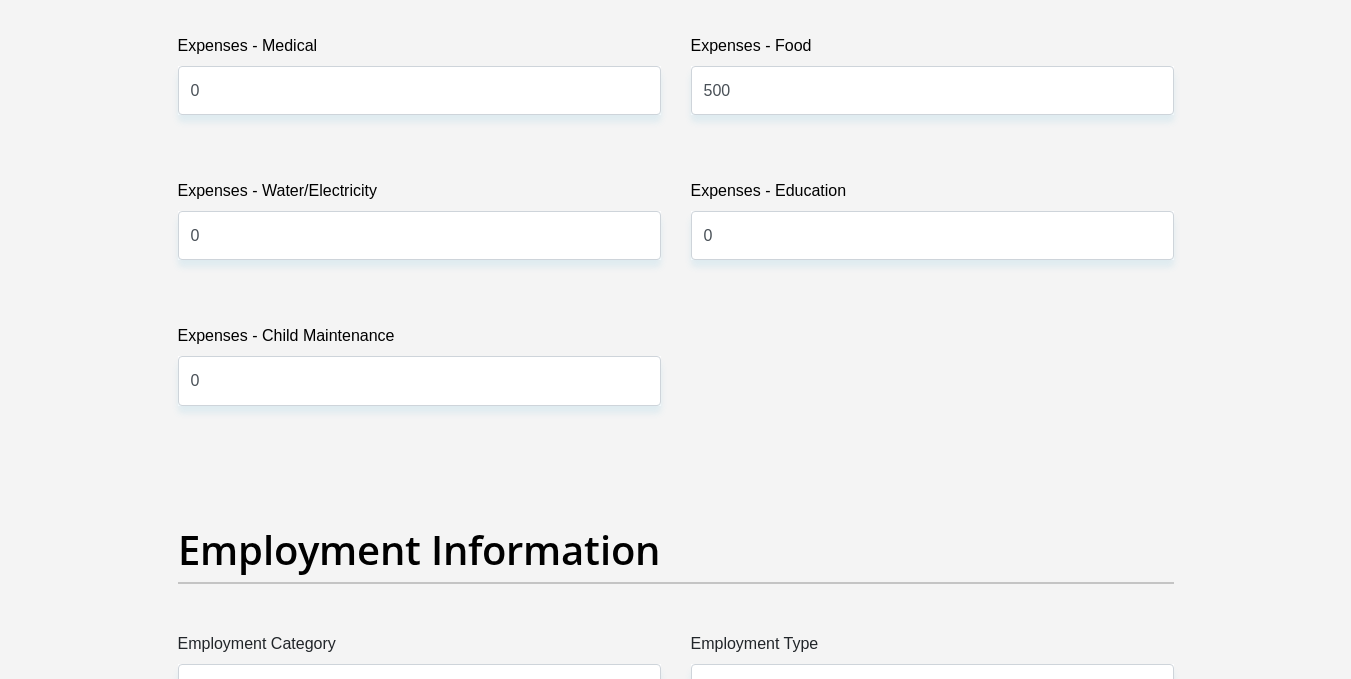 click on "Personal Details
Title
Mr
Ms
Mrs
Dr
Other
First Name
[FIRST]
Surname
[LAST]
ID Number
[NUMBER]
Please input valid ID number
Race
Black
Coloured
Indian
White
Other
Contact Number
[PHONE]
Please input valid contact number
Nationality
South Africa
Afghanistan
Aland Islands  Albania  Algeria" at bounding box center (676, 444) 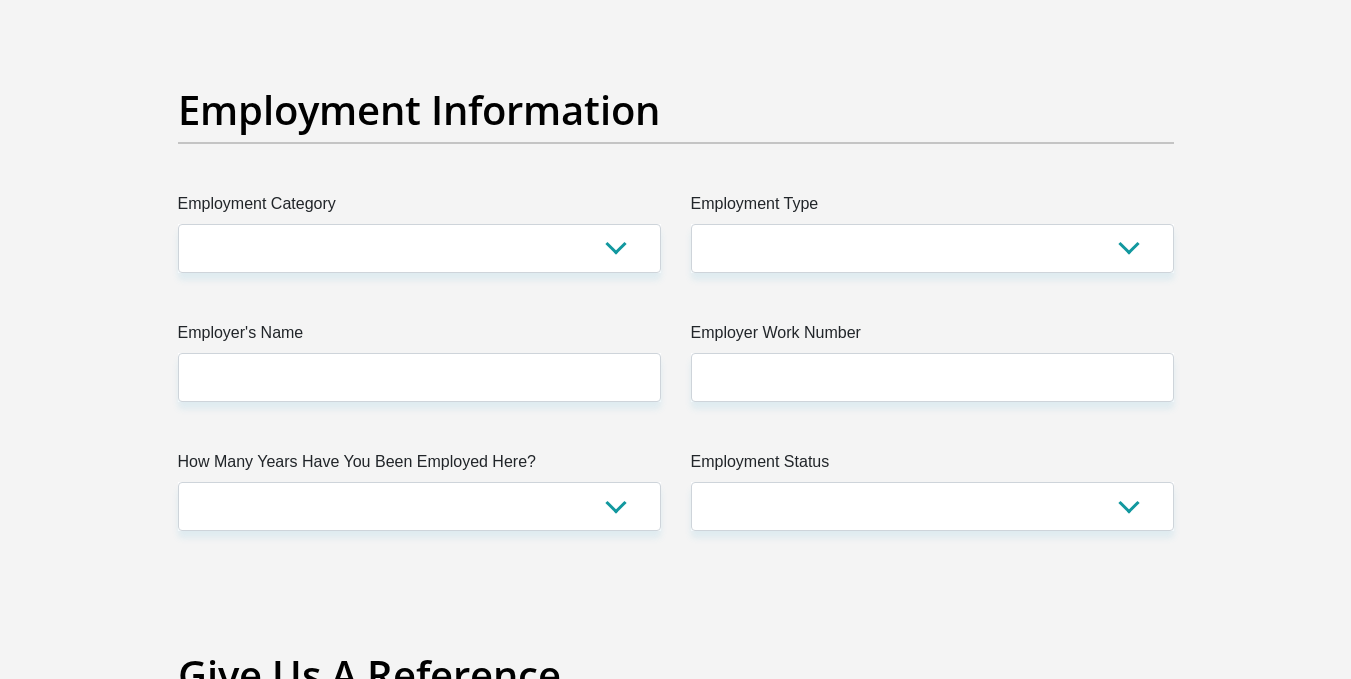 scroll, scrollTop: 3603, scrollLeft: 0, axis: vertical 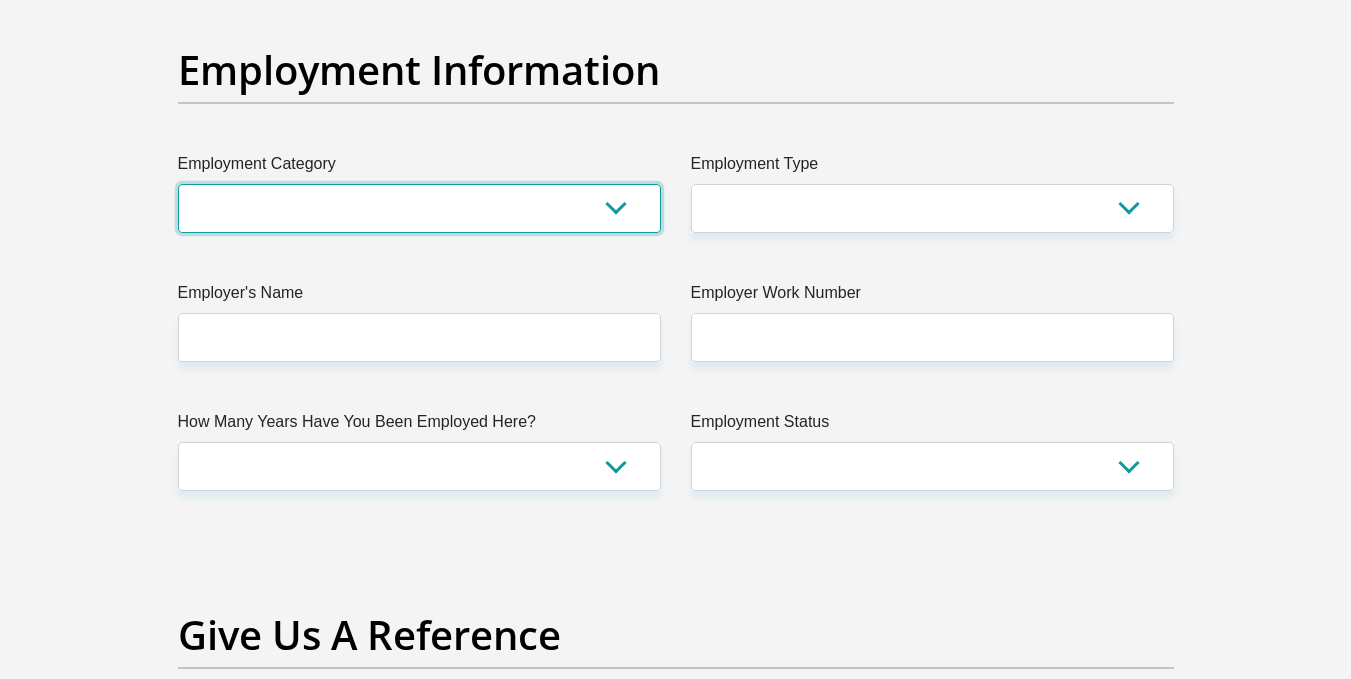 click on "AGRICULTURE
ALCOHOL & TOBACCO
CONSTRUCTION MATERIALS
METALLURGY
EQUIPMENT FOR RENEWABLE ENERGY
SPECIALIZED CONTRACTORS
CAR
GAMING (INCL. INTERNET
OTHER WHOLESALE
UNLICENSED PHARMACEUTICALS
CURRENCY EXCHANGE HOUSES
OTHER FINANCIAL INSTITUTIONS & INSURANCE
REAL ESTATE AGENTS
OIL & GAS
OTHER MATERIALS (E.G. IRON ORE)
PRECIOUS STONES & PRECIOUS METALS
POLITICAL ORGANIZATIONS
RELIGIOUS ORGANIZATIONS(NOT SECTS)
ACTI. HAVING BUSINESS DEAL WITH PUBLIC ADMINISTRATION
LAUNDROMATS" at bounding box center [419, 208] 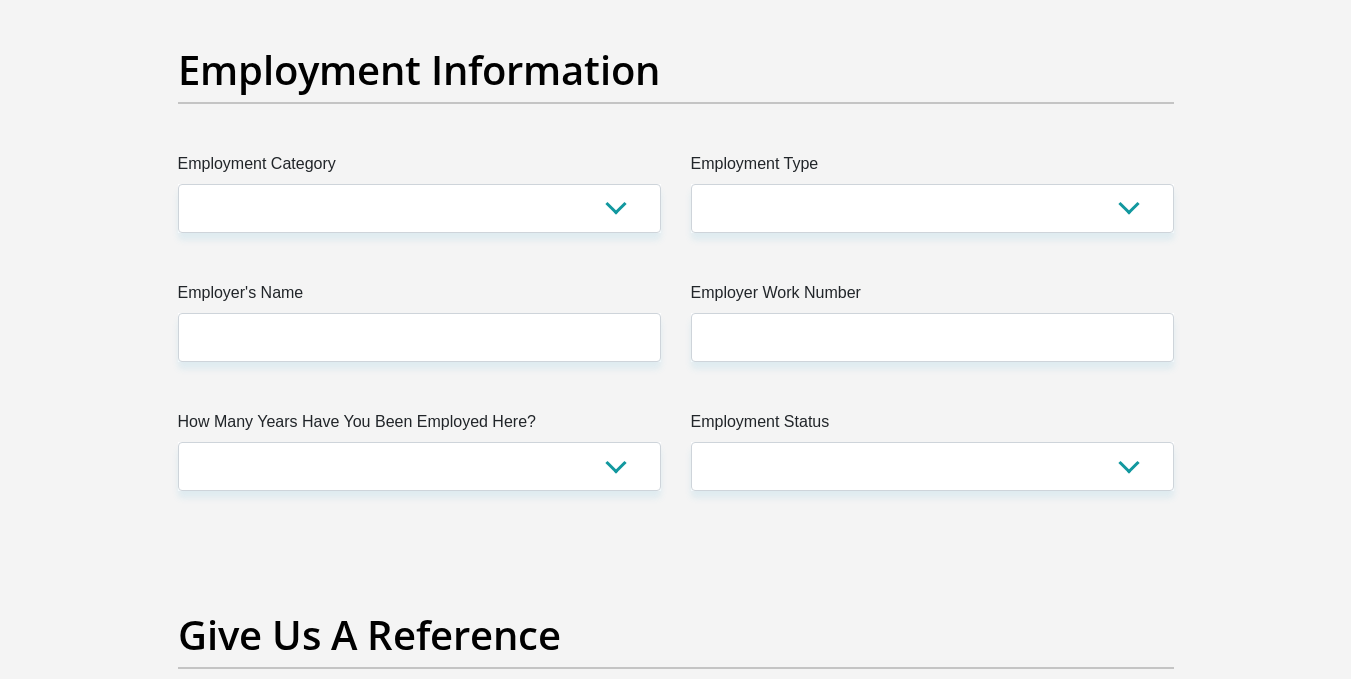 click on "Give Us A Reference" at bounding box center [676, 664] 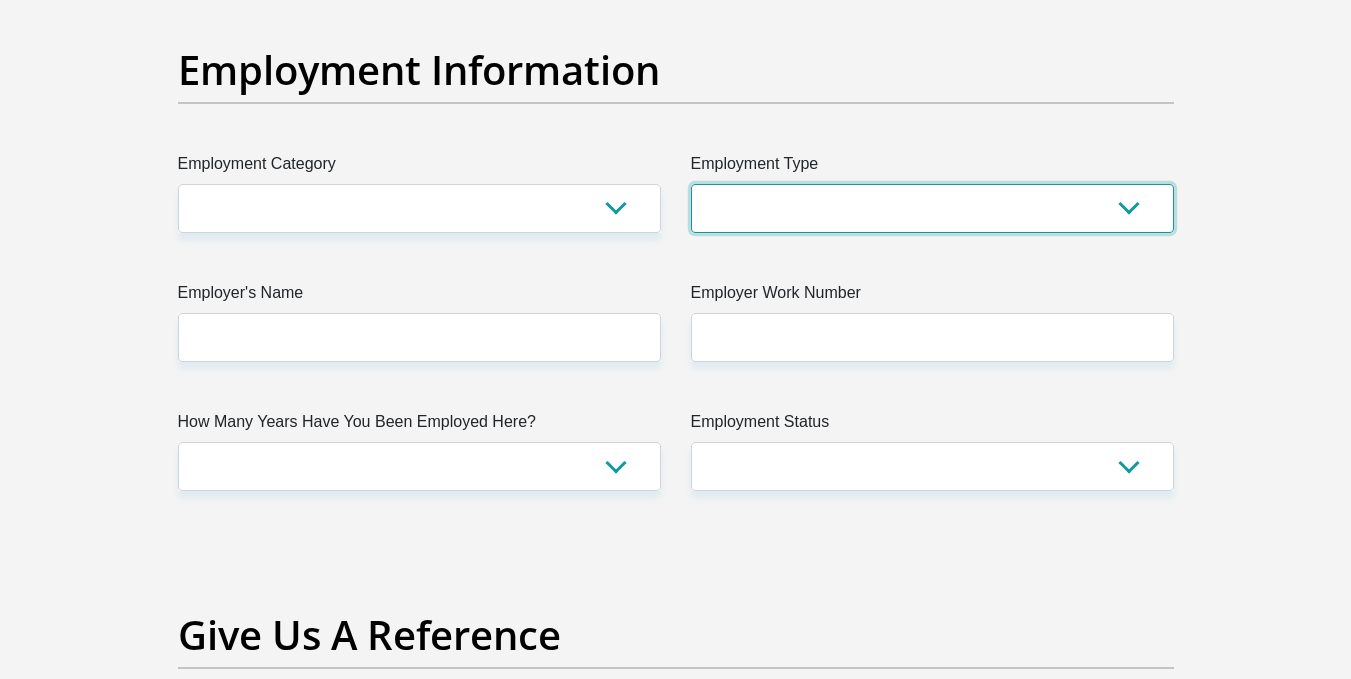 click on "College/Lecturer
Craft Seller
Creative
Driver
Executive
Farmer
Forces - Non Commissioned
Forces - Officer
Hawker
Housewife
Labourer
Licenced Professional
Manager
Miner
Non Licenced Professional
Office Staff/Clerk
Outside Worker
Pensioner
Permanent Teacher
Production/Manufacturing
Sales
Self-Employed
Semi-Professional Worker
Service Industry  Social Worker  Student" at bounding box center (932, 208) 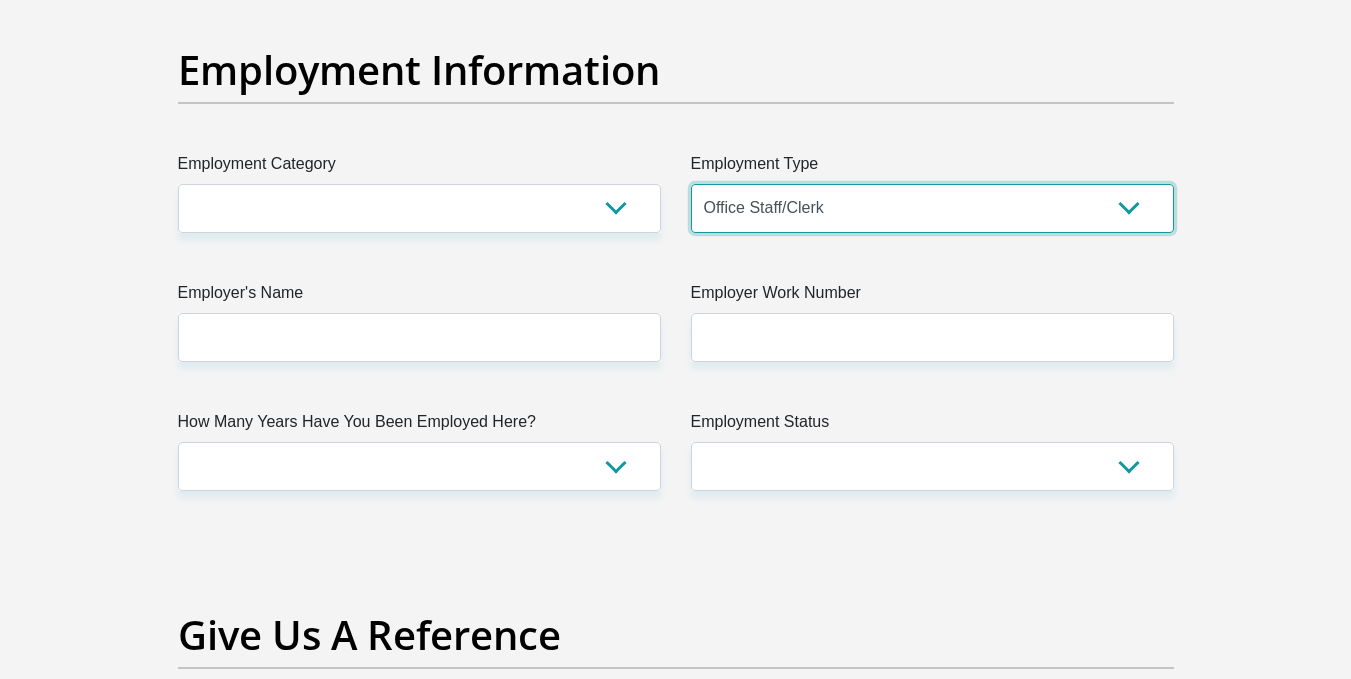 click on "College/Lecturer
Craft Seller
Creative
Driver
Executive
Farmer
Forces - Non Commissioned
Forces - Officer
Hawker
Housewife
Labourer
Licenced Professional
Manager
Miner
Non Licenced Professional
Office Staff/Clerk
Outside Worker
Pensioner
Permanent Teacher
Production/Manufacturing
Sales
Self-Employed
Semi-Professional Worker
Service Industry  Social Worker  Student" at bounding box center [932, 208] 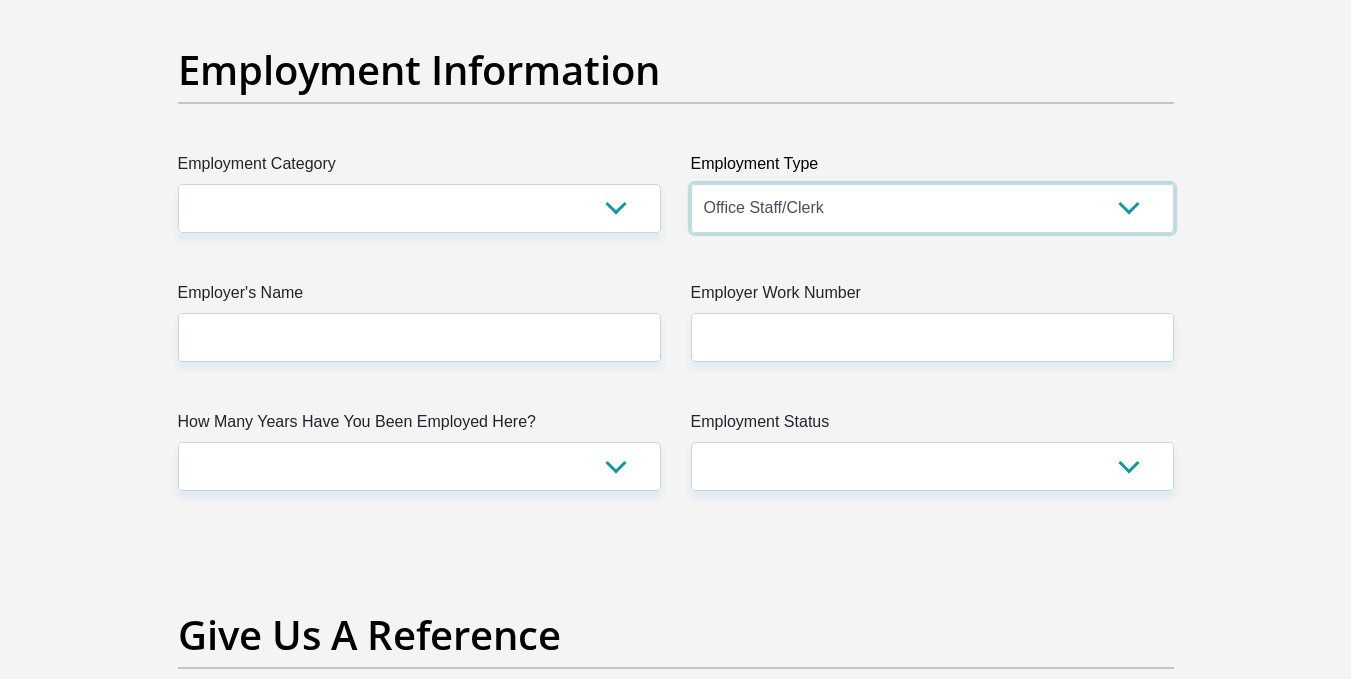 click on "College/Lecturer
Craft Seller
Creative
Driver
Executive
Farmer
Forces - Non Commissioned
Forces - Officer
Hawker
Housewife
Labourer
Licenced Professional
Manager
Miner
Non Licenced Professional
Office Staff/Clerk
Outside Worker
Pensioner
Permanent Teacher
Production/Manufacturing
Sales
Self-Employed
Semi-Professional Worker
Service Industry  Social Worker  Student" at bounding box center (932, 208) 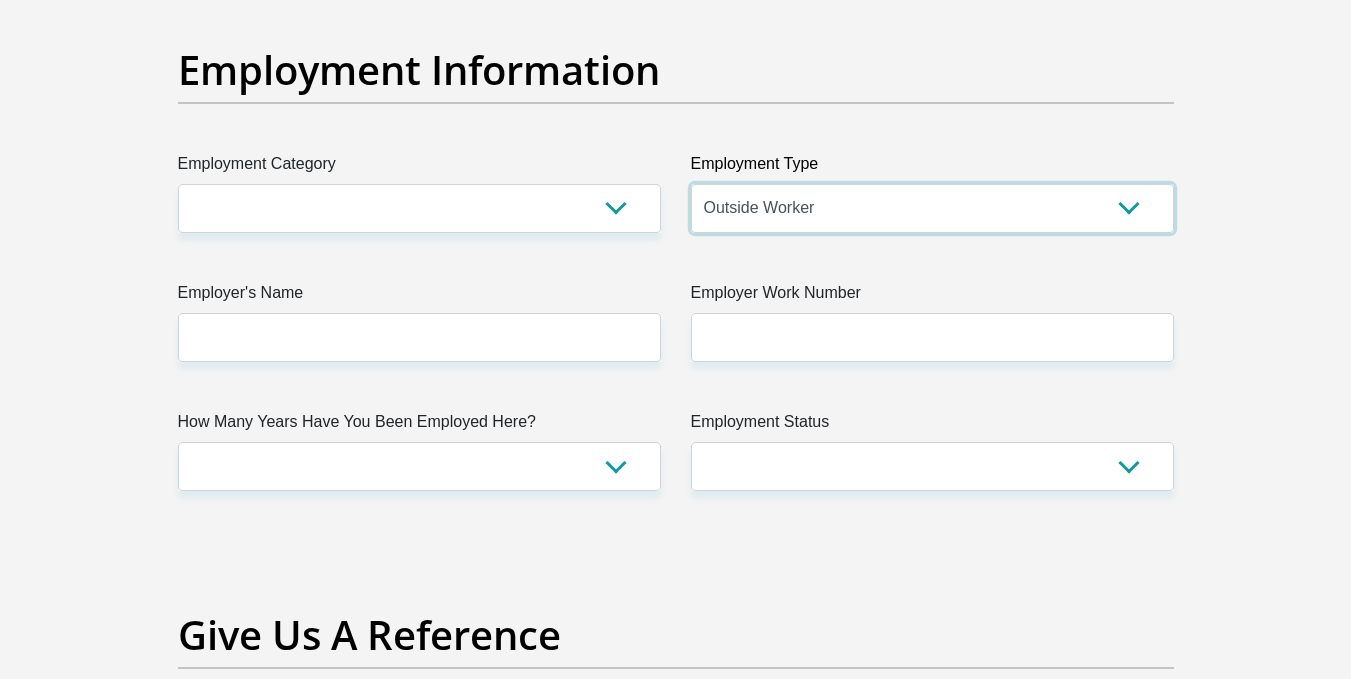 click on "College/Lecturer
Craft Seller
Creative
Driver
Executive
Farmer
Forces - Non Commissioned
Forces - Officer
Hawker
Housewife
Labourer
Licenced Professional
Manager
Miner
Non Licenced Professional
Office Staff/Clerk
Outside Worker
Pensioner
Permanent Teacher
Production/Manufacturing
Sales
Self-Employed
Semi-Professional Worker
Service Industry  Social Worker  Student" at bounding box center (932, 208) 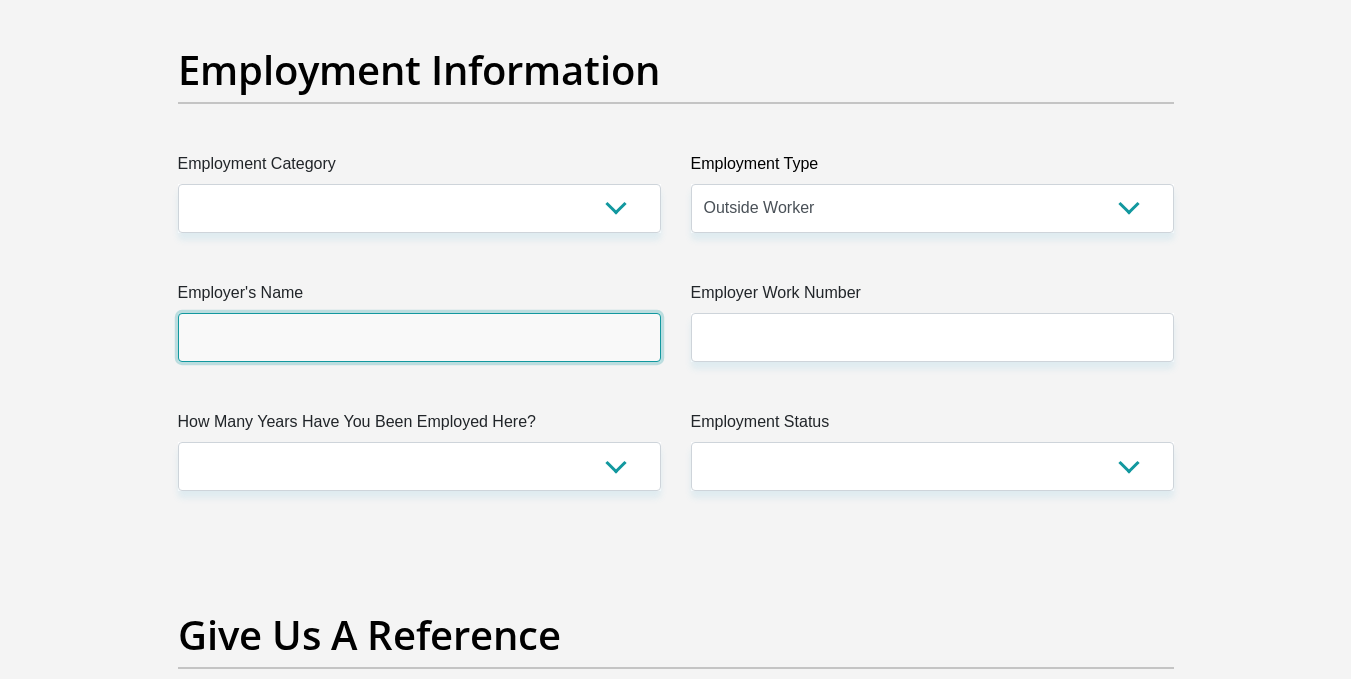 click on "Employer's Name" at bounding box center (419, 337) 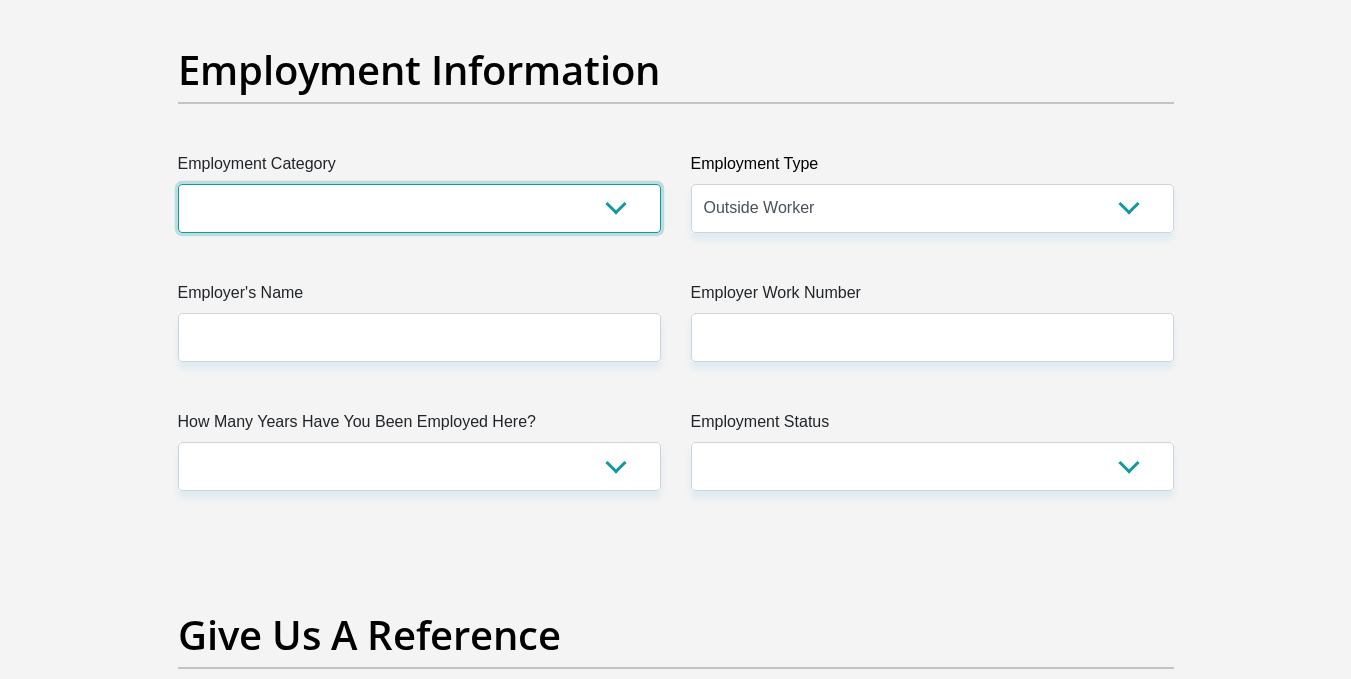 click on "AGRICULTURE
ALCOHOL & TOBACCO
CONSTRUCTION MATERIALS
METALLURGY
EQUIPMENT FOR RENEWABLE ENERGY
SPECIALIZED CONTRACTORS
CAR
GAMING (INCL. INTERNET
OTHER WHOLESALE
UNLICENSED PHARMACEUTICALS
CURRENCY EXCHANGE HOUSES
OTHER FINANCIAL INSTITUTIONS & INSURANCE
REAL ESTATE AGENTS
OIL & GAS
OTHER MATERIALS (E.G. IRON ORE)
PRECIOUS STONES & PRECIOUS METALS
POLITICAL ORGANIZATIONS
RELIGIOUS ORGANIZATIONS(NOT SECTS)
ACTI. HAVING BUSINESS DEAL WITH PUBLIC ADMINISTRATION
LAUNDROMATS" at bounding box center [419, 208] 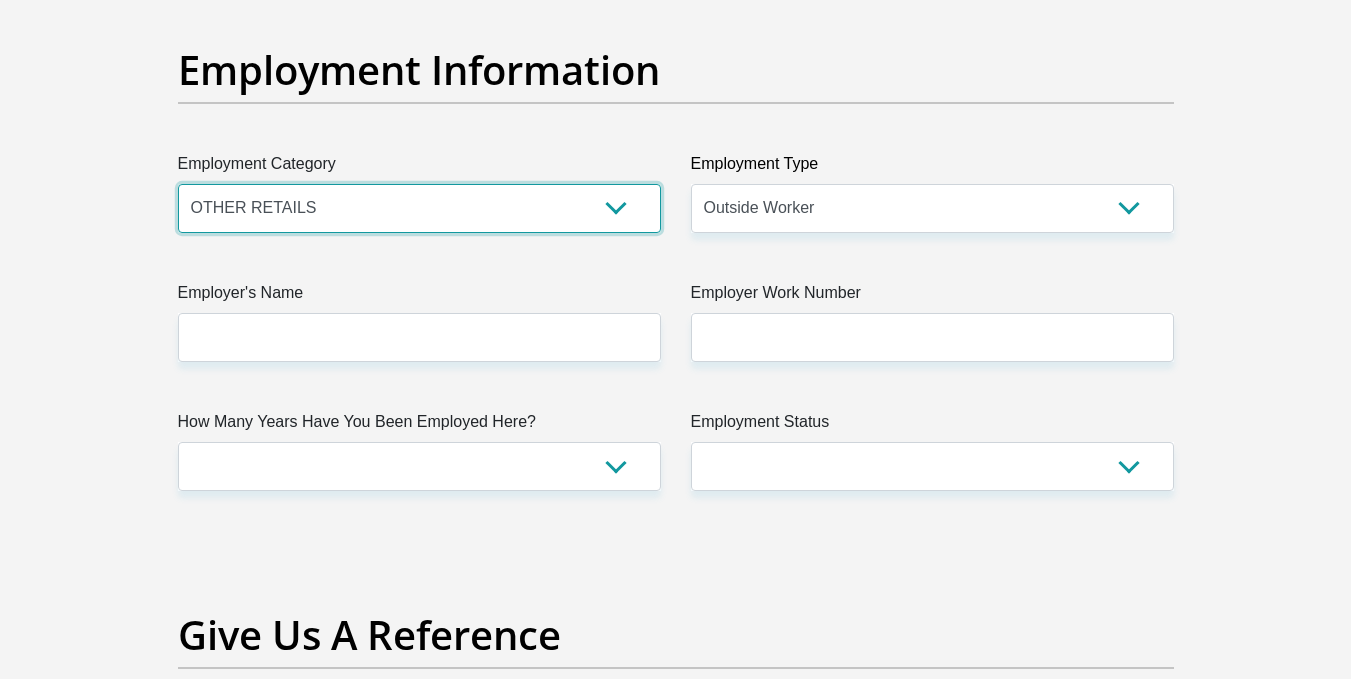 click on "AGRICULTURE
ALCOHOL & TOBACCO
CONSTRUCTION MATERIALS
METALLURGY
EQUIPMENT FOR RENEWABLE ENERGY
SPECIALIZED CONTRACTORS
CAR
GAMING (INCL. INTERNET
OTHER WHOLESALE
UNLICENSED PHARMACEUTICALS
CURRENCY EXCHANGE HOUSES
OTHER FINANCIAL INSTITUTIONS & INSURANCE
REAL ESTATE AGENTS
OIL & GAS
OTHER MATERIALS (E.G. IRON ORE)
PRECIOUS STONES & PRECIOUS METALS
POLITICAL ORGANIZATIONS
RELIGIOUS ORGANIZATIONS(NOT SECTS)
ACTI. HAVING BUSINESS DEAL WITH PUBLIC ADMINISTRATION
LAUNDROMATS" at bounding box center (419, 208) 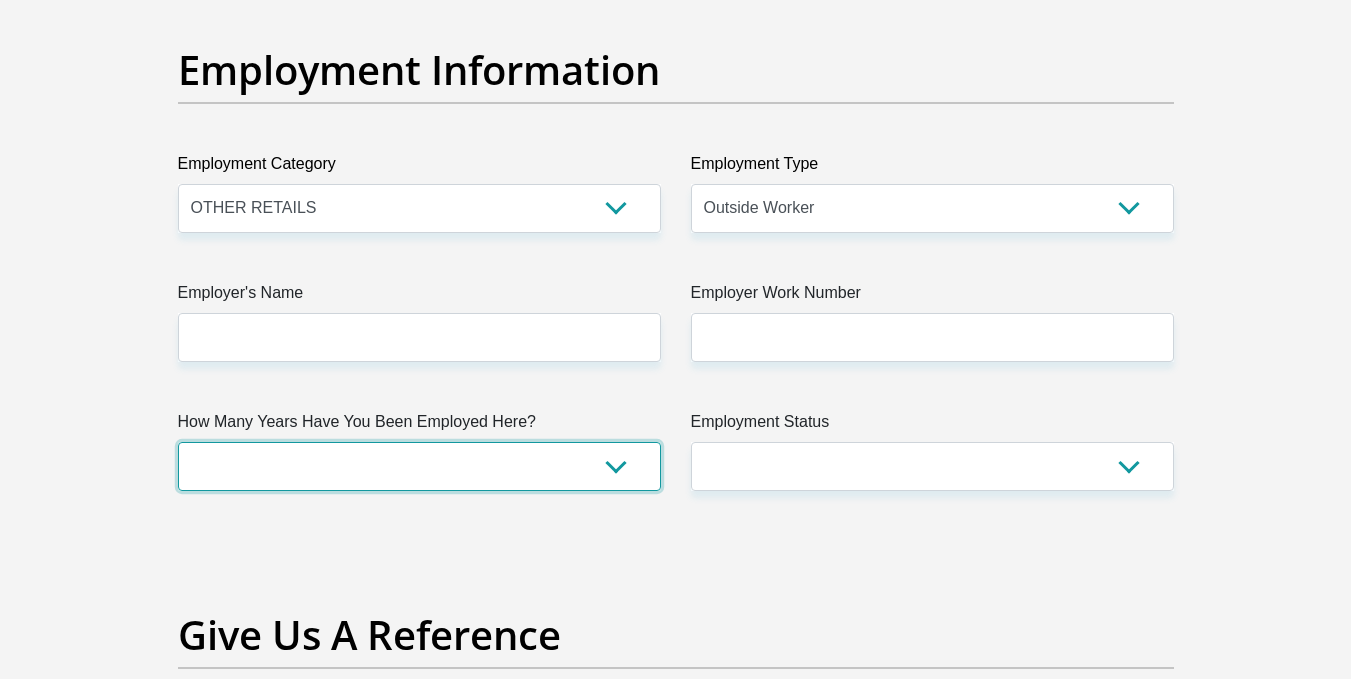 click on "less than 1 year
1-3 years
3-5 years
5+ years" at bounding box center [419, 466] 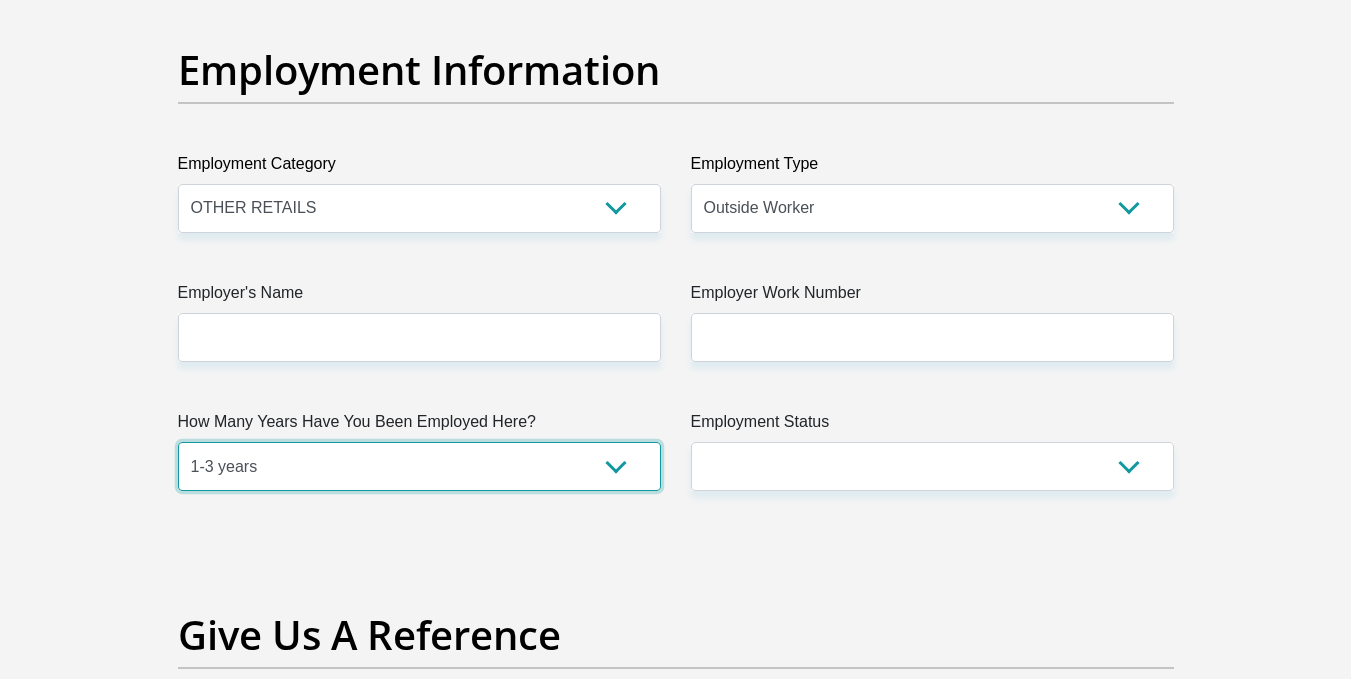 click on "less than 1 year
1-3 years
3-5 years
5+ years" at bounding box center (419, 466) 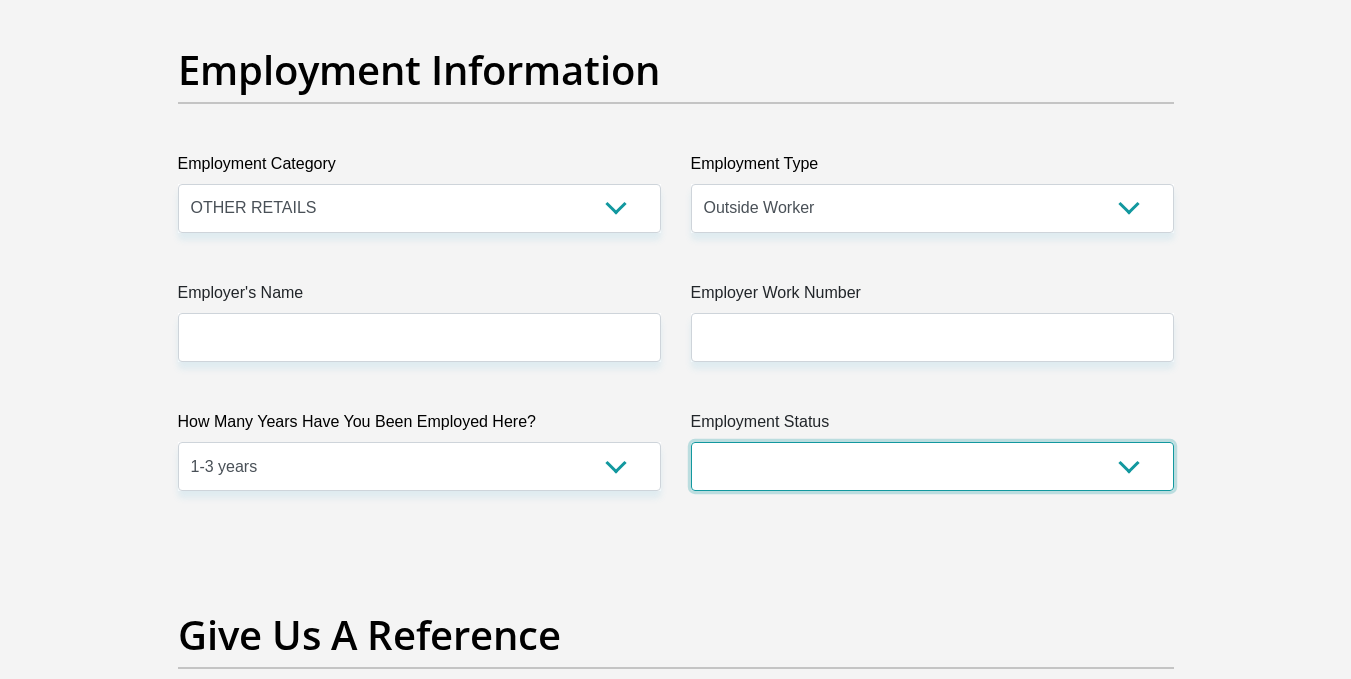 click on "Permanent/Full-time
Part-time/Casual
Contract Worker
Self-Employed
Housewife
Retired
Student
Medically Boarded
Disability
Unemployed" at bounding box center (932, 466) 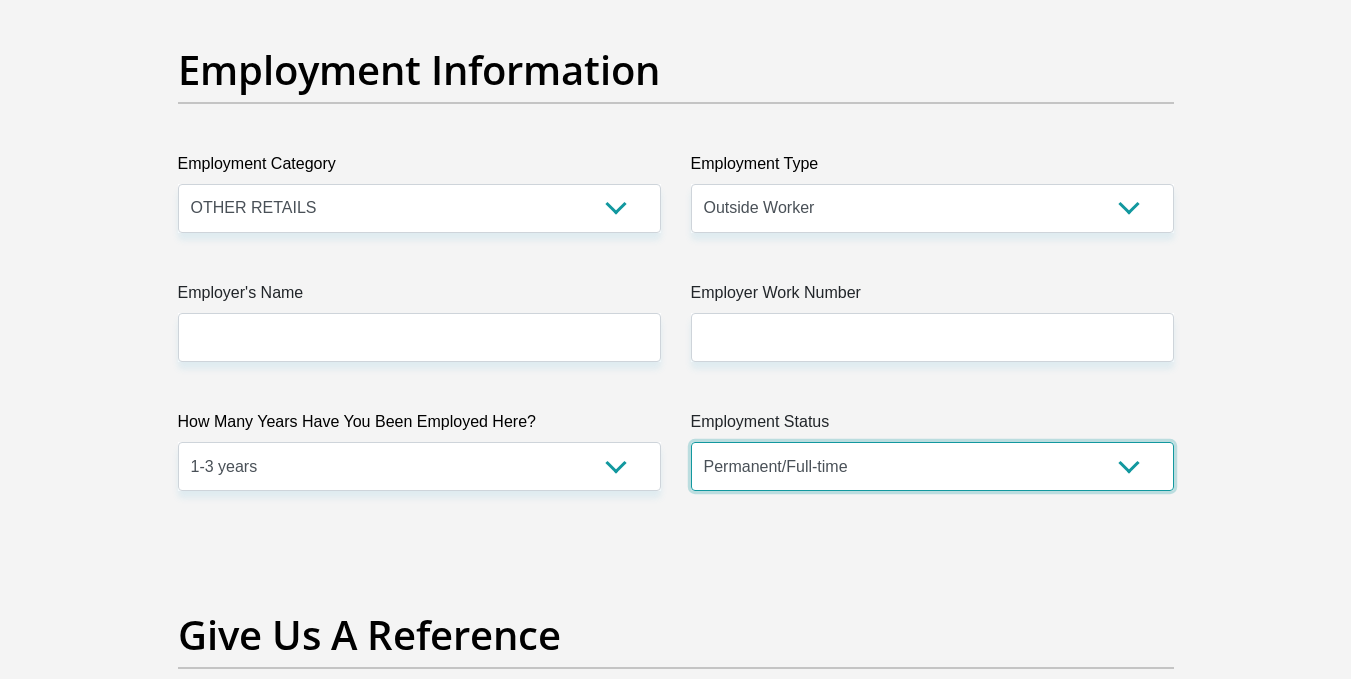 click on "Permanent/Full-time
Part-time/Casual
Contract Worker
Self-Employed
Housewife
Retired
Student
Medically Boarded
Disability
Unemployed" at bounding box center [932, 466] 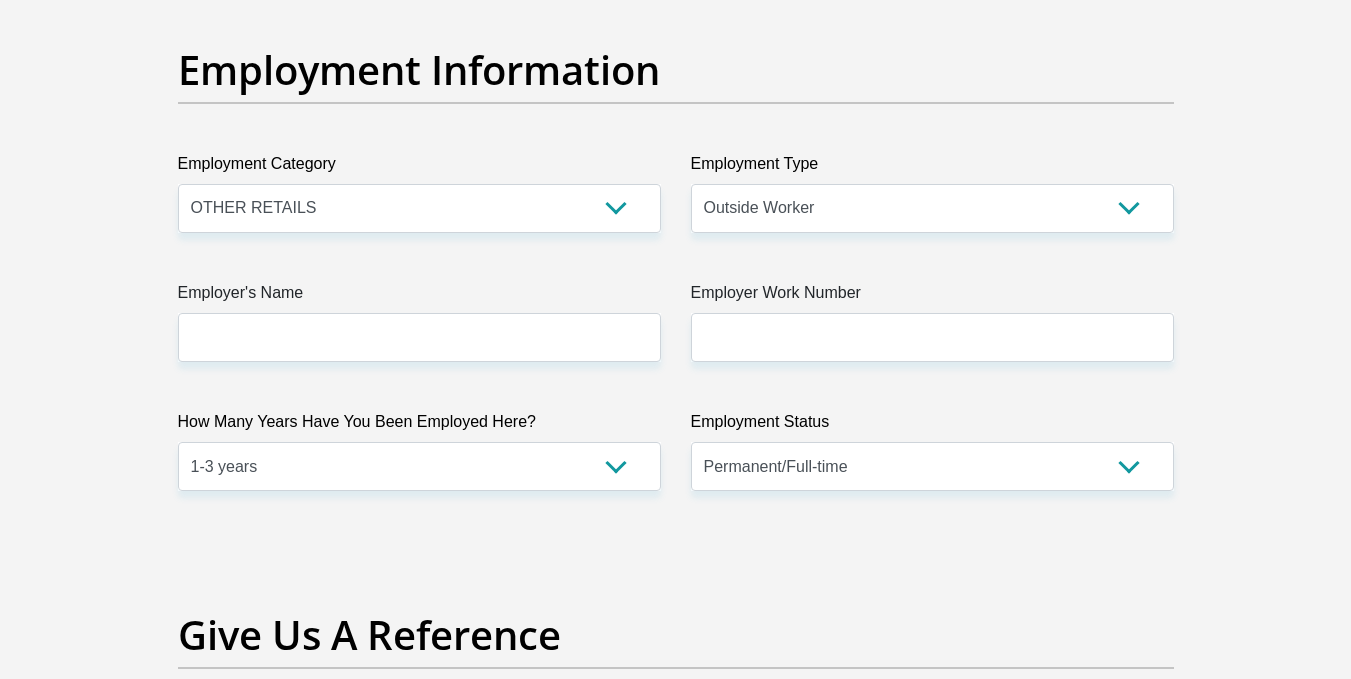click on "Personal Details
Title
Mr
Ms
Mrs
Dr
Other
First Name
[FIRST]
Surname
[LAST]
ID Number
[NUMBER]
Please input valid ID number
Race
Black
Coloured
Indian
White
Other
Contact Number
[PHONE]
Please input valid contact number
Nationality
South Africa
Afghanistan
Aland Islands  Albania  Algeria" at bounding box center [676, -36] 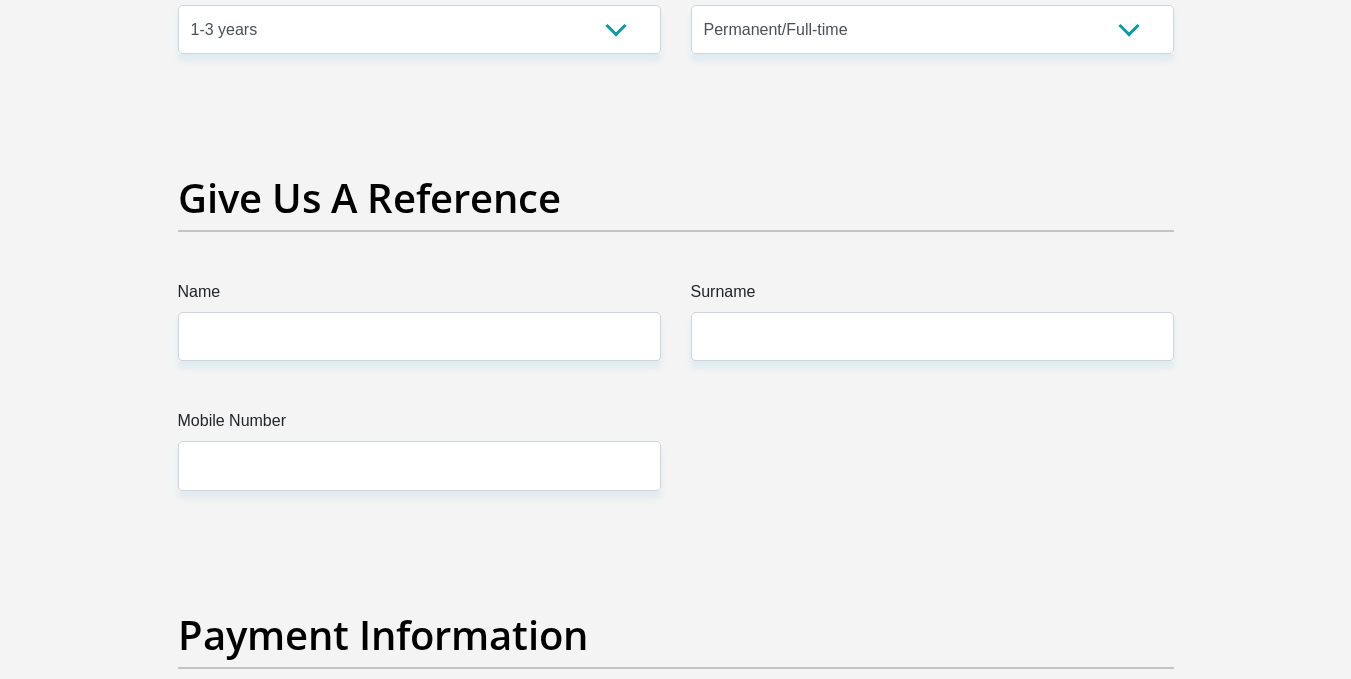 scroll, scrollTop: 4043, scrollLeft: 0, axis: vertical 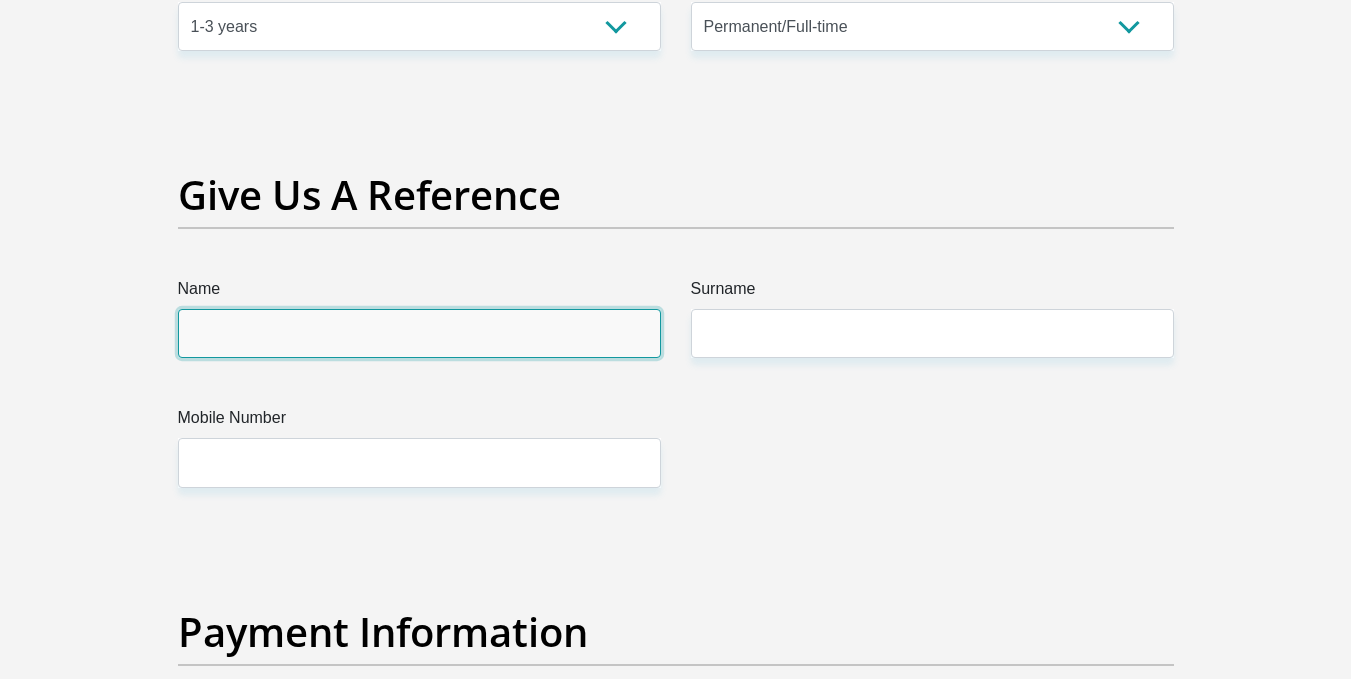 click on "Name" at bounding box center [419, 333] 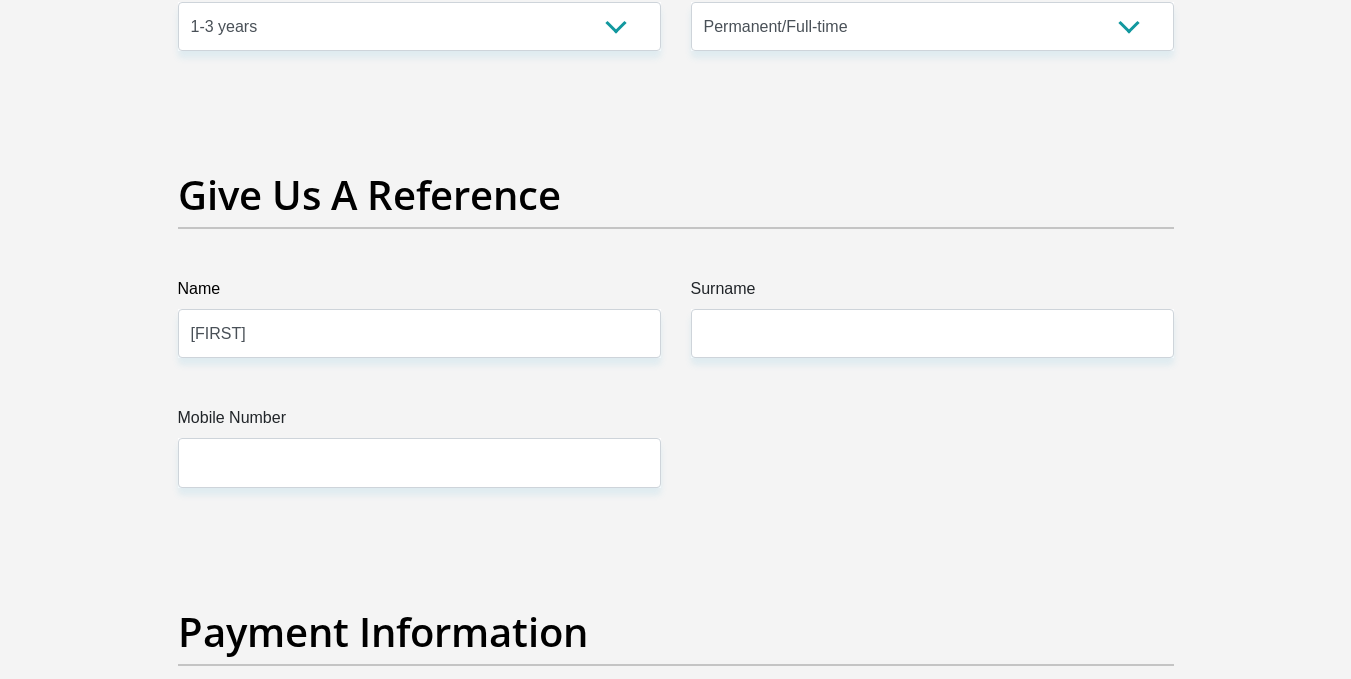 click on "Surname" at bounding box center (932, 293) 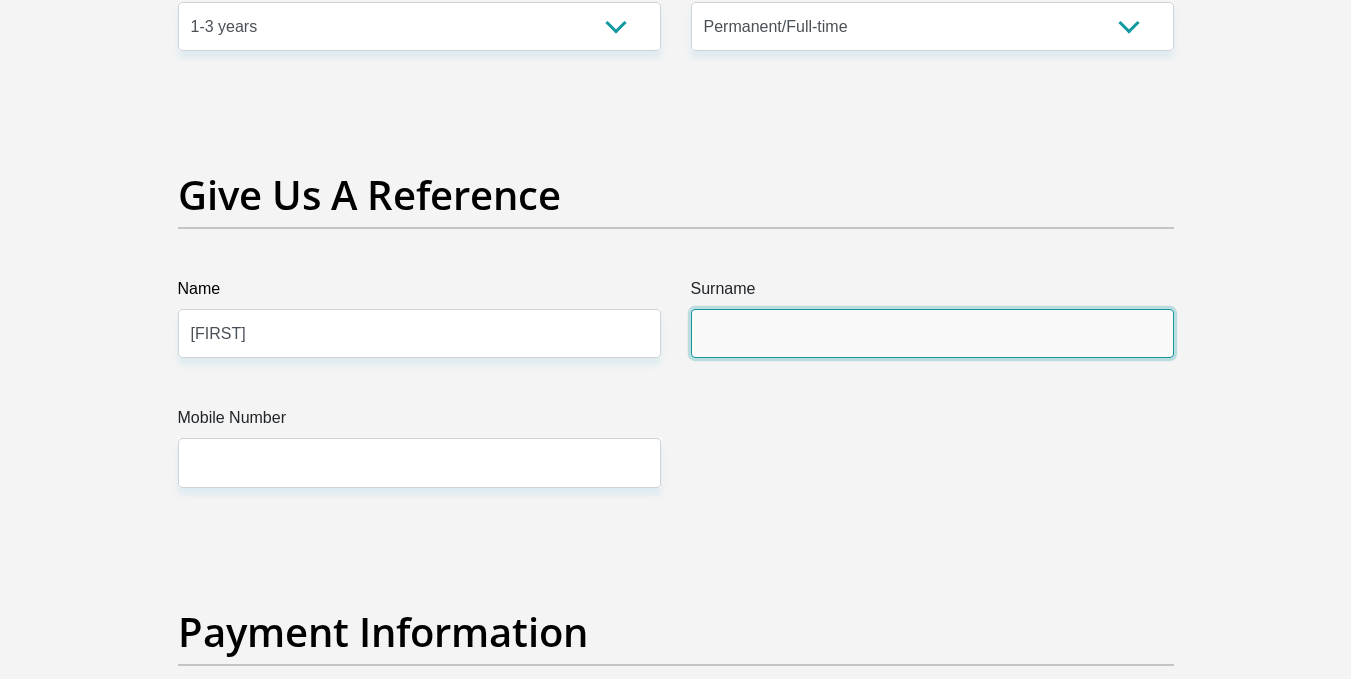 click on "Surname" at bounding box center (932, 333) 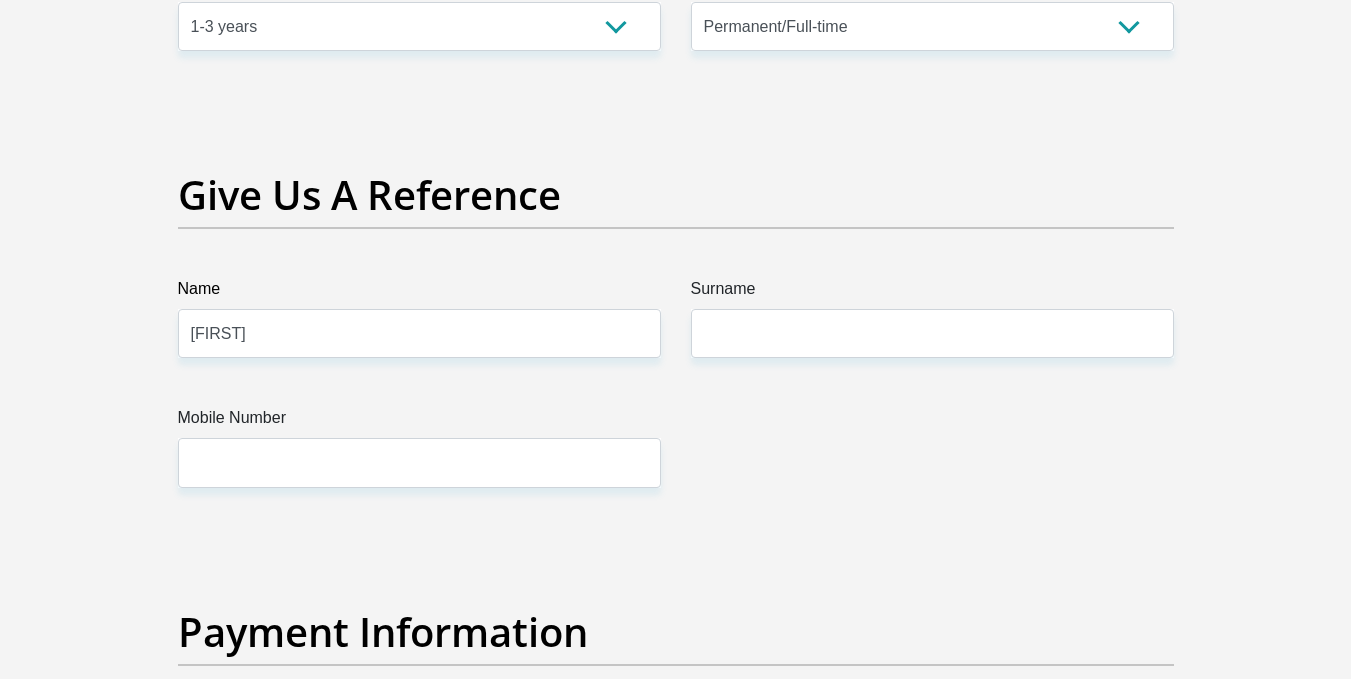click on "Surname" at bounding box center (932, 293) 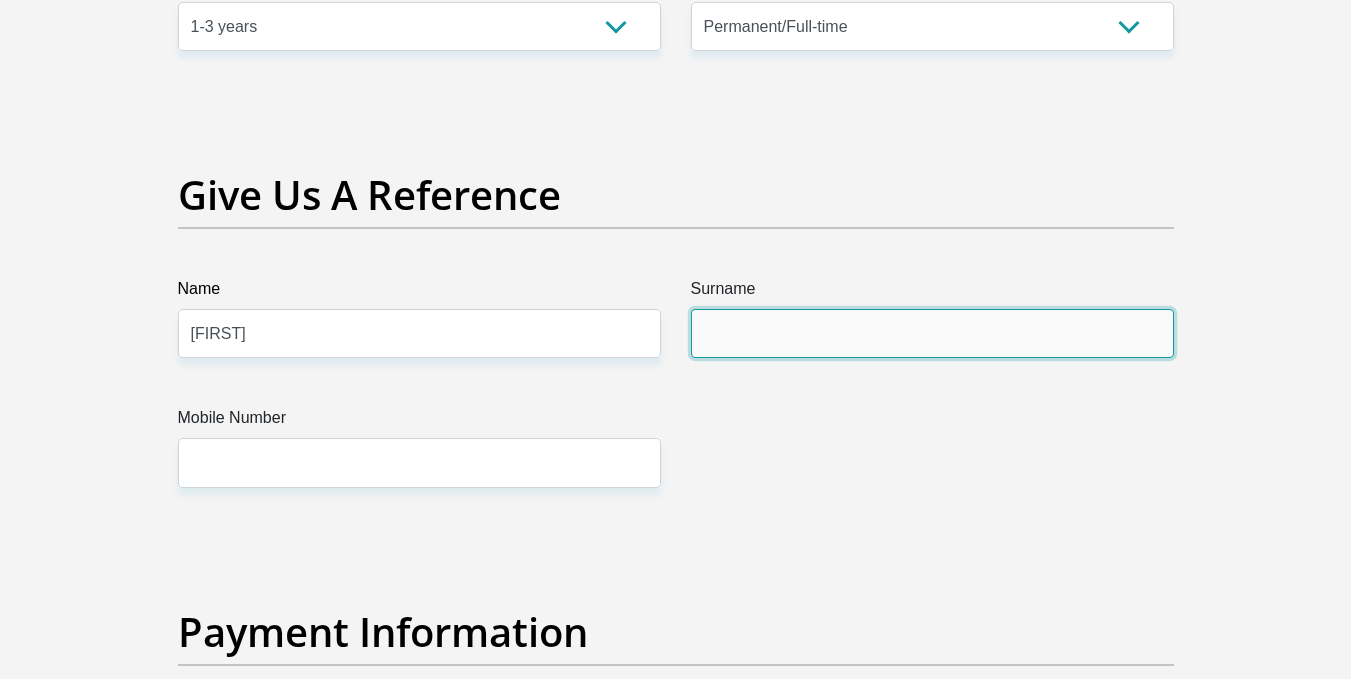 click on "Surname" at bounding box center [932, 333] 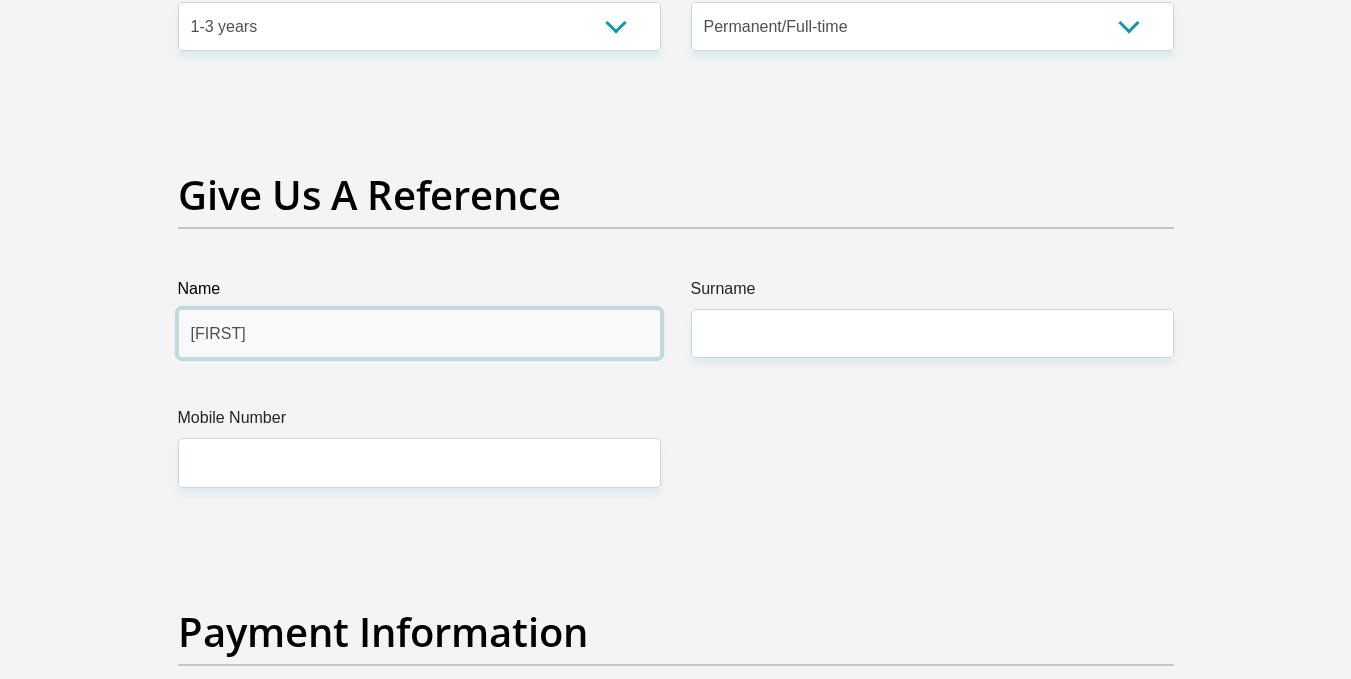 click on "[FIRST]" at bounding box center [419, 333] 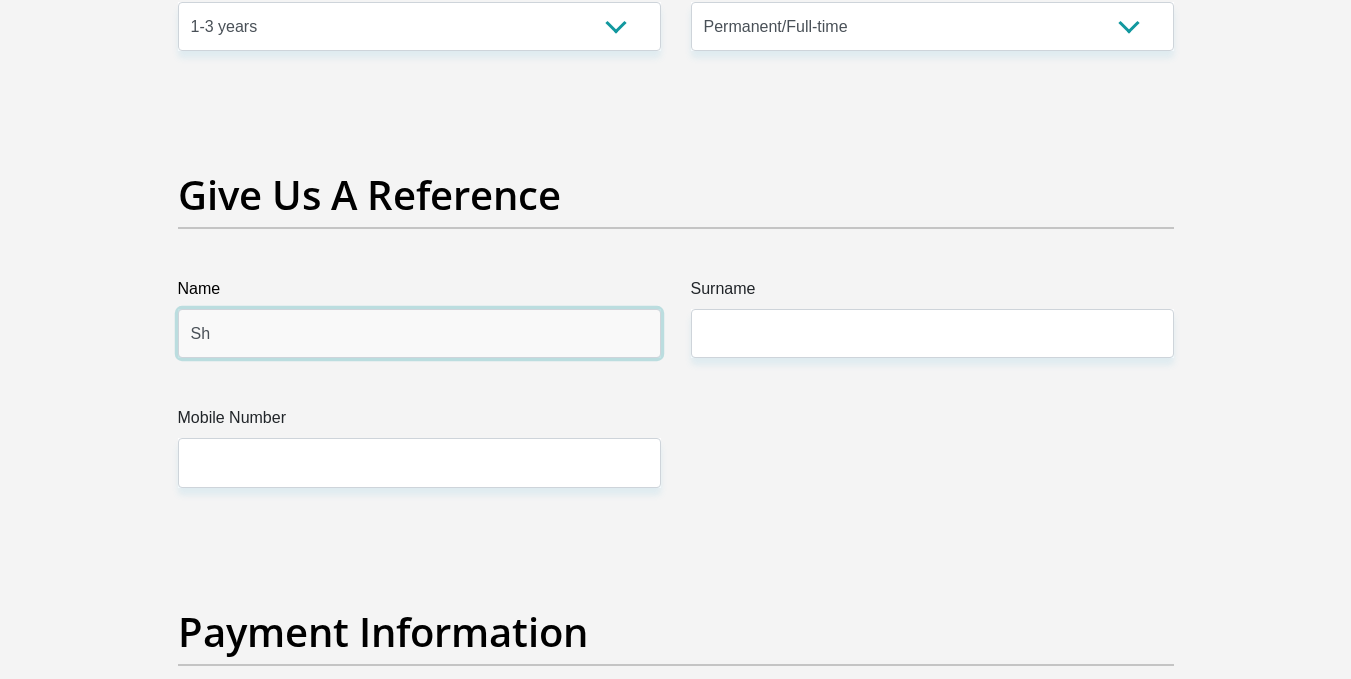 type on "S" 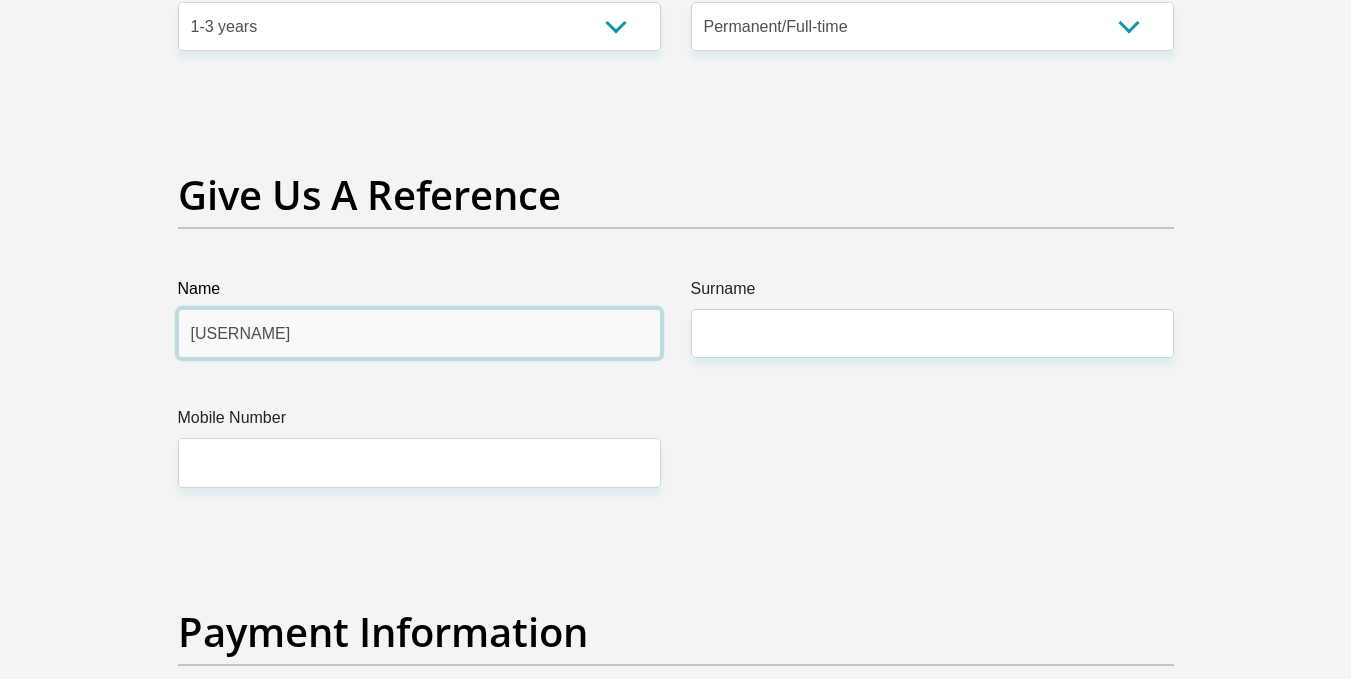 type on "[USERNAME]" 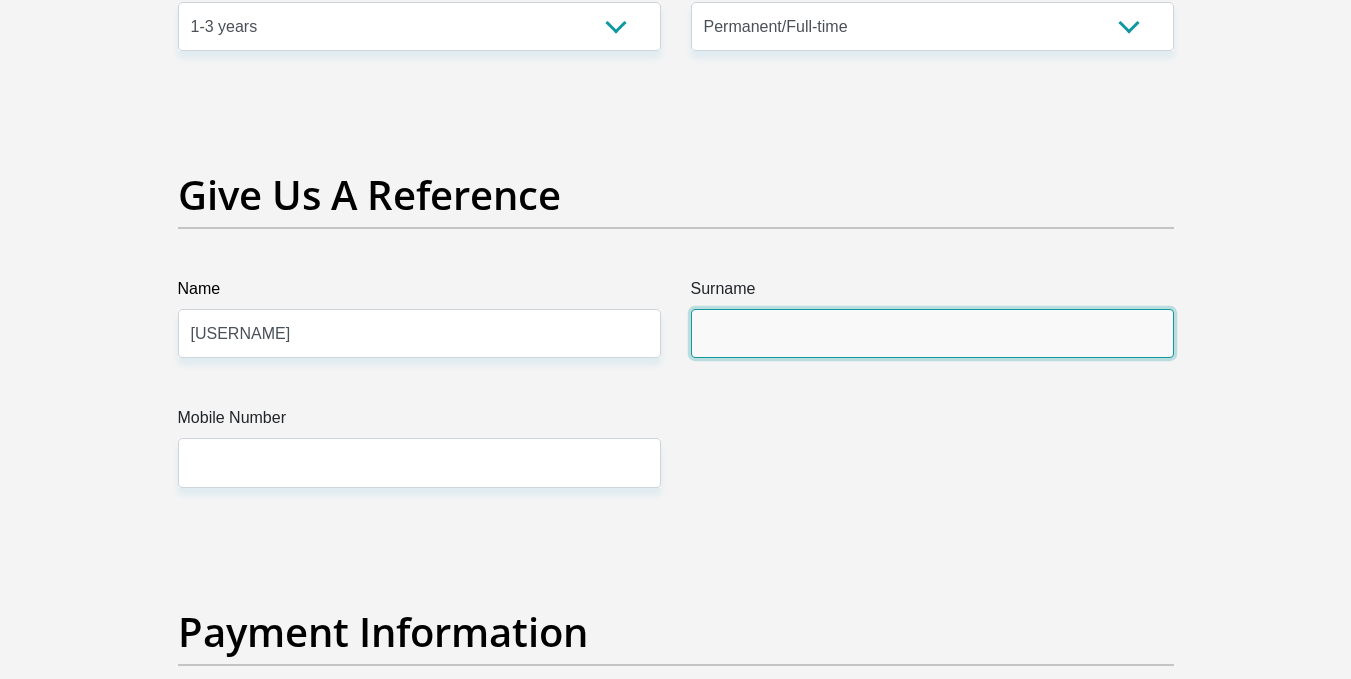 click on "Surname" at bounding box center (932, 333) 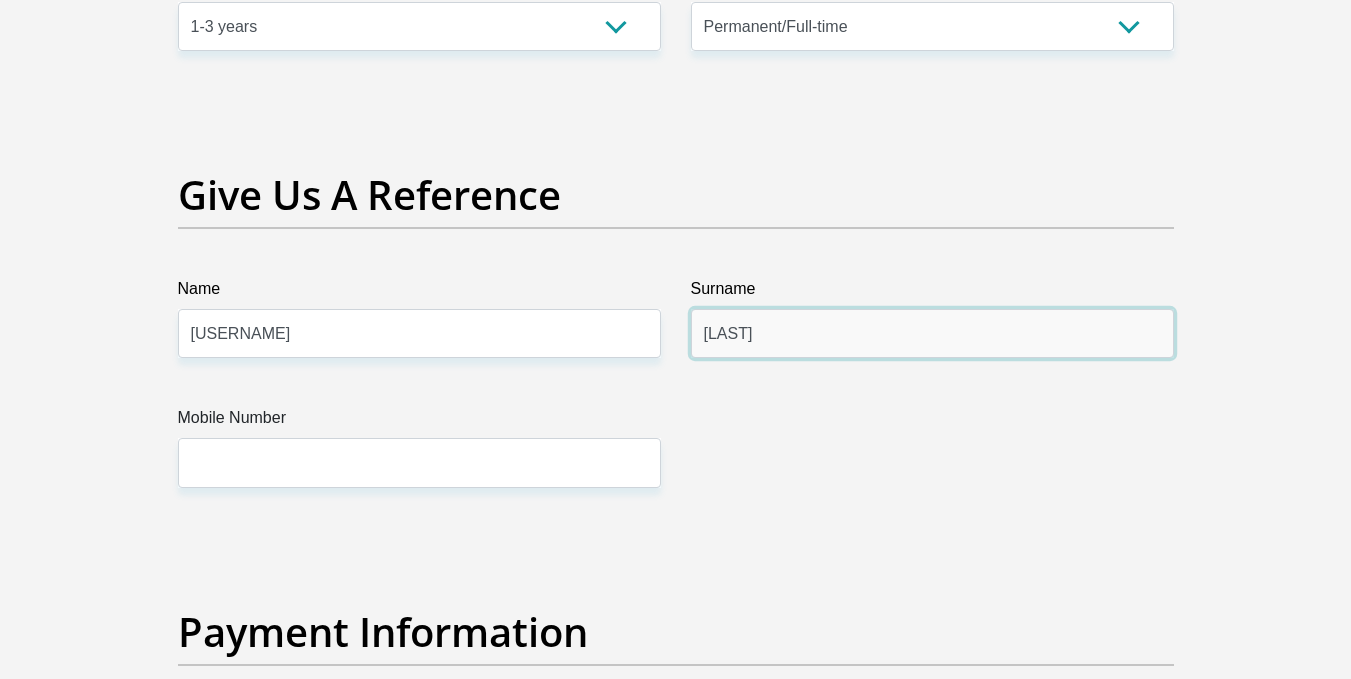 type on "[LAST]" 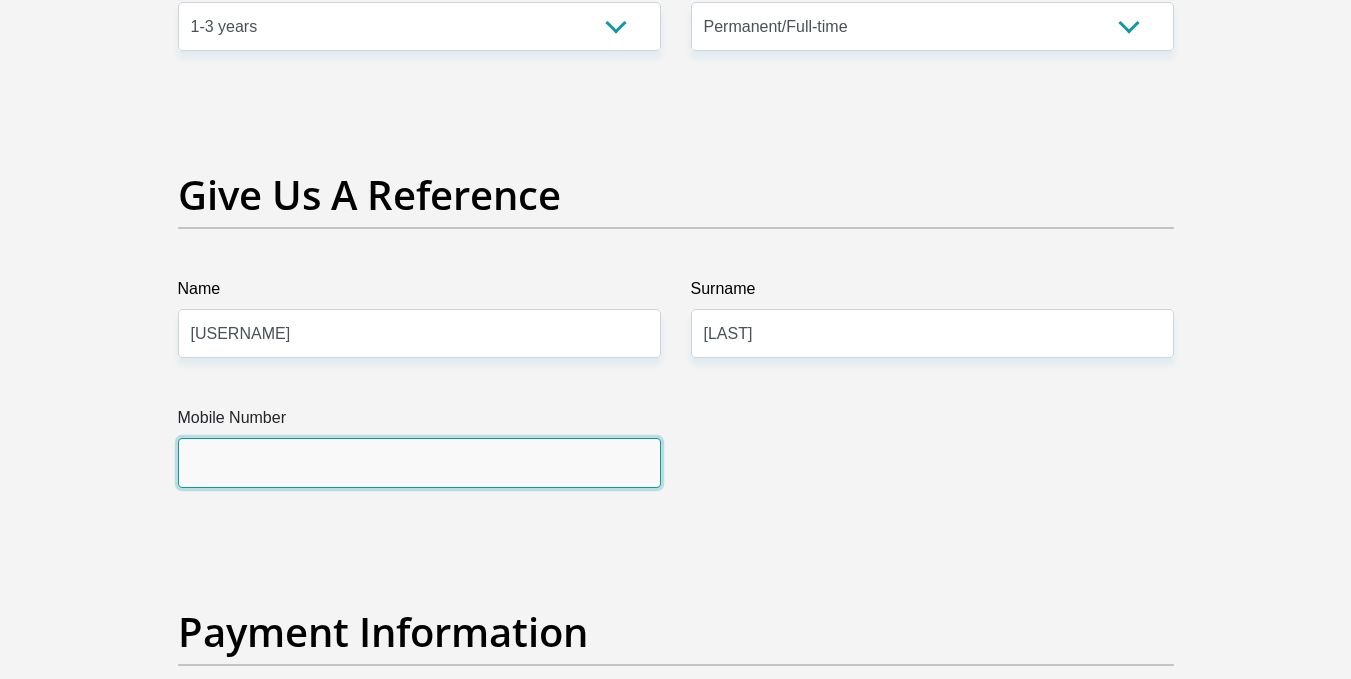 click on "Mobile Number" at bounding box center (419, 462) 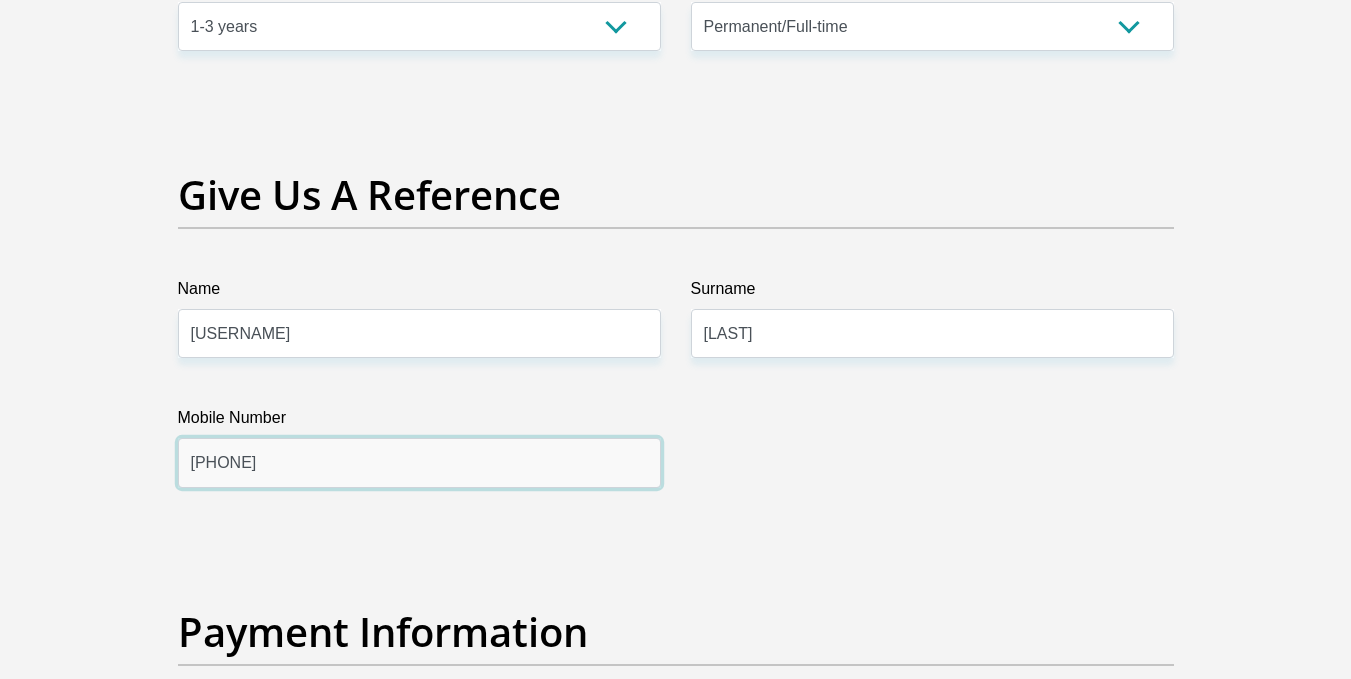 type on "[PHONE]" 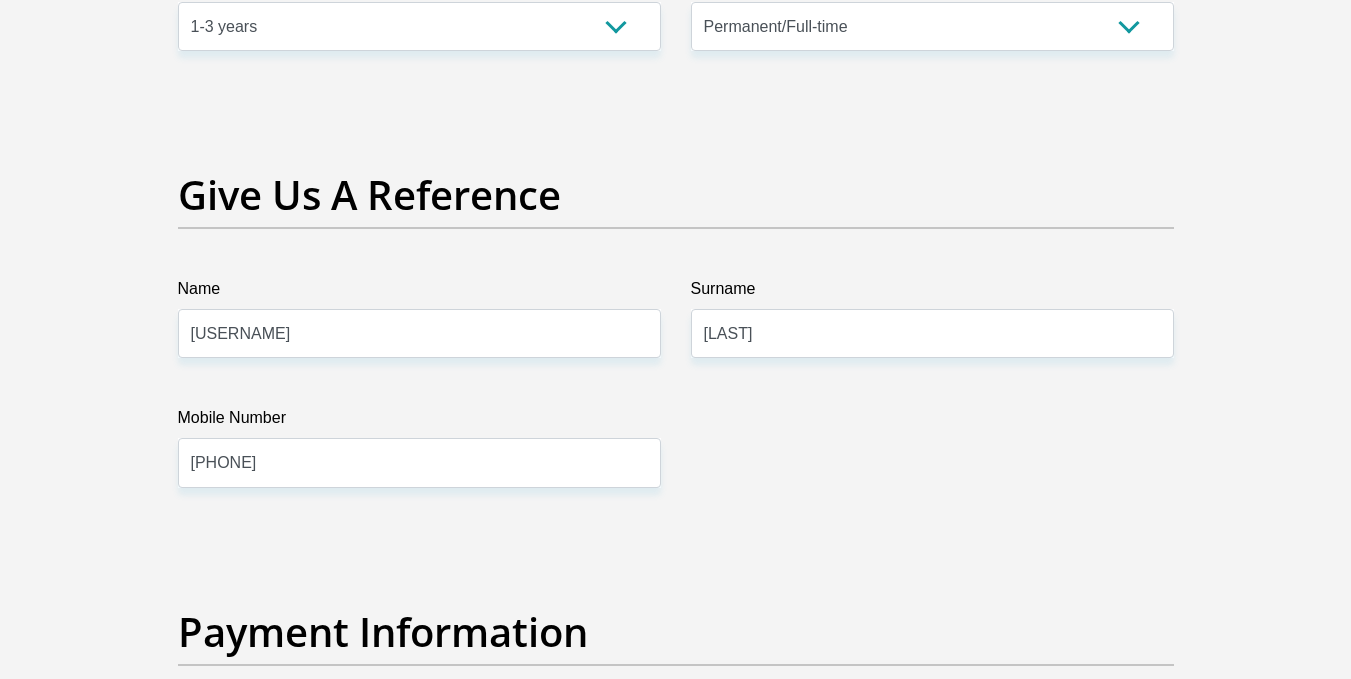 click on "Personal Details
Title
Mr
Ms
Mrs
Dr
Other
First Name
[FIRST]
Surname
[LAST]
ID Number
[NUMBER]
Please input valid ID number
Race
Black
Coloured
Indian
White
Other
Contact Number
[PHONE]
Please input valid contact number
Nationality
South Africa
Afghanistan
Aland Islands  Albania  Algeria" at bounding box center [676, -476] 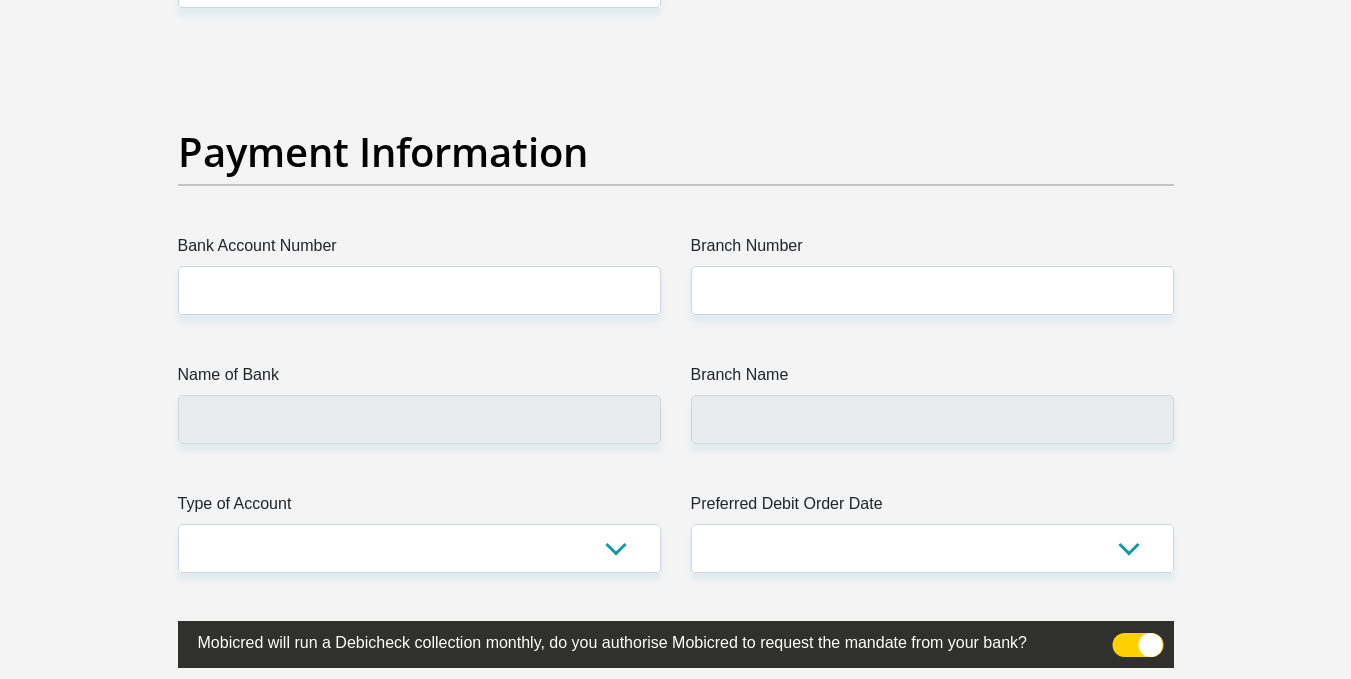scroll, scrollTop: 4563, scrollLeft: 0, axis: vertical 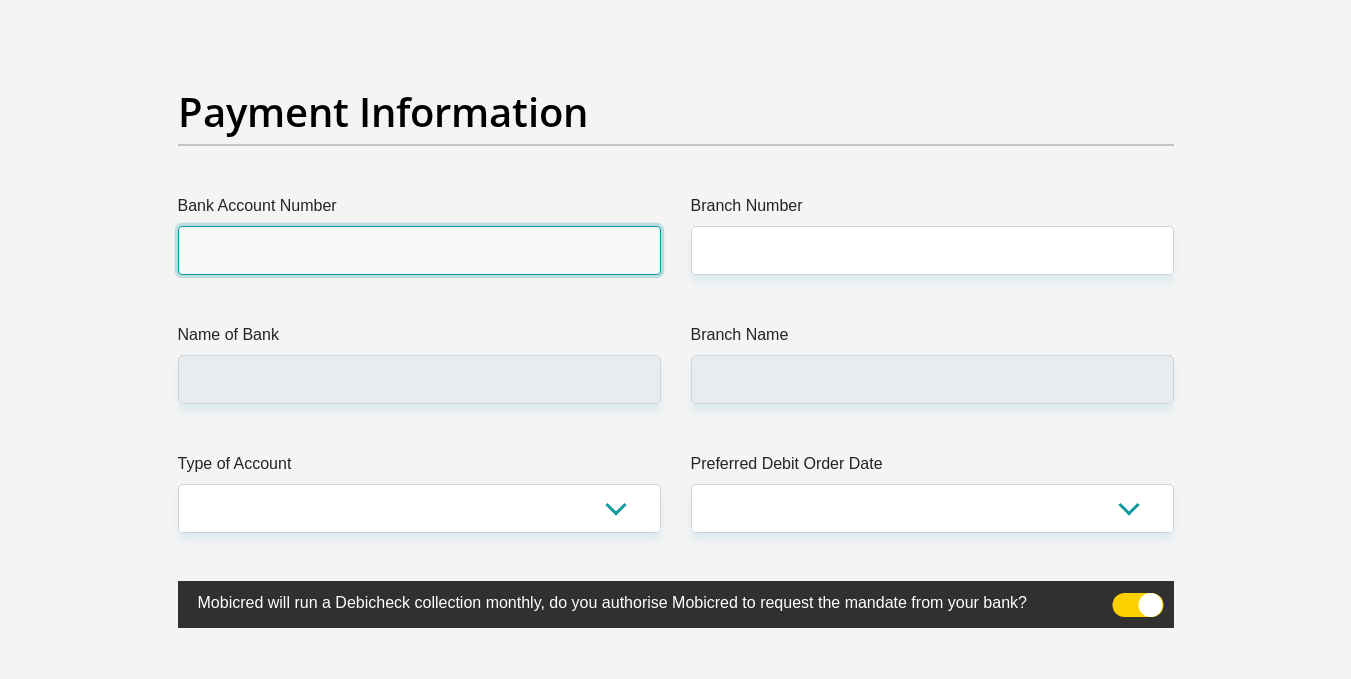 click on "Bank Account Number" at bounding box center [419, 250] 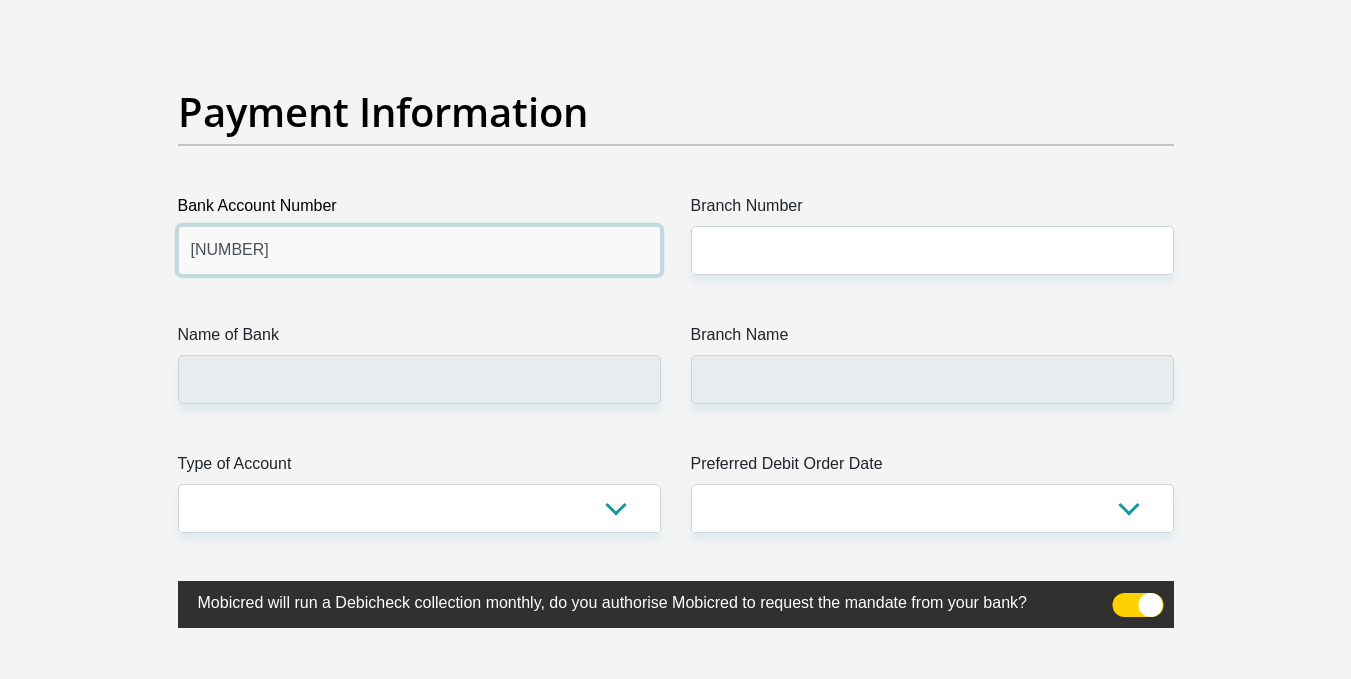 type on "[NUMBER]" 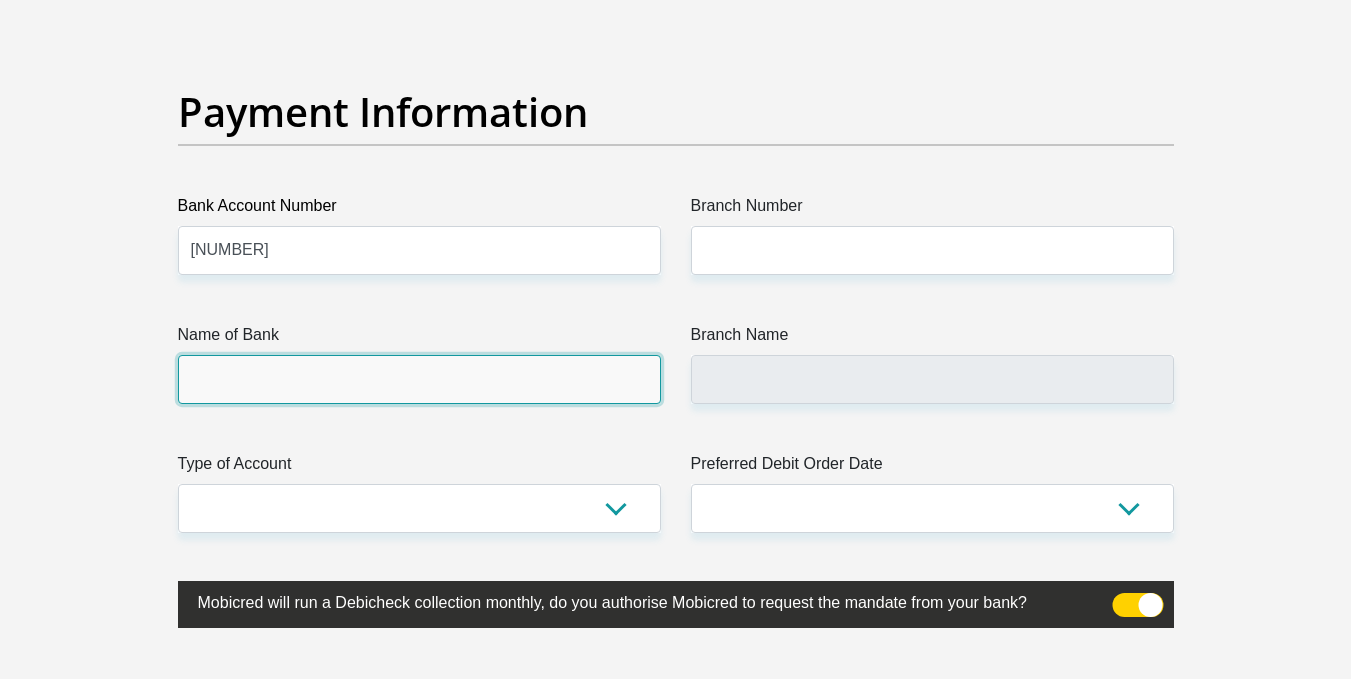 click on "Name of Bank" at bounding box center [419, 379] 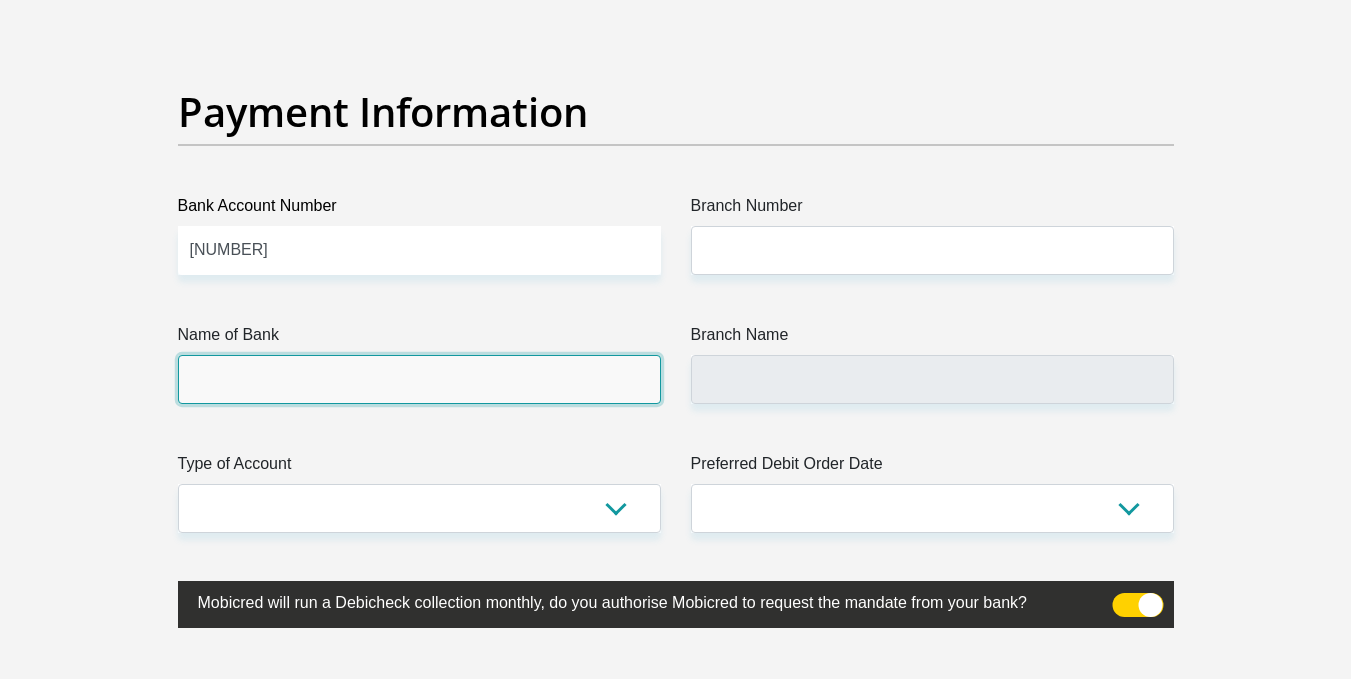 drag, startPoint x: 545, startPoint y: 362, endPoint x: 556, endPoint y: 507, distance: 145.41664 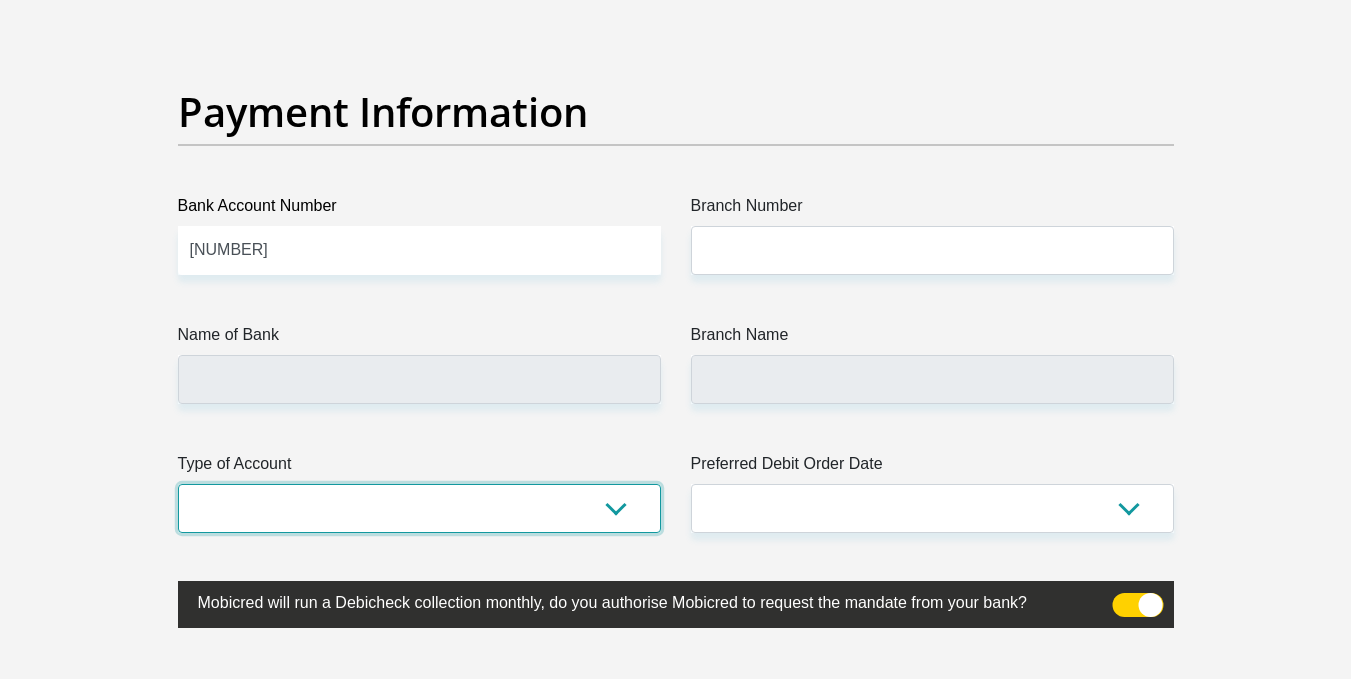 click on "Cheque
Savings" at bounding box center (419, 508) 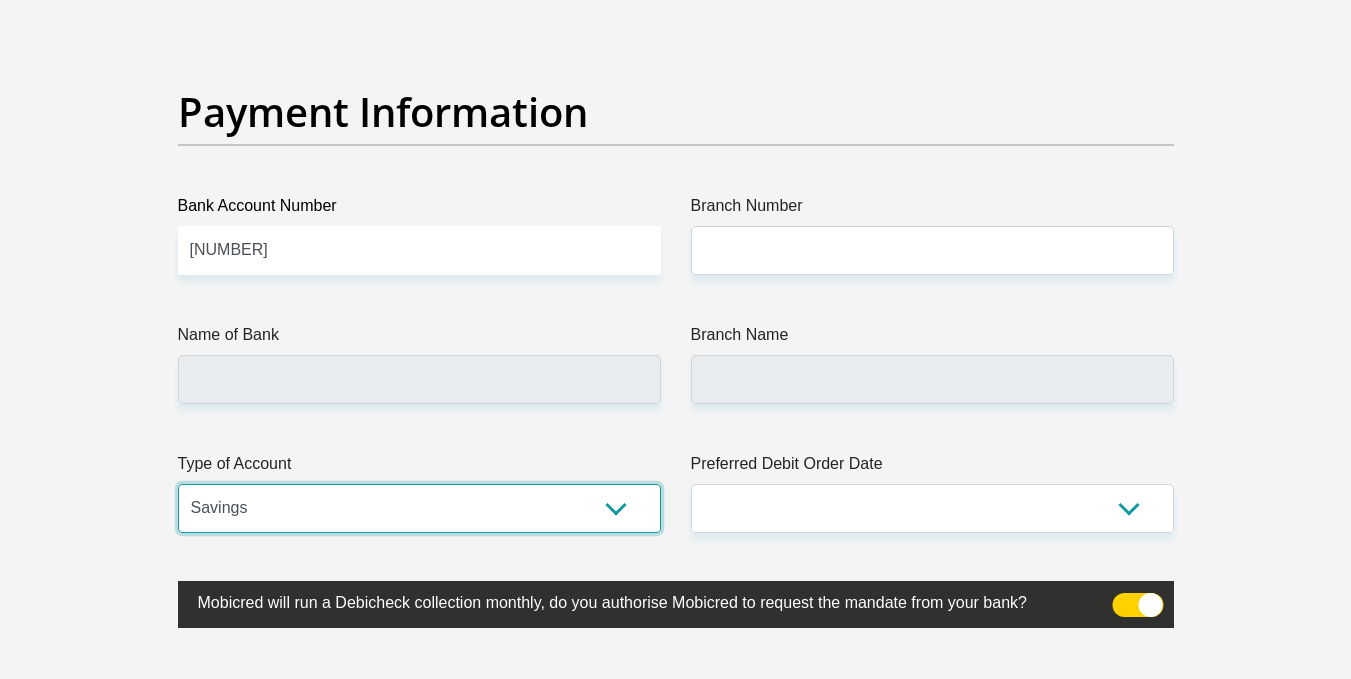 click on "Cheque
Savings" at bounding box center [419, 508] 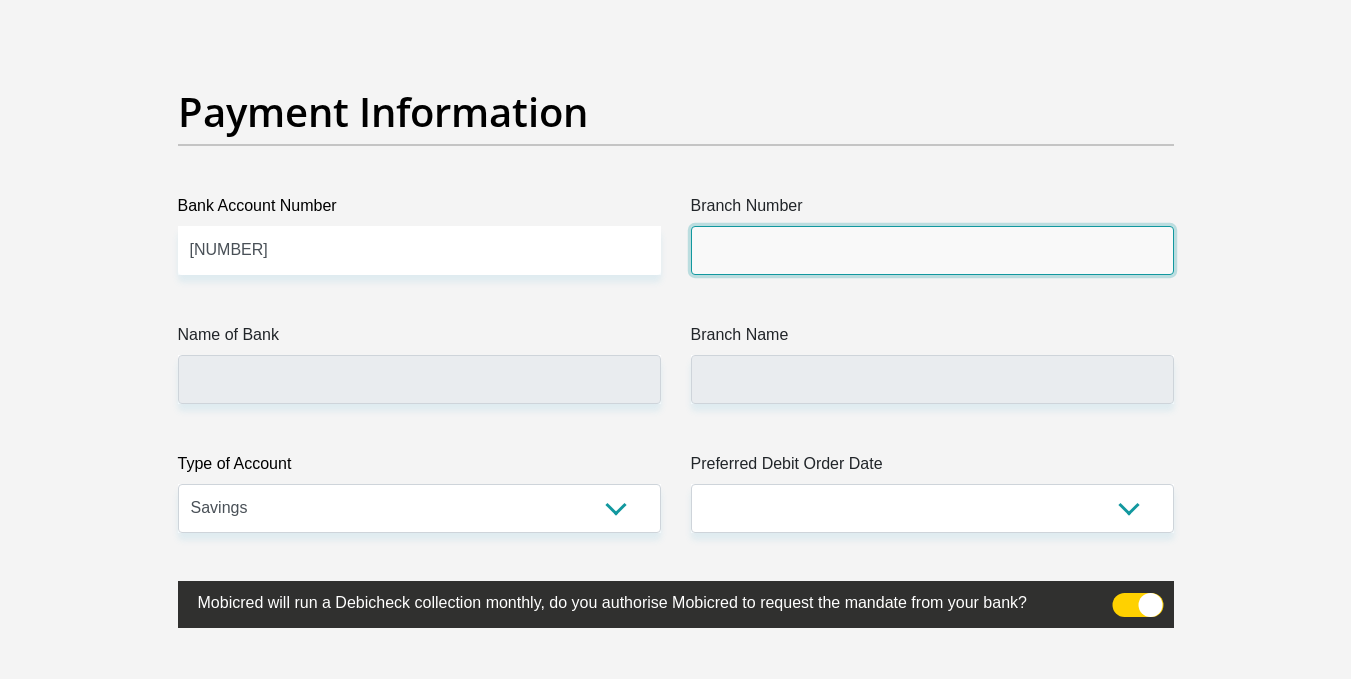 click on "Branch Number" at bounding box center [932, 250] 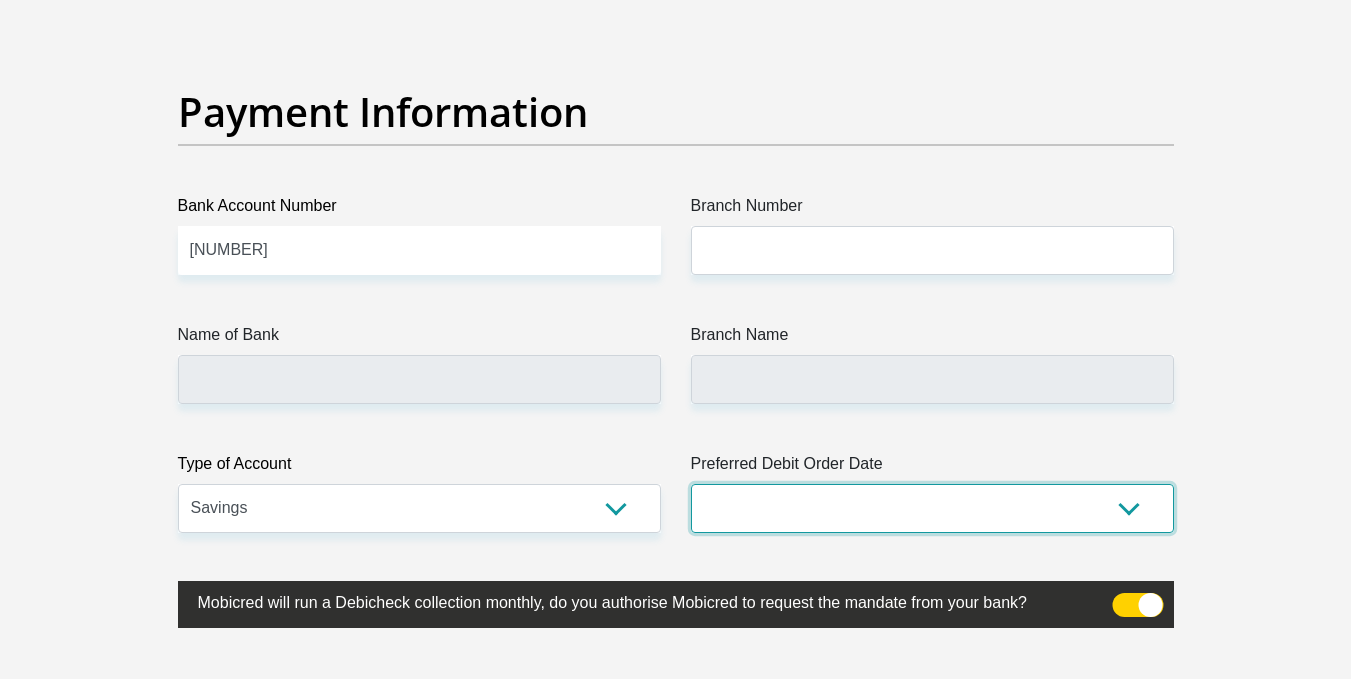 click on "1st
2nd
3rd
4th
5th
7th
18th
19th
20th
21st
22nd
23rd
24th
25th
26th
27th
28th
29th
30th" at bounding box center (932, 508) 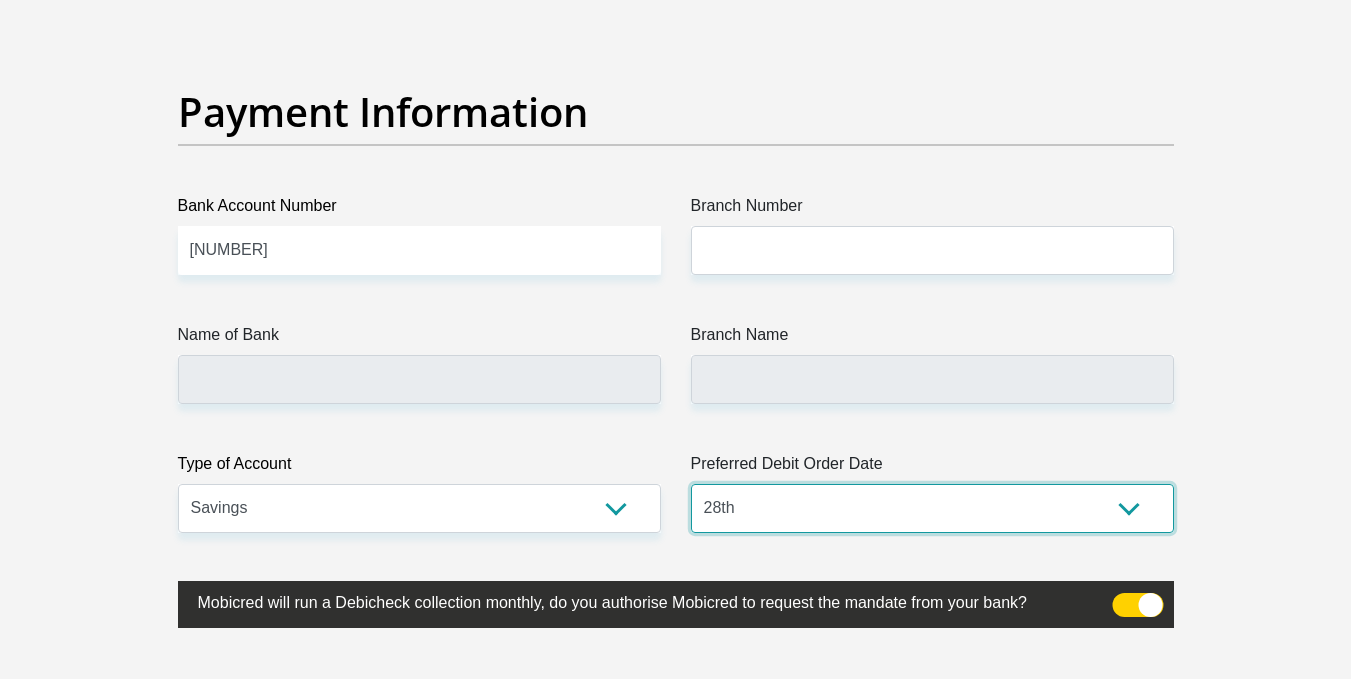 click on "1st
2nd
3rd
4th
5th
7th
18th
19th
20th
21st
22nd
23rd
24th
25th
26th
27th
28th
29th
30th" at bounding box center [932, 508] 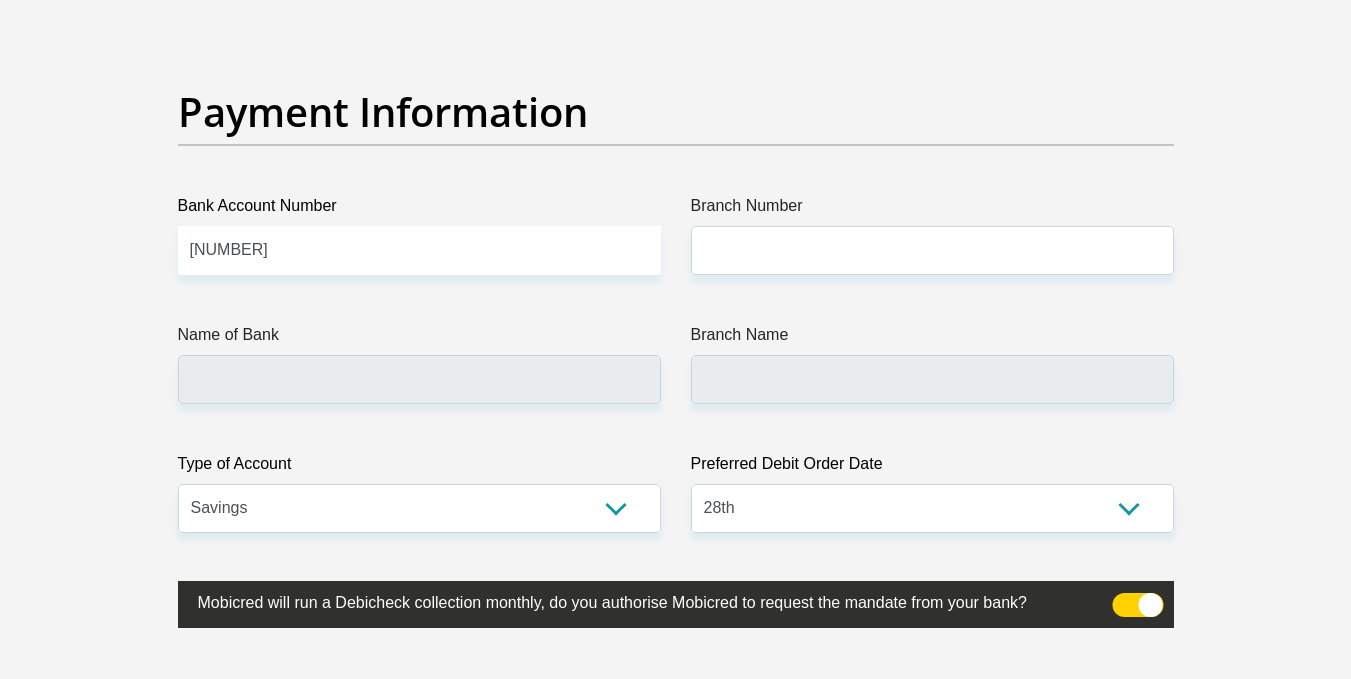 click on "Personal Details
Title
Mr
Ms
Mrs
Dr
Other
First Name
[FIRST]
Surname
[LAST]
ID Number
[NUMBER]
Please input valid ID number
Race
Black
Coloured
Indian
White
Other
Contact Number
[PHONE]
Please input valid contact number
Nationality
South Africa
Afghanistan
Aland Islands  Albania  Algeria" at bounding box center (676, -996) 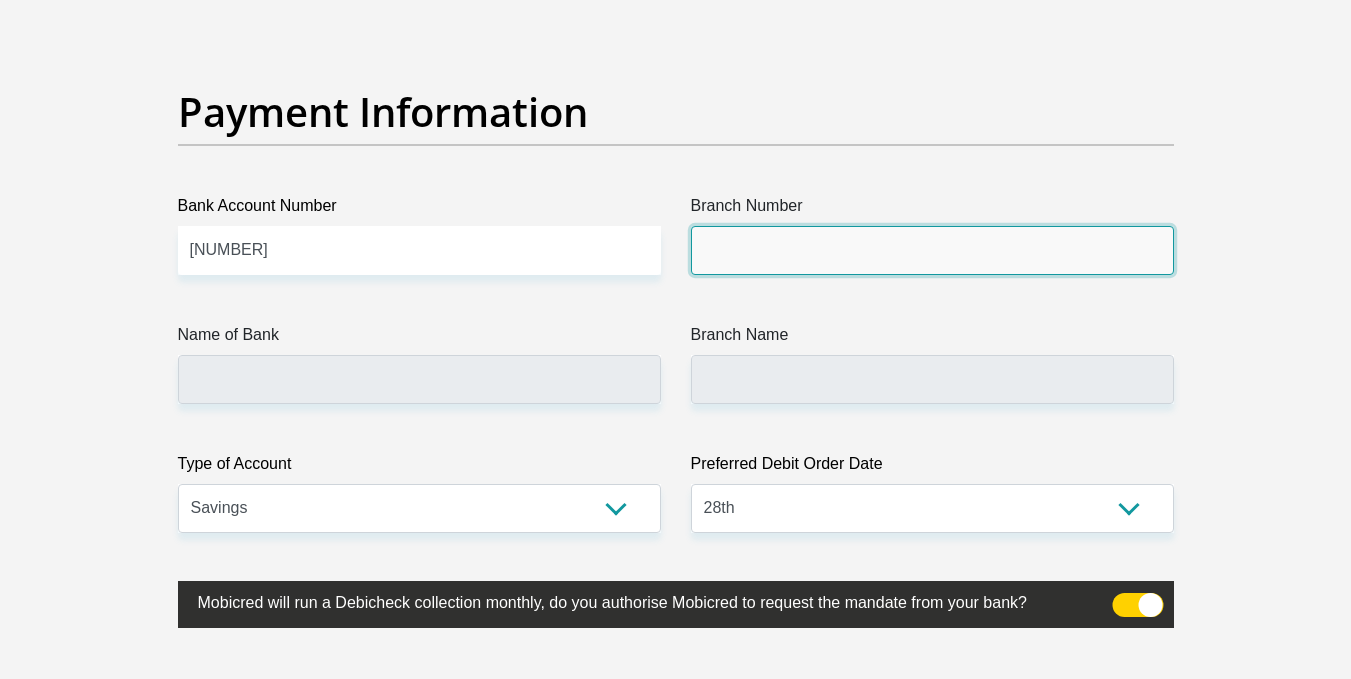 click on "Branch Number" at bounding box center [932, 250] 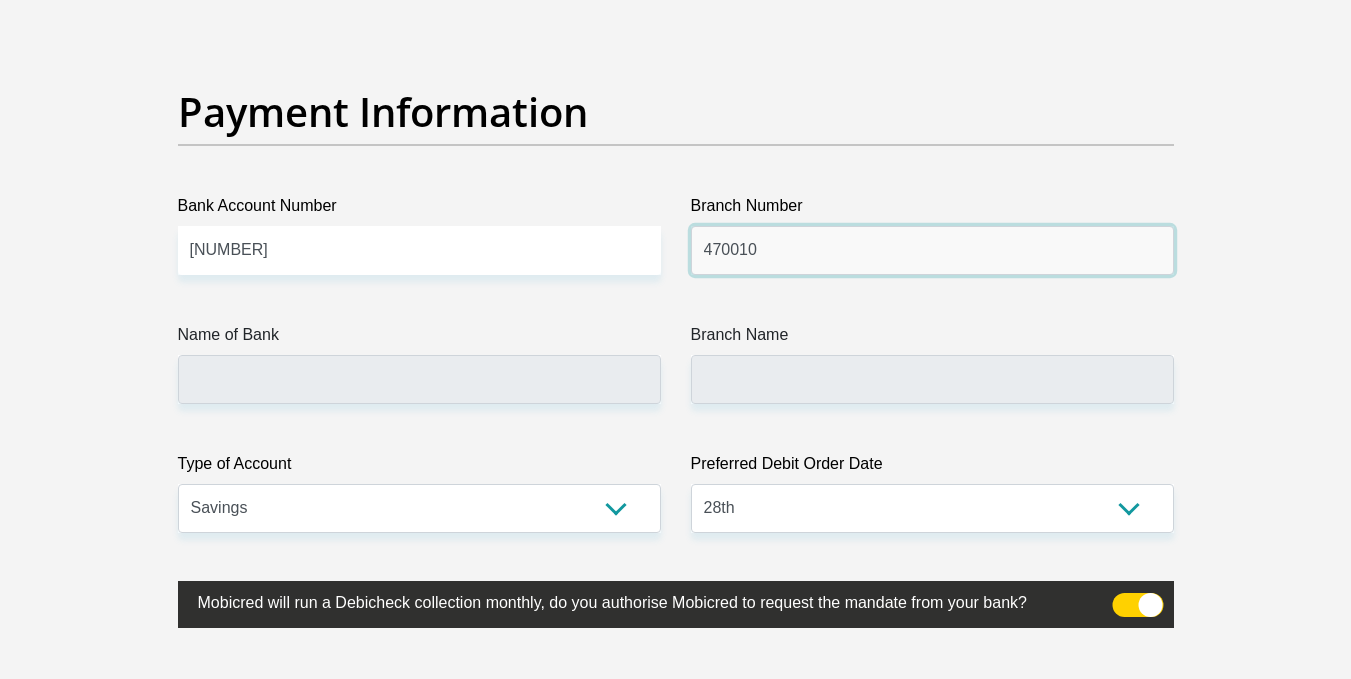 type on "470010" 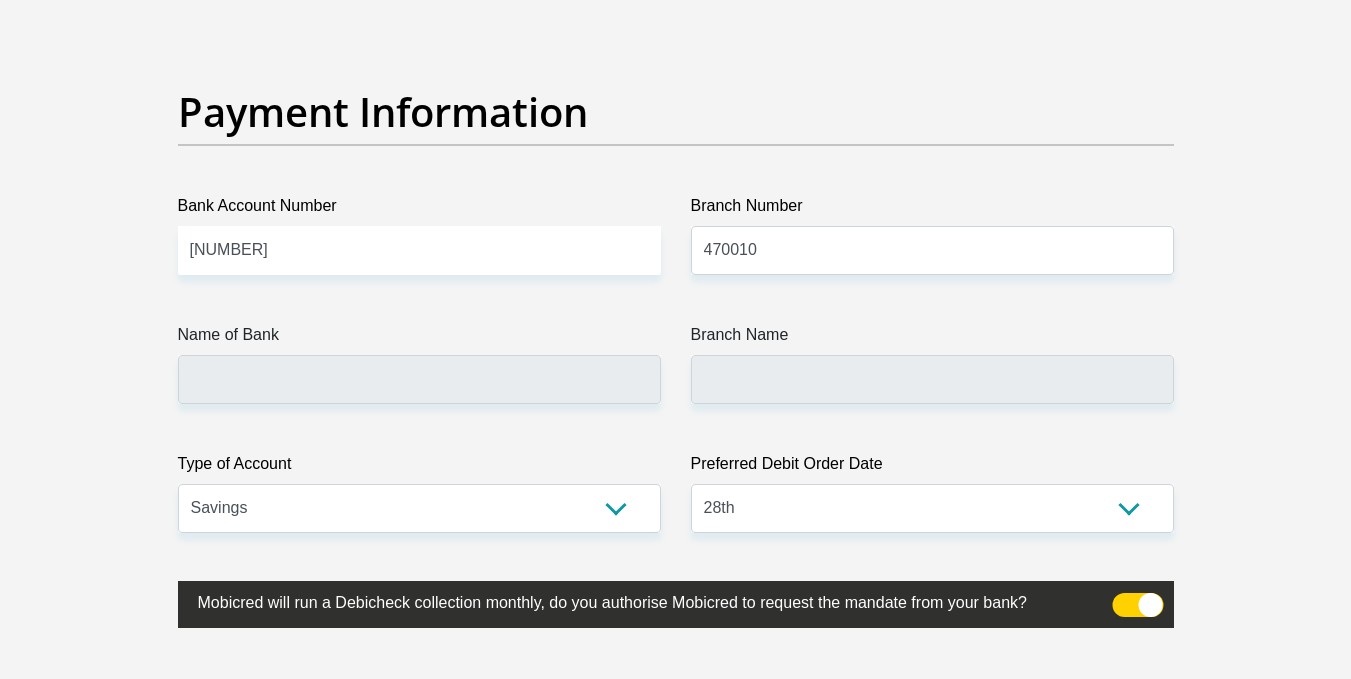 click on "Personal Details
Title
Mr
Ms
Mrs
Dr
Other
First Name
[FIRST]
Surname
[LAST]
ID Number
[NUMBER]
Please input valid ID number
Race
Black
Coloured
Indian
White
Other
Contact Number
[PHONE]
Please input valid contact number
Nationality
South Africa
Afghanistan
Aland Islands  Albania  Algeria" at bounding box center (676, -996) 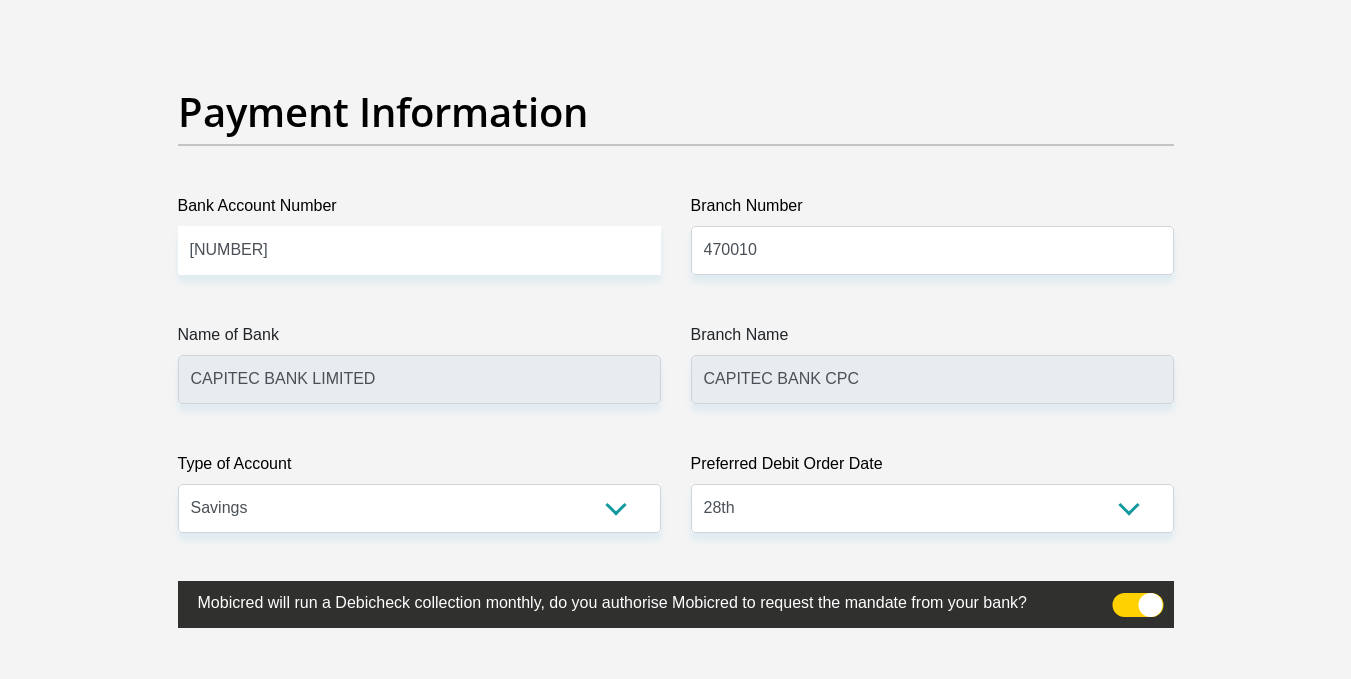 click on "Personal Details
Title
Mr
Ms
Mrs
Dr
Other
First Name
[FIRST]
Surname
[LAST]
ID Number
[NUMBER]
Please input valid ID number
Race
Black
Coloured
Indian
White
Other
Contact Number
[PHONE]
Please input valid contact number" at bounding box center (675, -990) 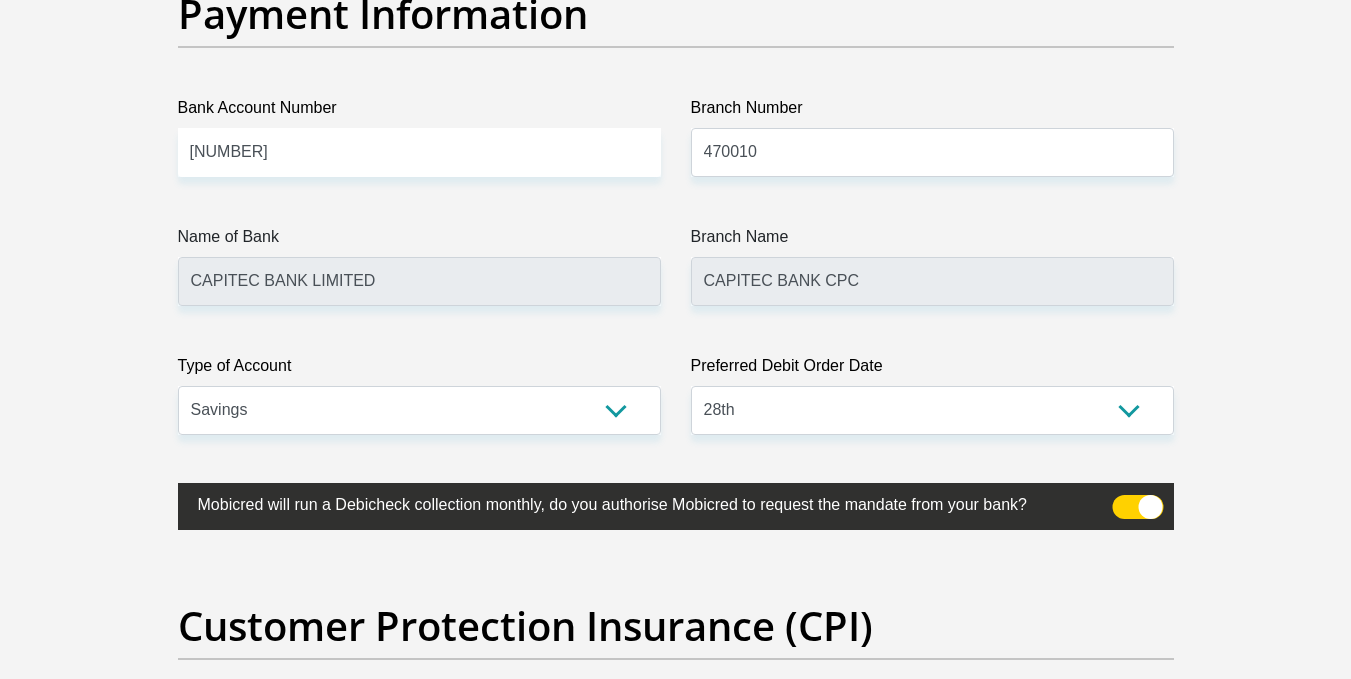 scroll, scrollTop: 4763, scrollLeft: 0, axis: vertical 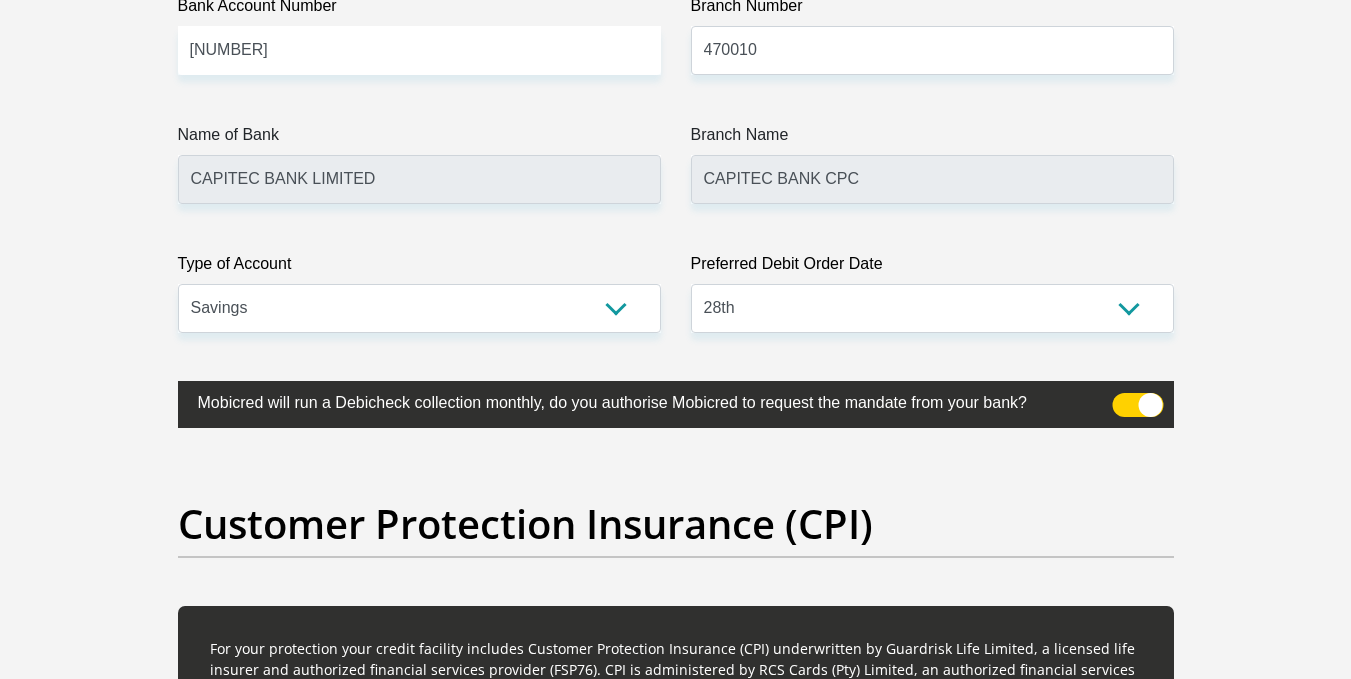 click at bounding box center (1137, 405) 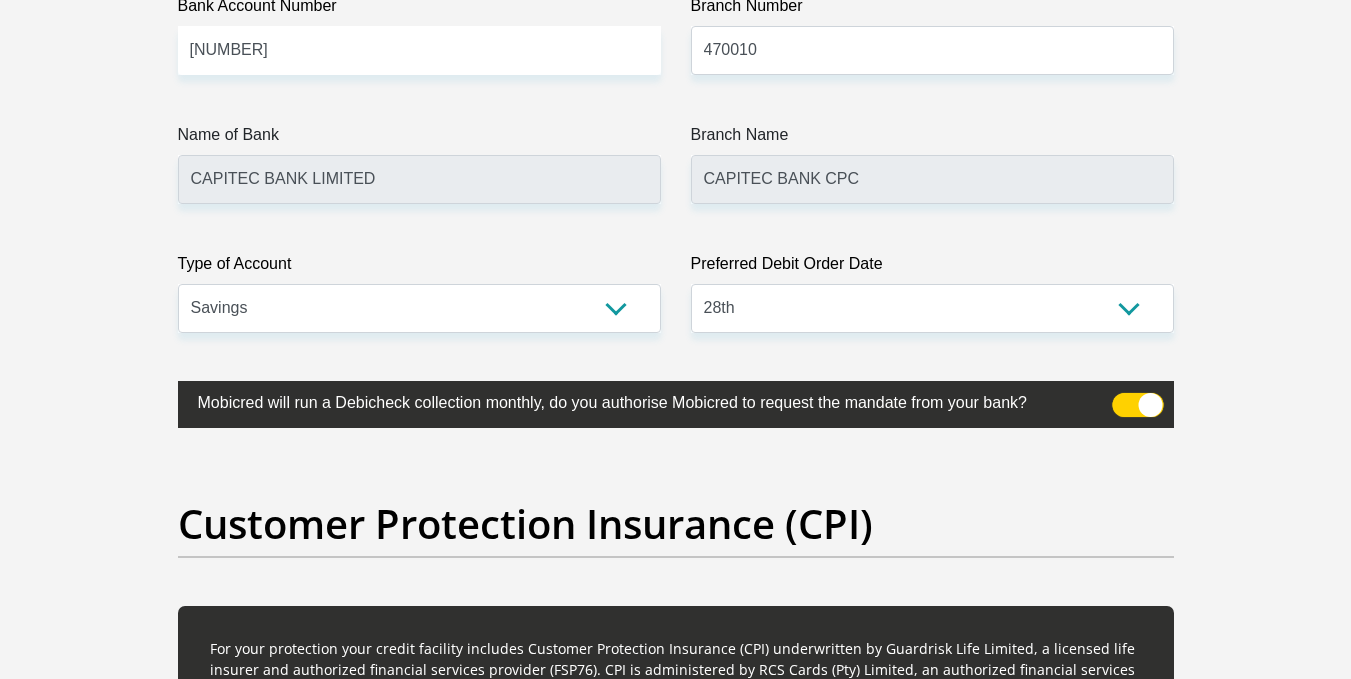 click at bounding box center [1124, 398] 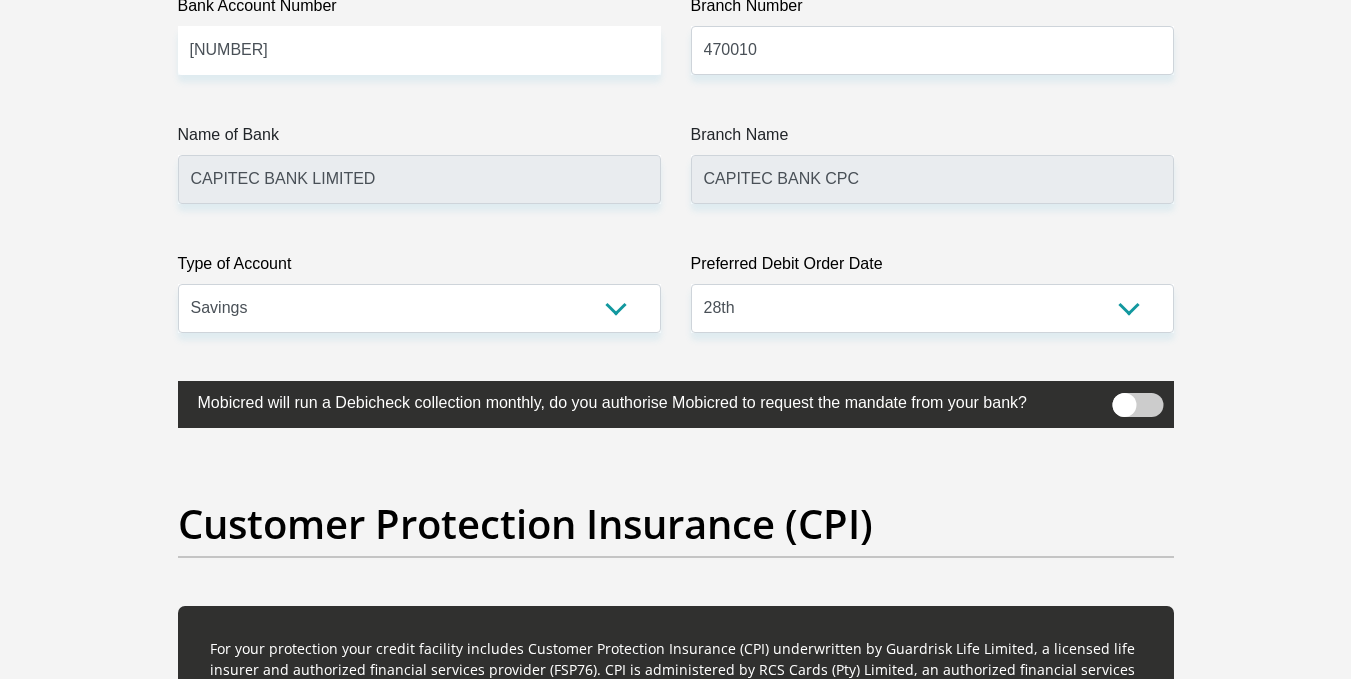 click at bounding box center (1137, 405) 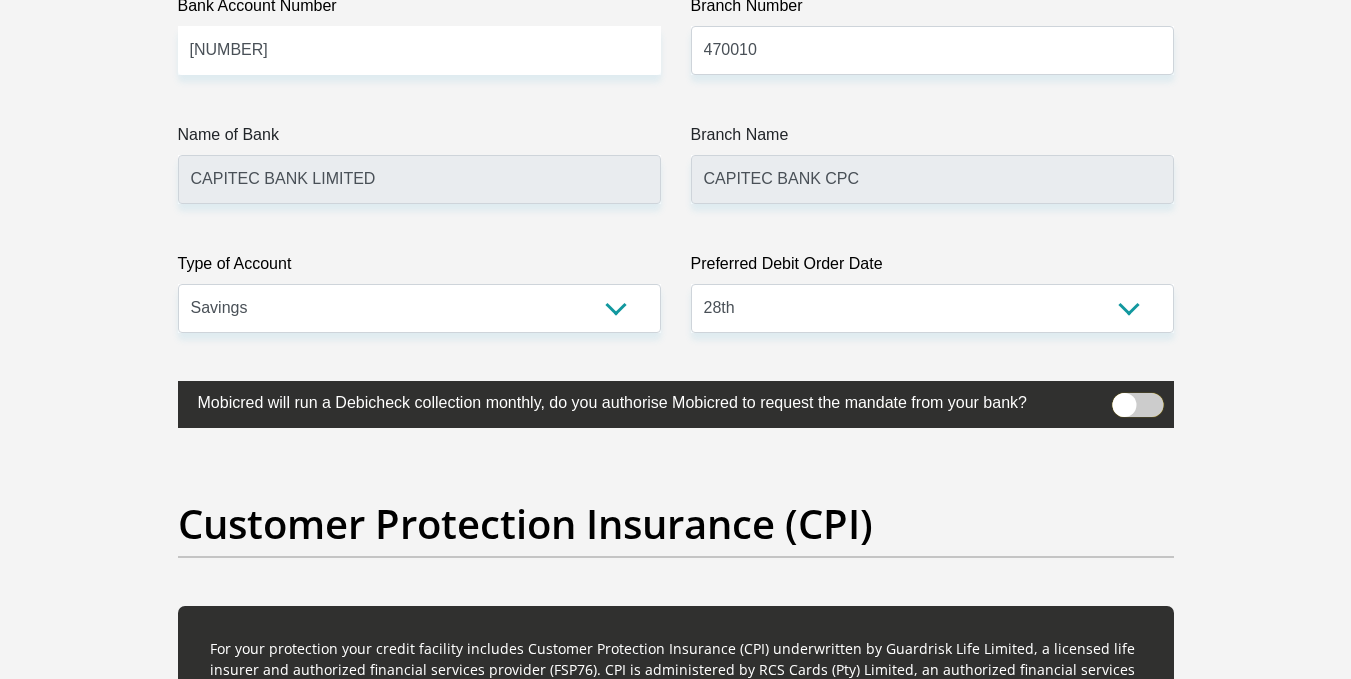 click at bounding box center (1124, 398) 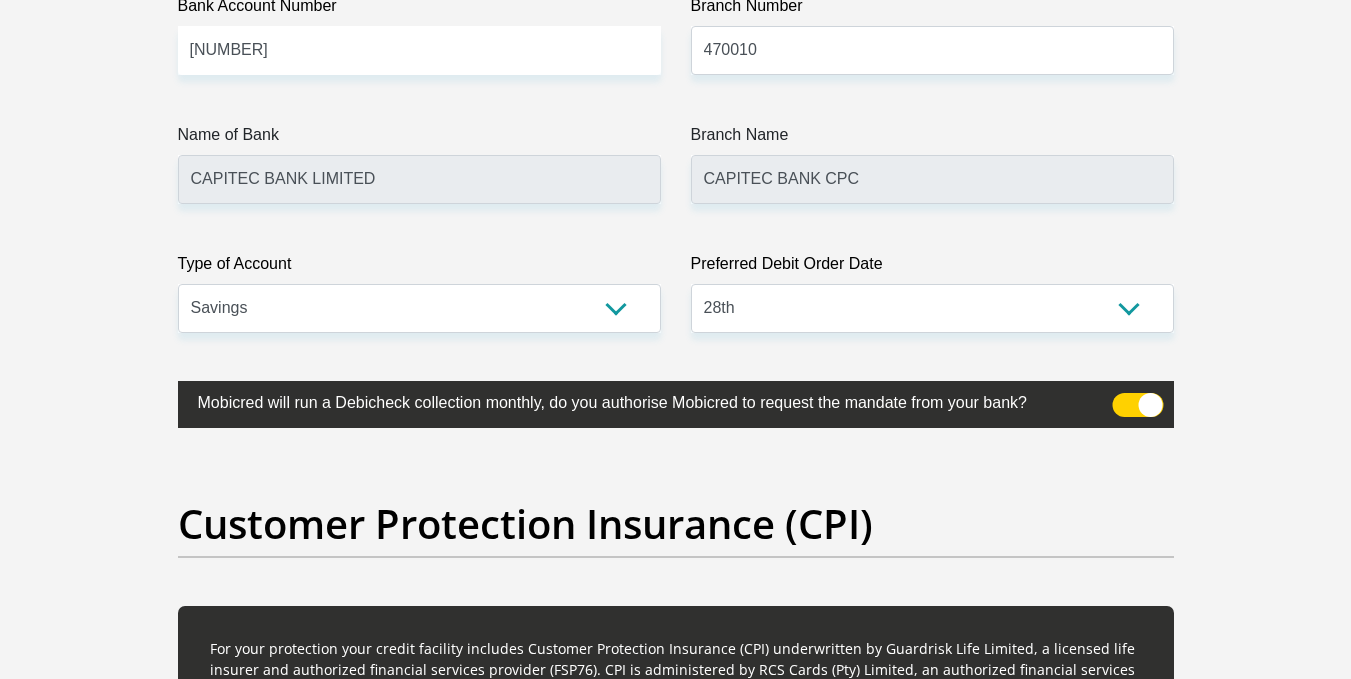 click on "Customer Protection Insurance (CPI)" at bounding box center [676, 524] 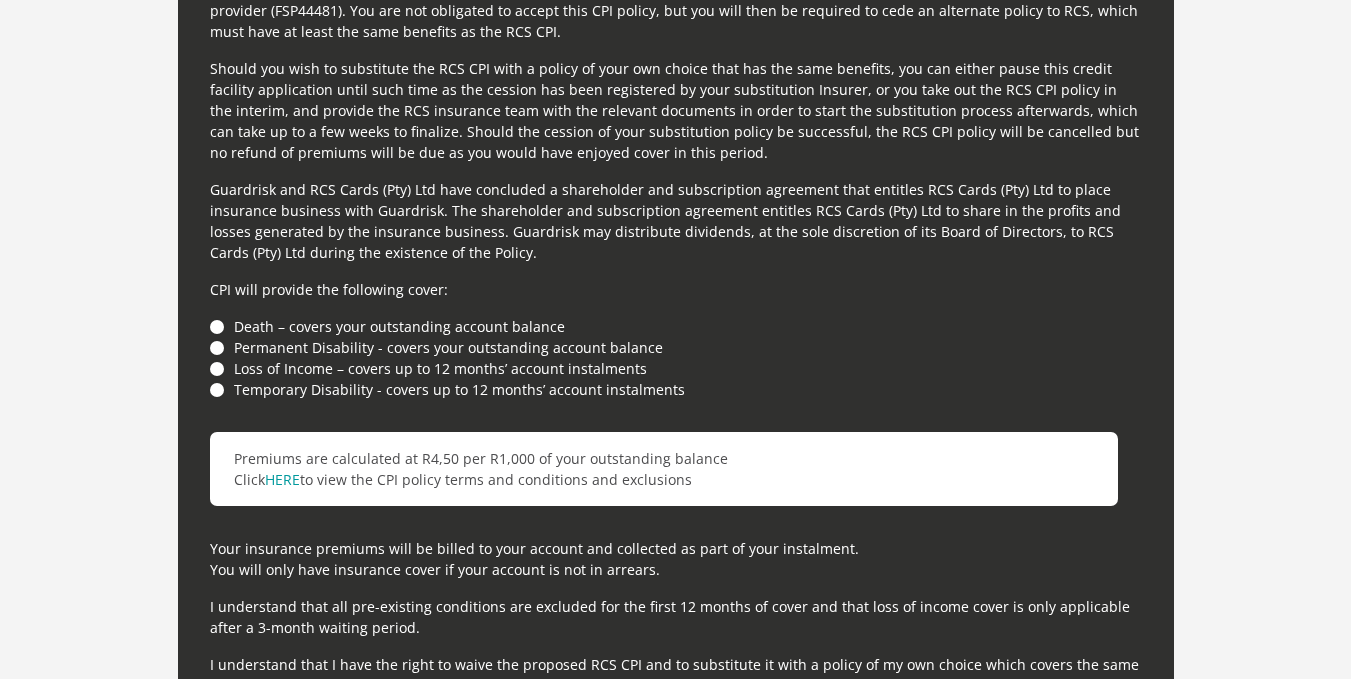 scroll, scrollTop: 5483, scrollLeft: 0, axis: vertical 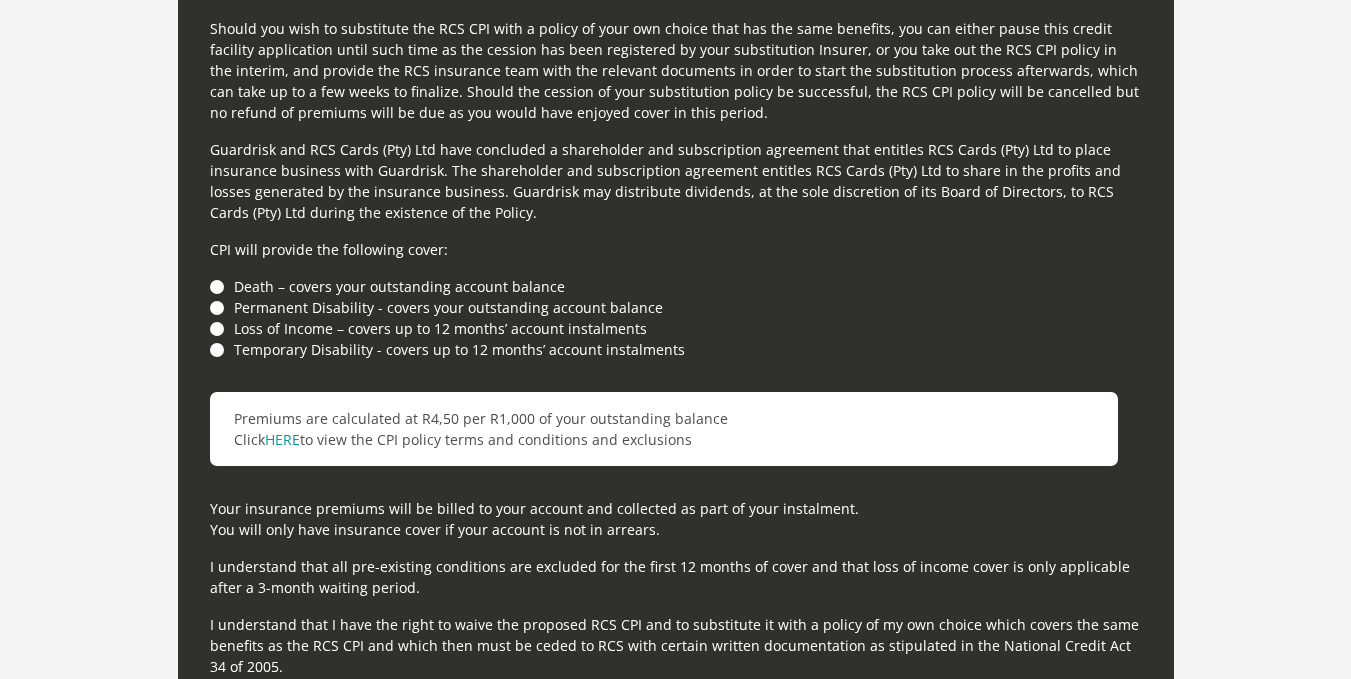 click on "Death – covers your outstanding account balance" at bounding box center (676, 286) 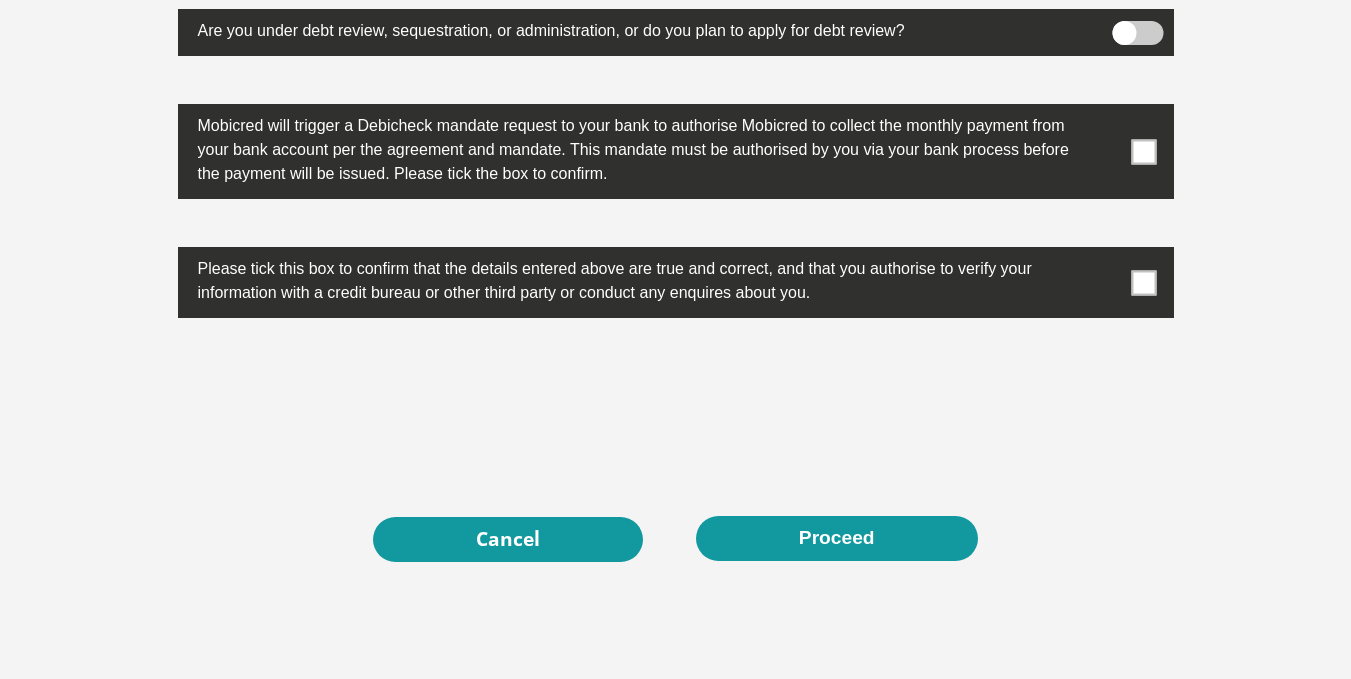 scroll, scrollTop: 6403, scrollLeft: 0, axis: vertical 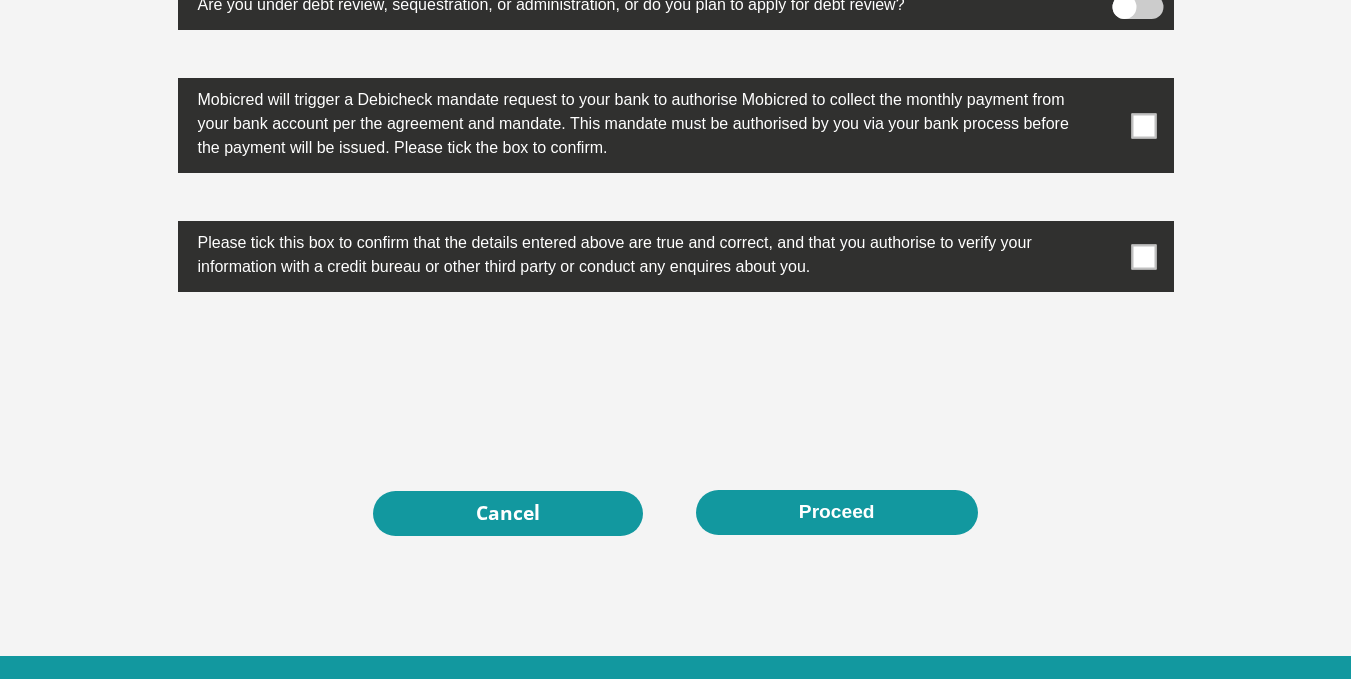 click at bounding box center [1143, 256] 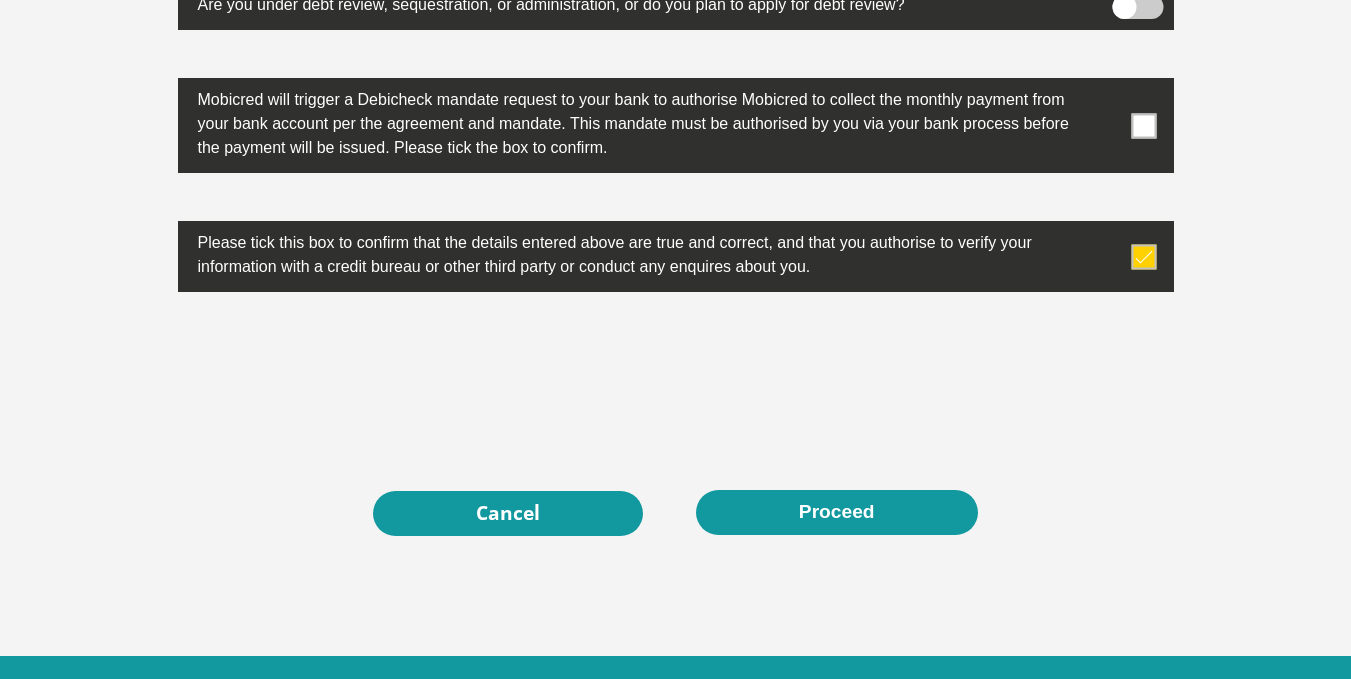 click at bounding box center [1143, 125] 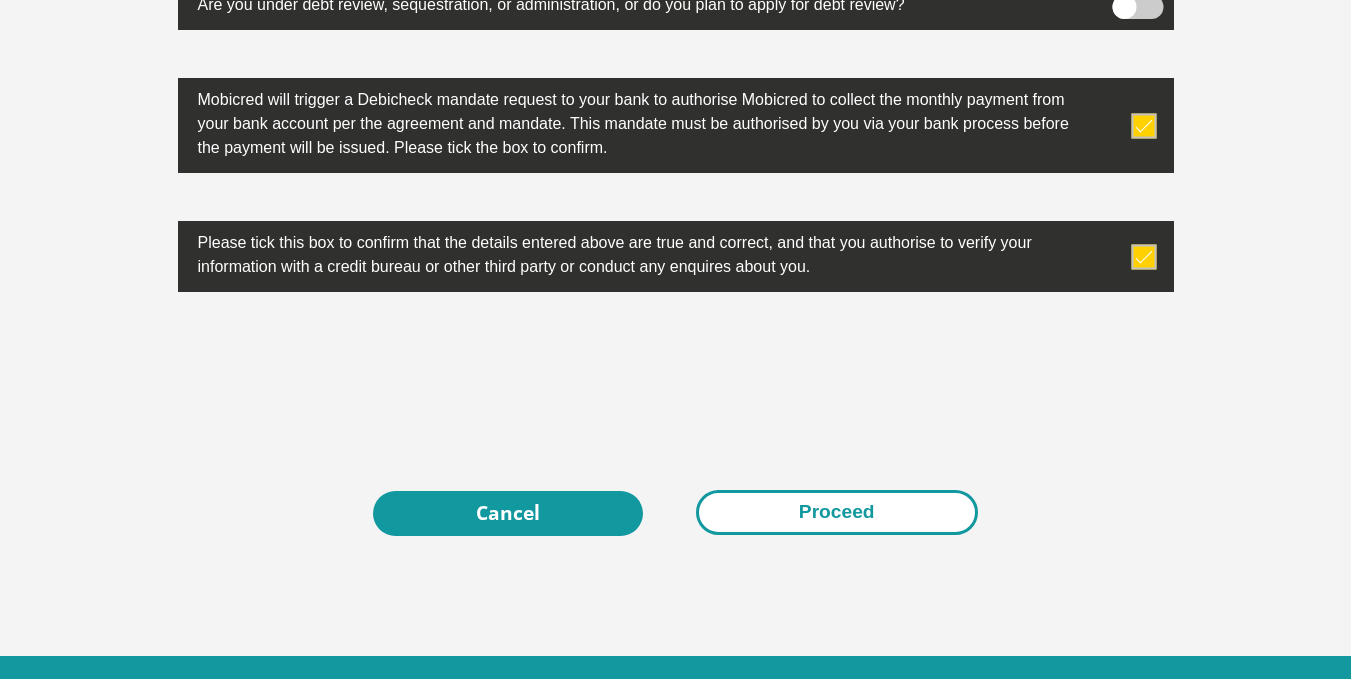click on "Proceed" at bounding box center [837, 512] 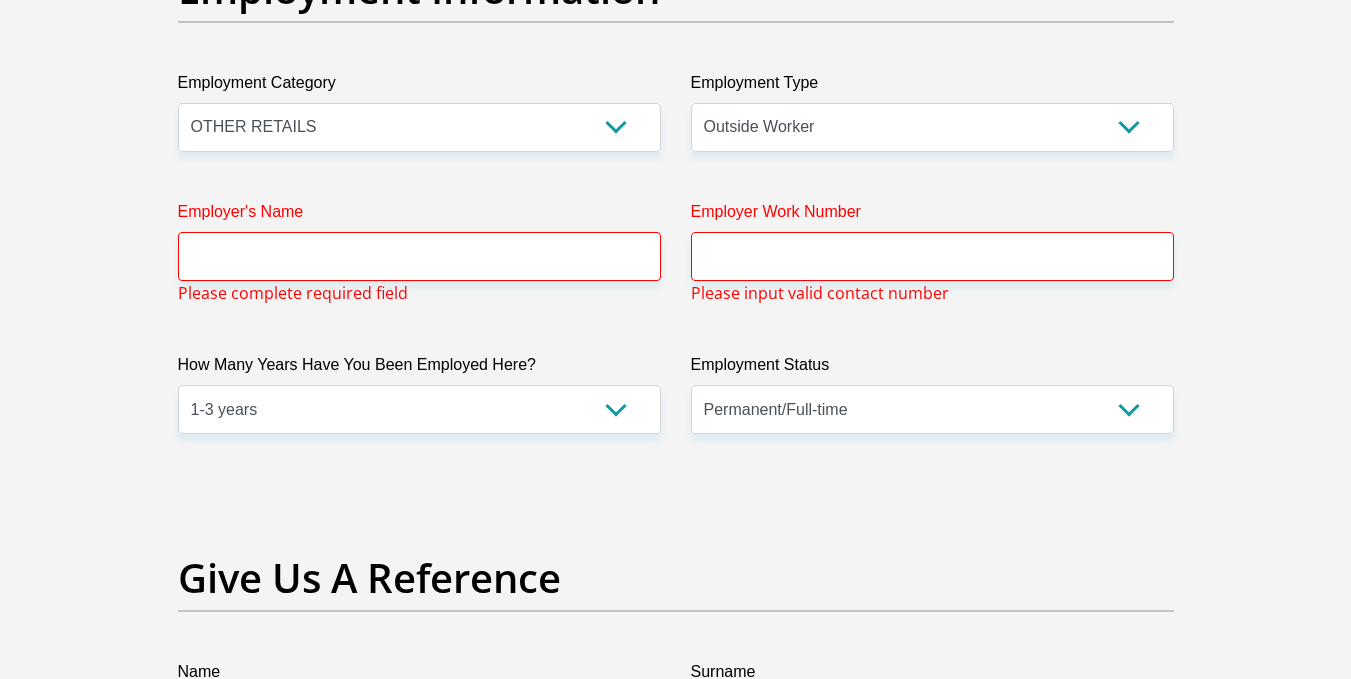 scroll, scrollTop: 3665, scrollLeft: 0, axis: vertical 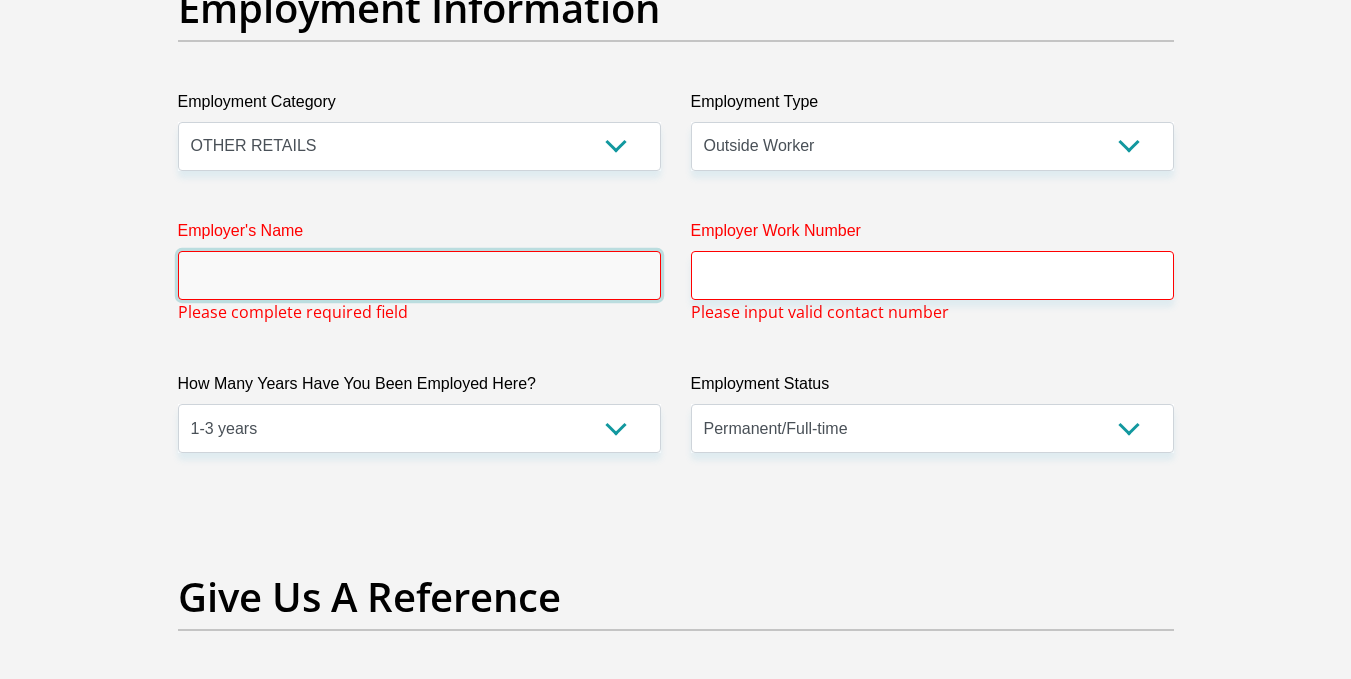 click on "Employer's Name" at bounding box center (419, 275) 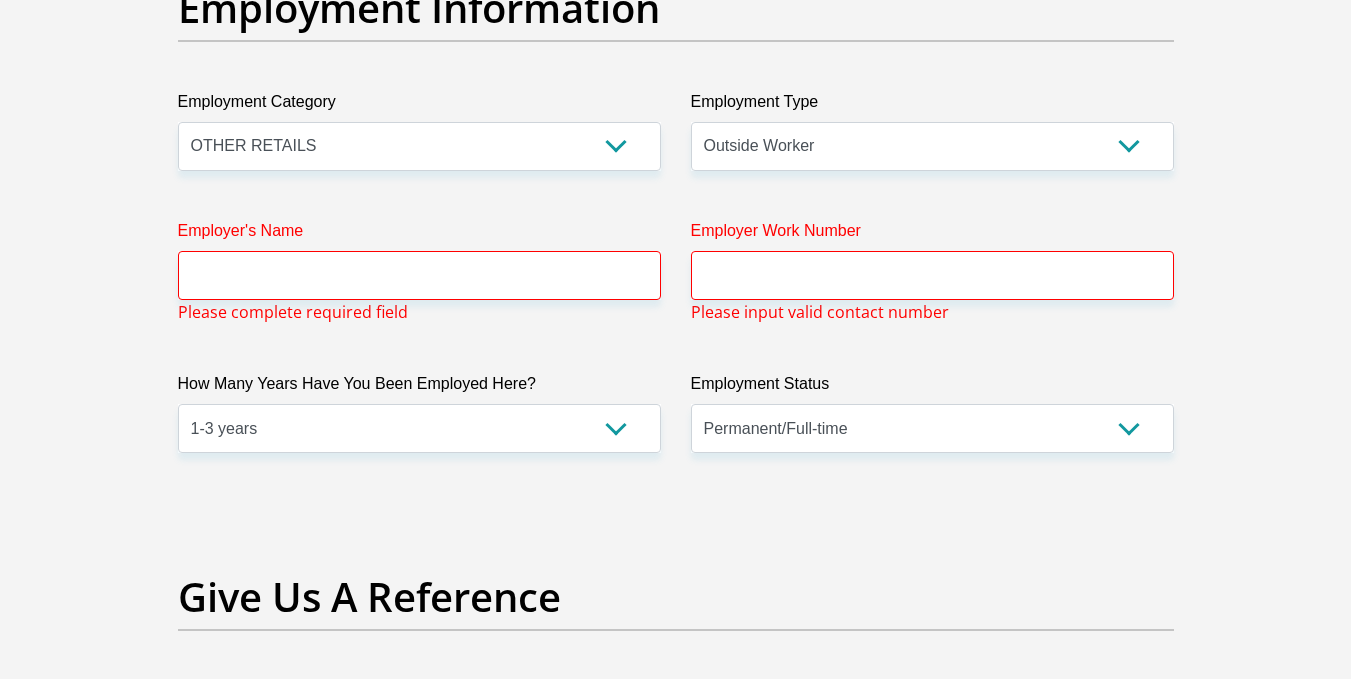 scroll, scrollTop: 6474, scrollLeft: 0, axis: vertical 